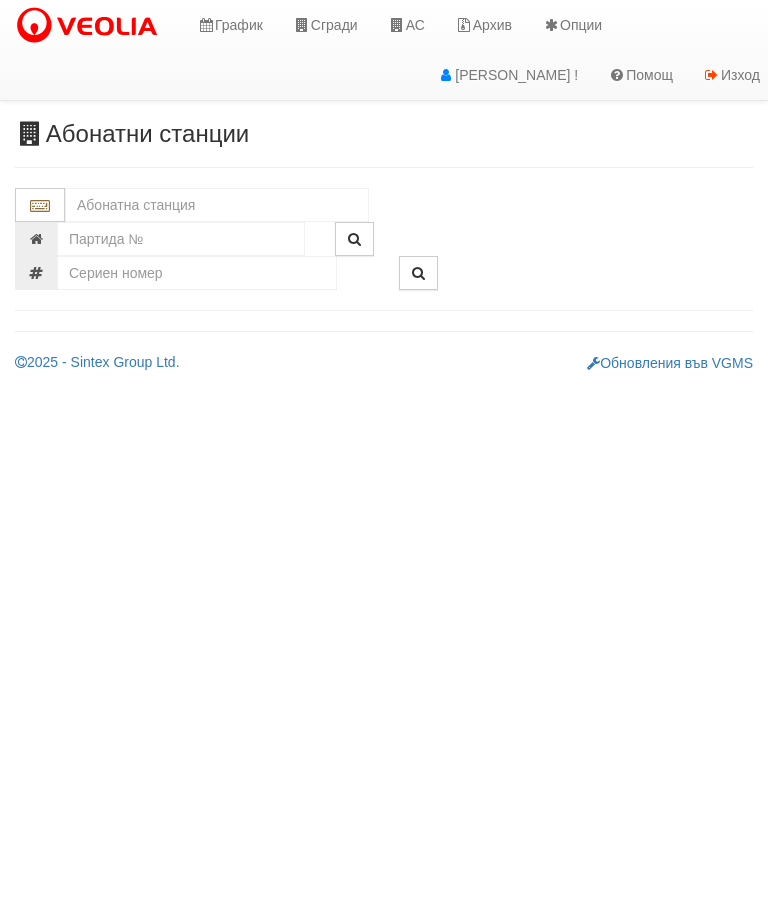 scroll, scrollTop: 0, scrollLeft: 0, axis: both 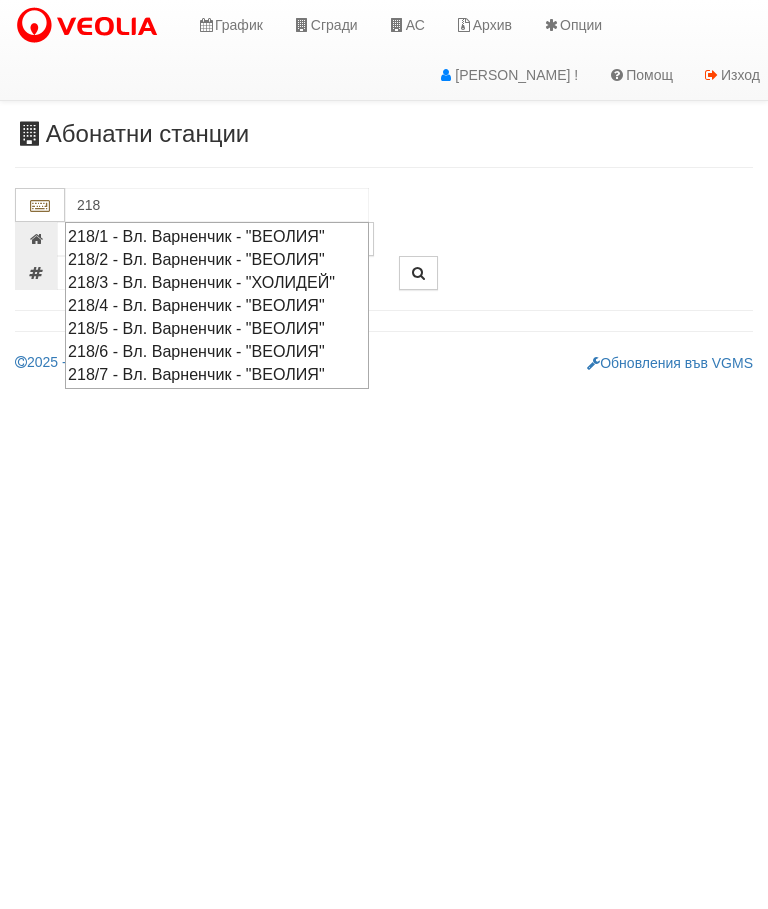 click on "218/2 - Вл. Варненчик - "ВЕОЛИЯ"" at bounding box center [217, 259] 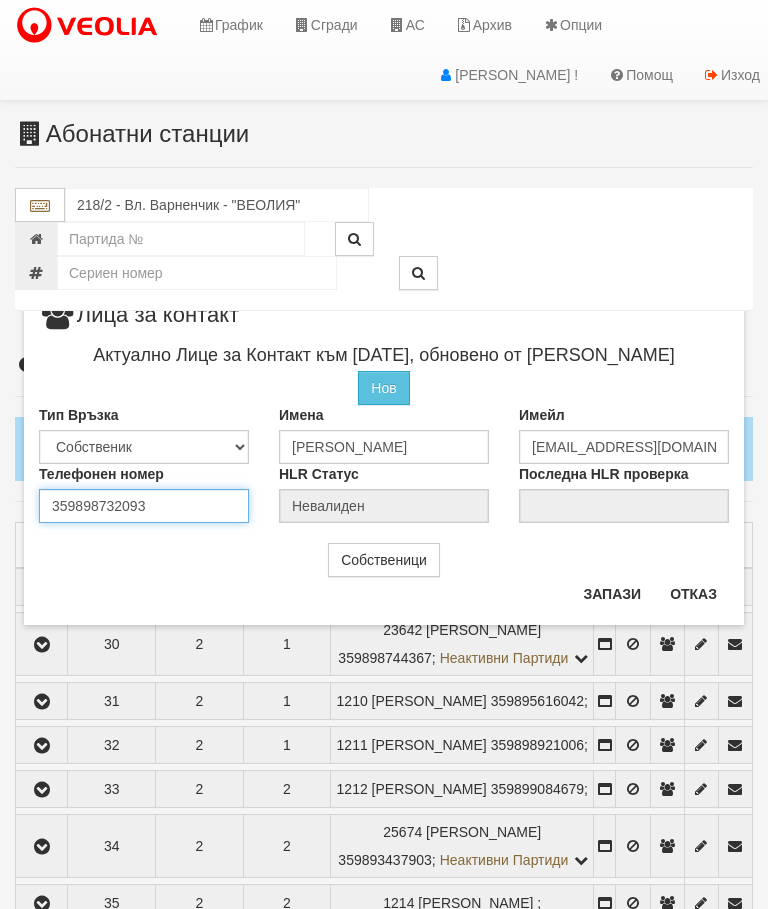 click on "Телефонен номер
359898732093" at bounding box center [144, 493] 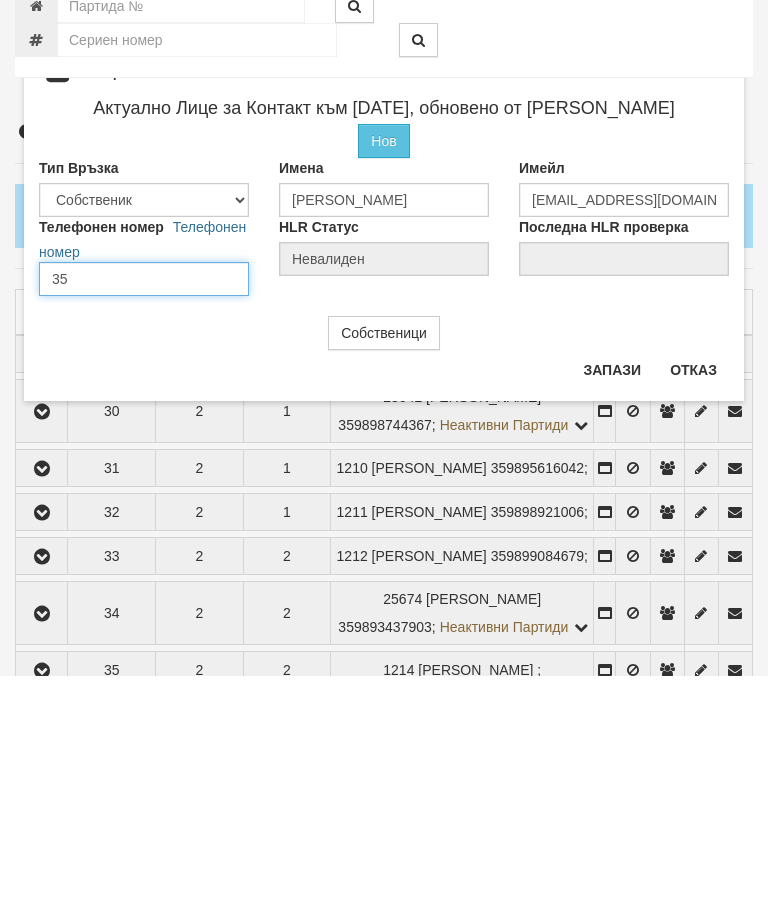 type on "3" 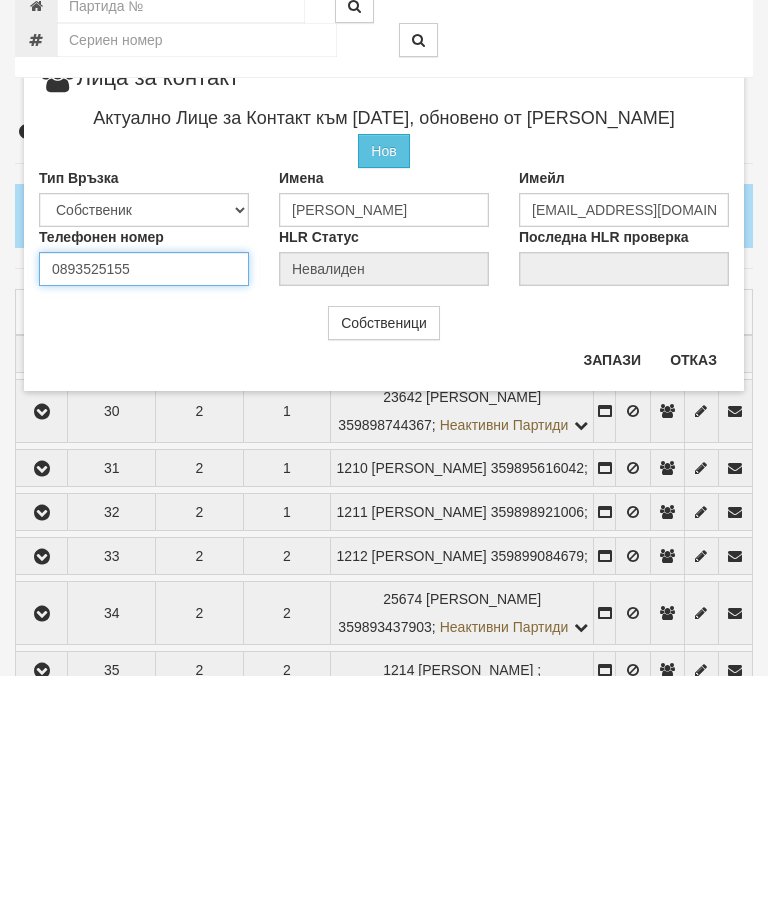 type on "0893525155" 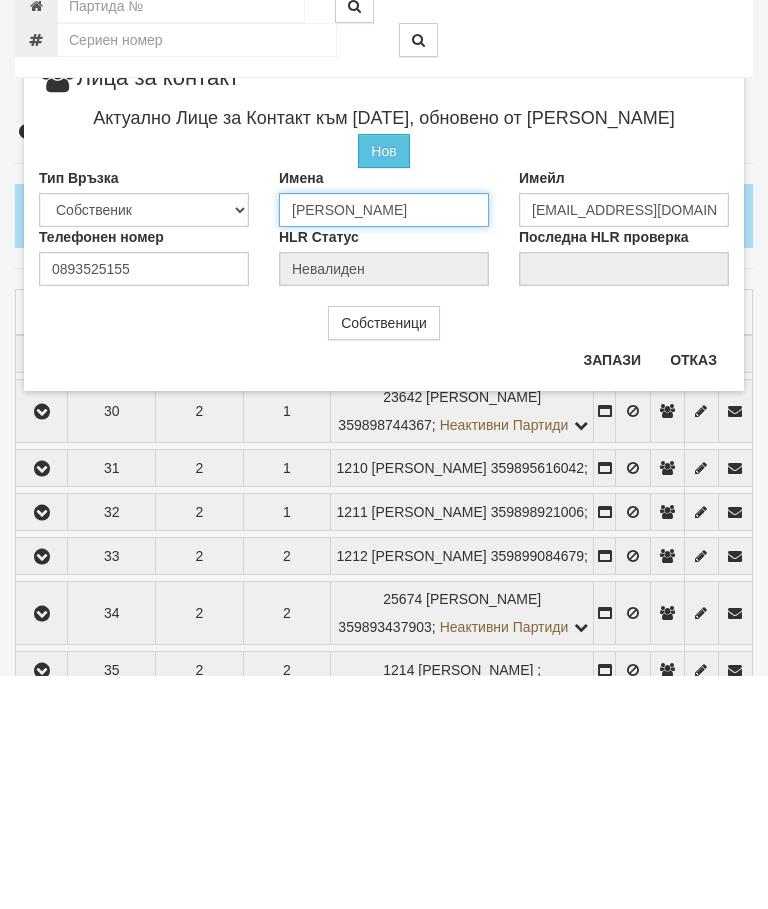 click on "ДИАН СТОЯНОВ ДОЧЕВ" at bounding box center (384, 443) 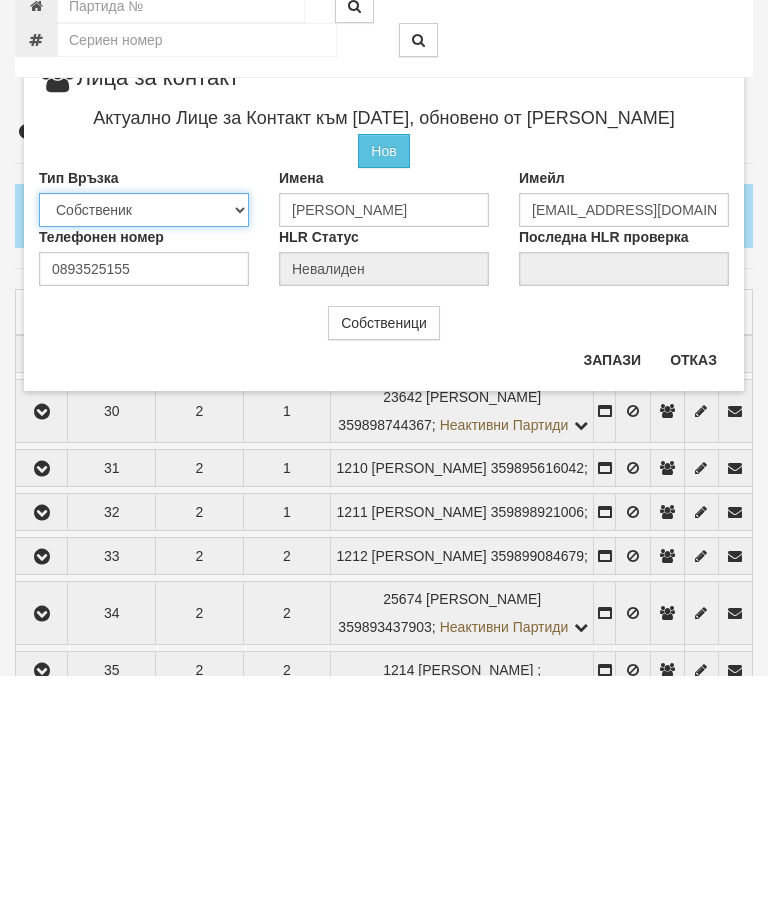 click on "Собственик
Наемател
Роднина
Съсед
Приятел" at bounding box center (144, 443) 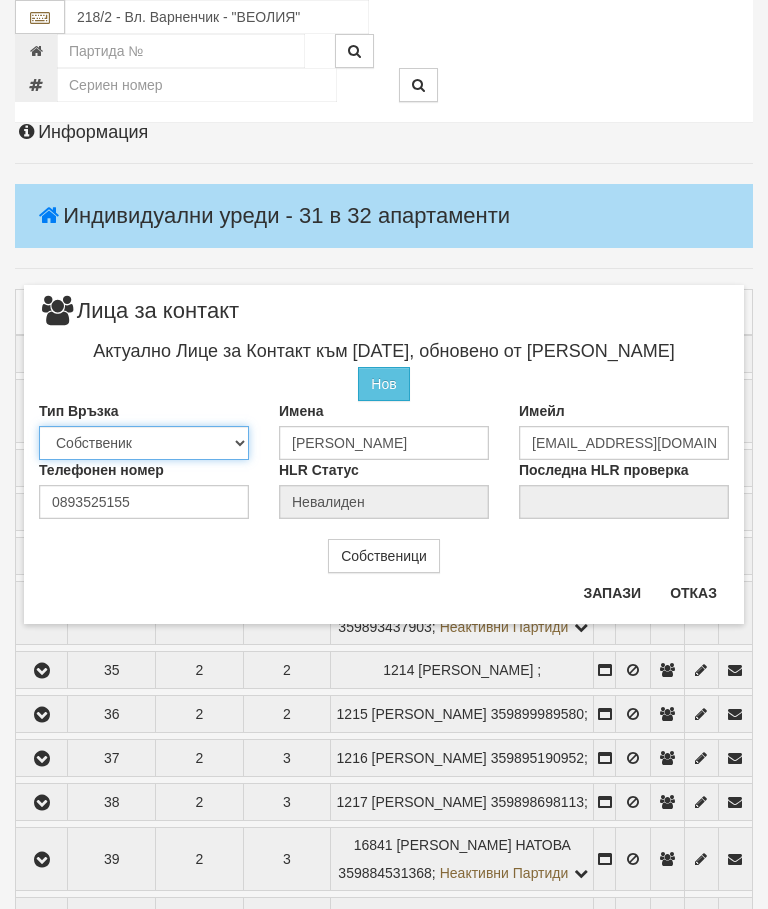 select on "2" 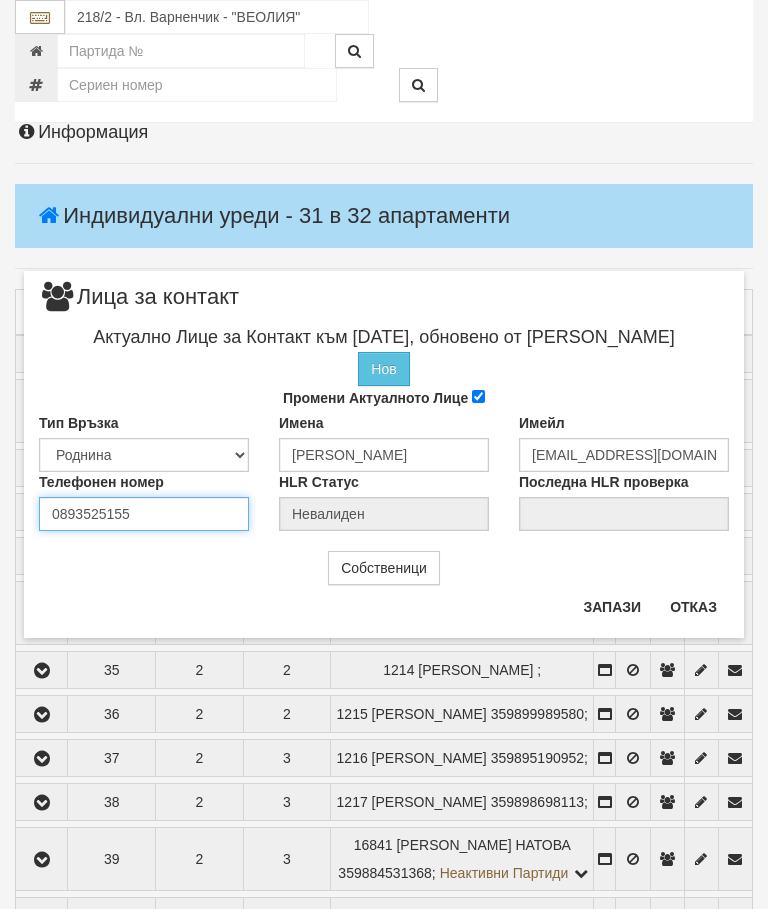 click on "0893525155" at bounding box center (144, 514) 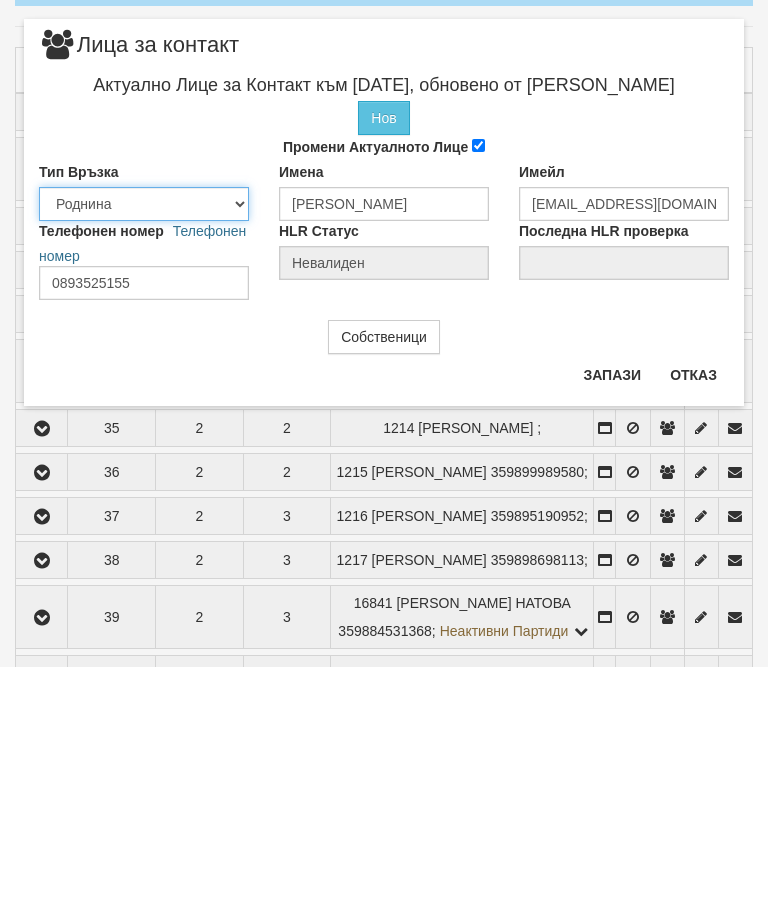 click on "Собственик
Наемател
Роднина
Съсед
Приятел" at bounding box center [144, 446] 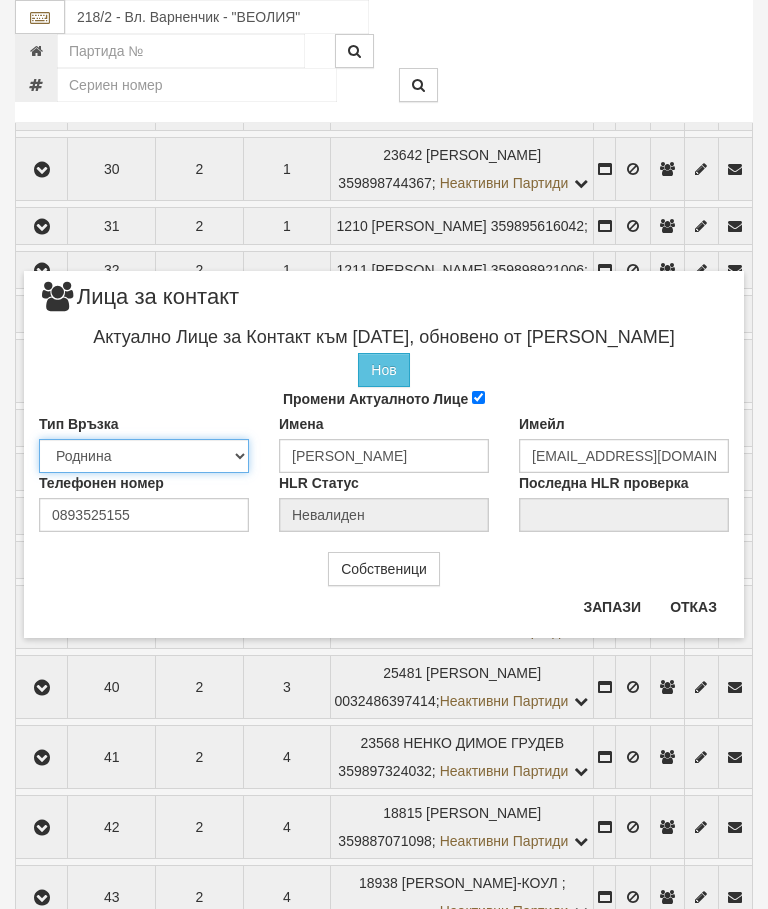 click on "Собственик
Наемател
Роднина
Съсед
Приятел" at bounding box center [144, 456] 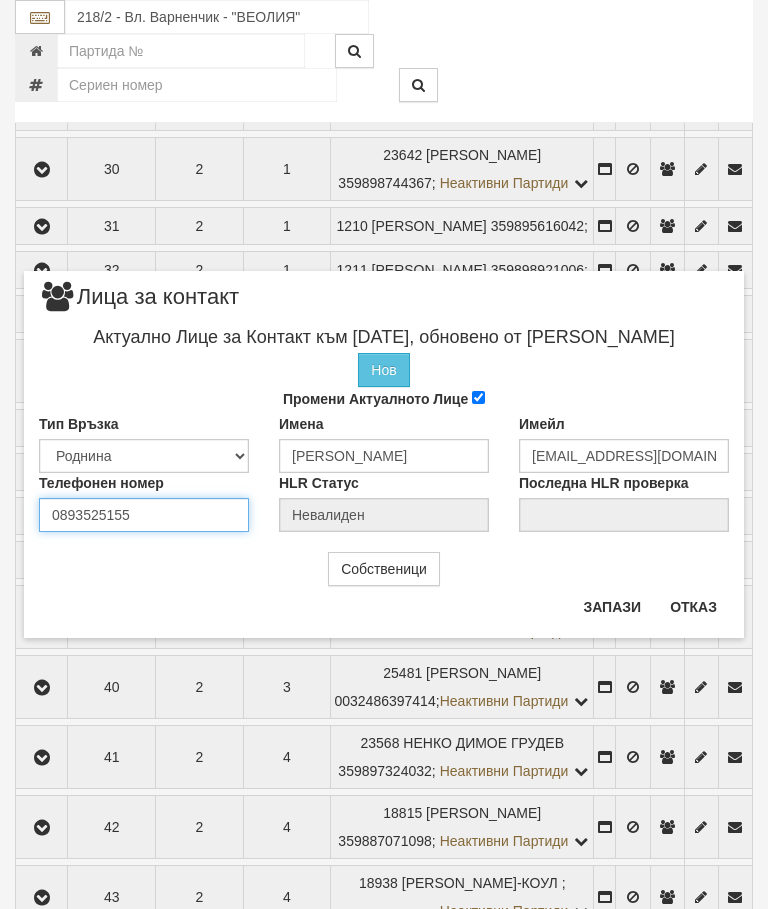 click on "0893525155" at bounding box center (144, 515) 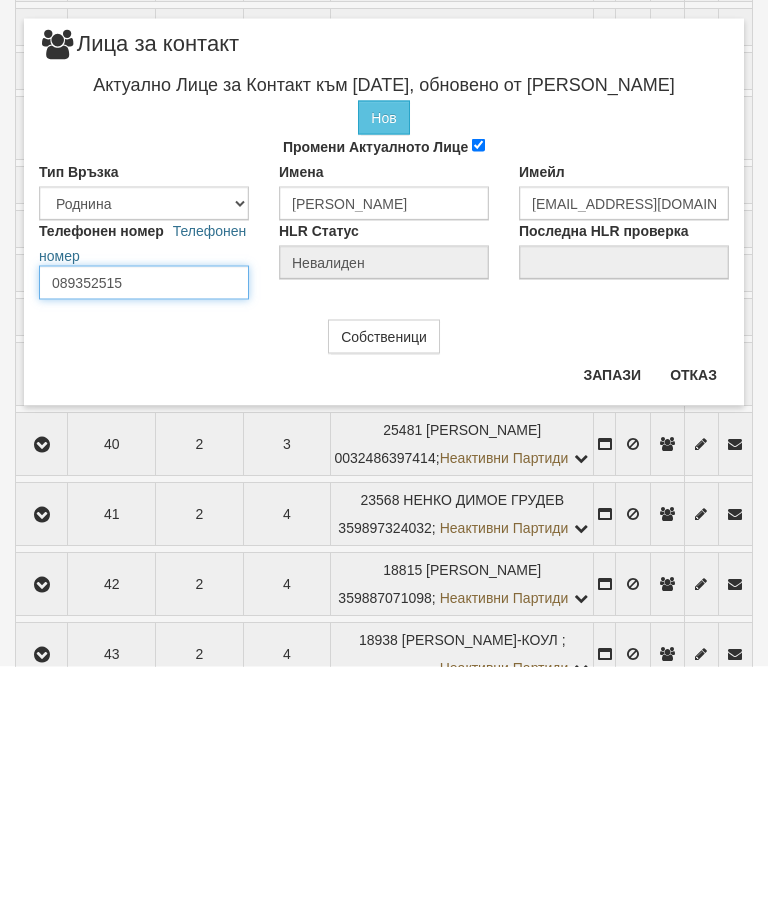 type on "0893525155" 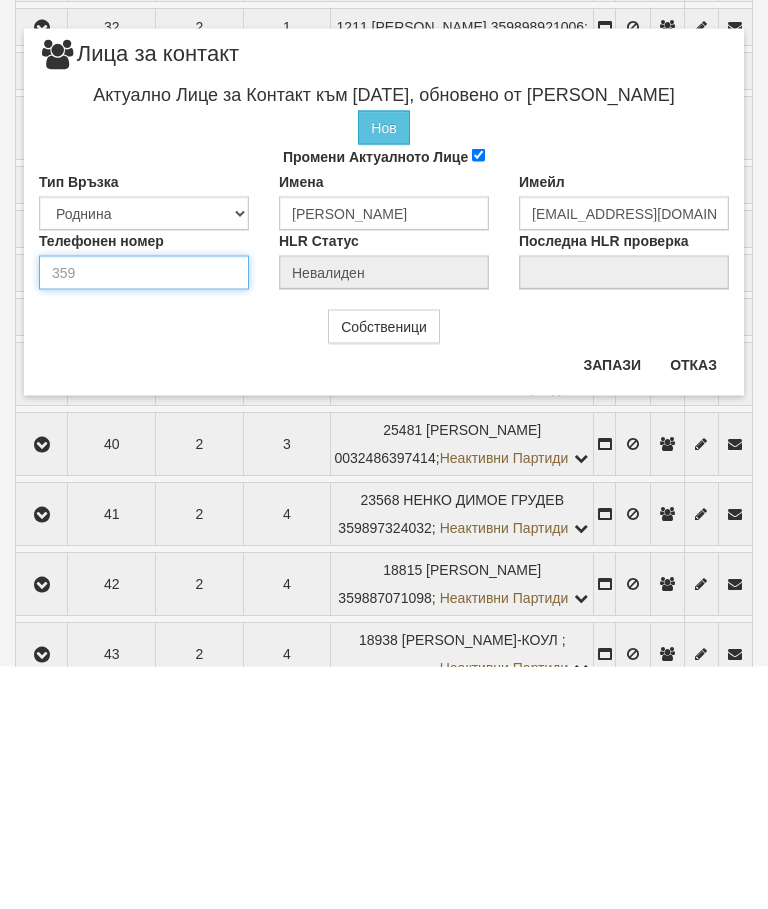 type on "0893525155" 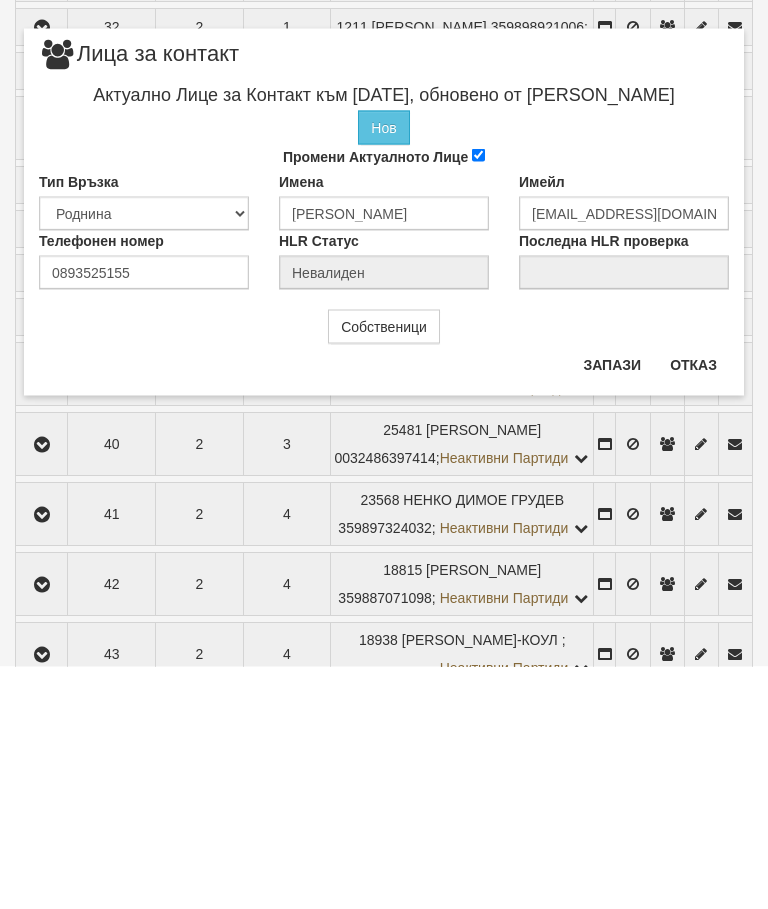 click on "Запази" at bounding box center [612, 607] 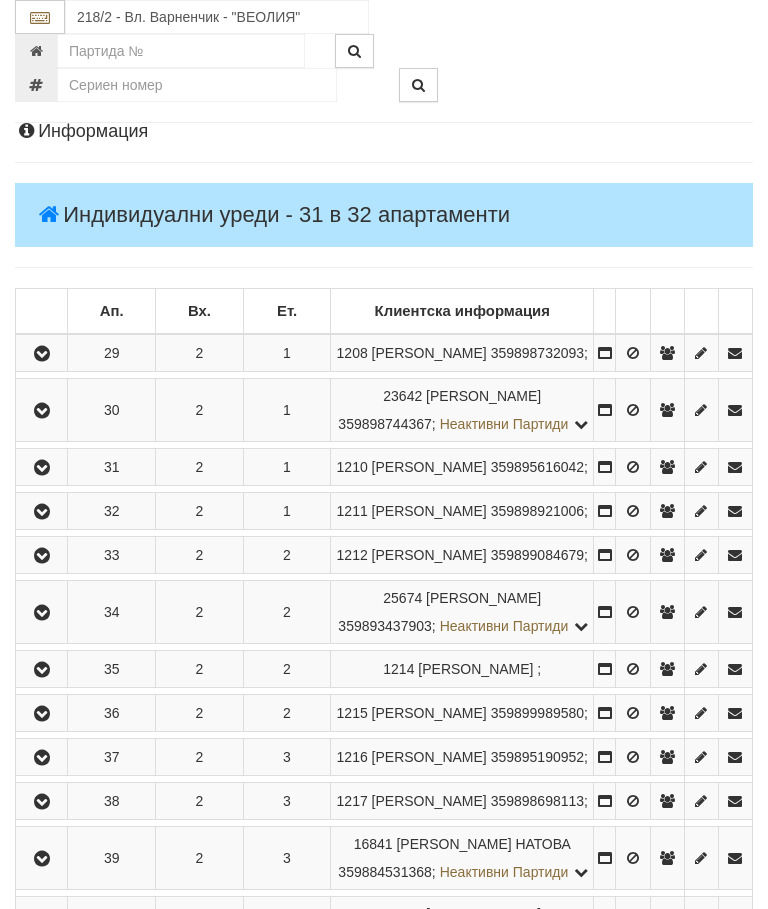 scroll, scrollTop: 227, scrollLeft: 0, axis: vertical 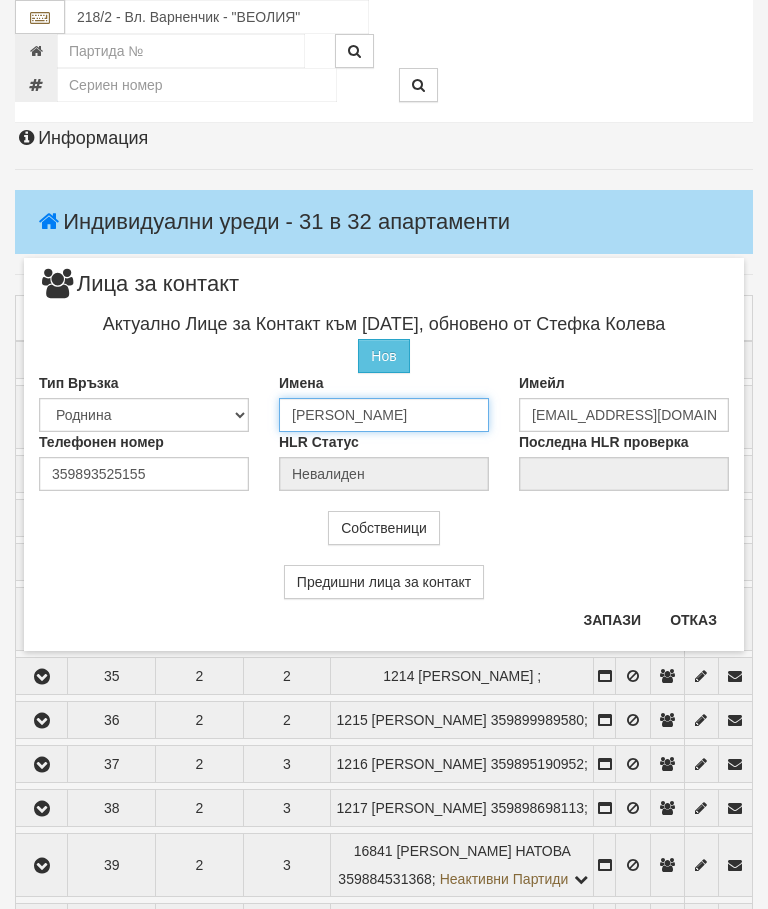 click on "ДИАН СТОЯНОВ ДОЧЕВ" at bounding box center [384, 415] 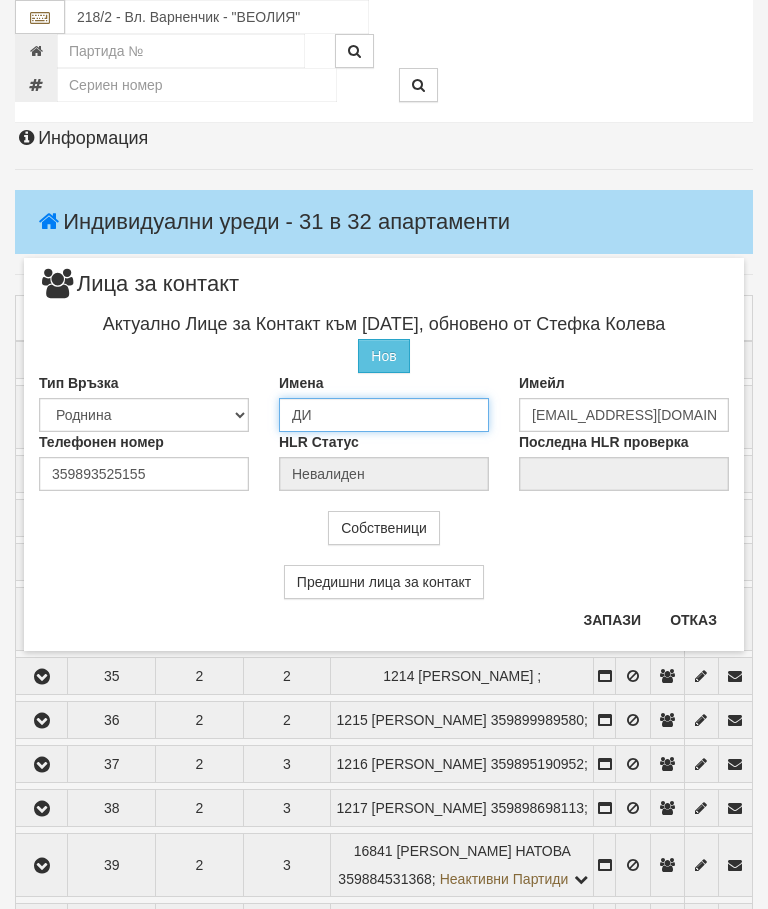 type on "Д" 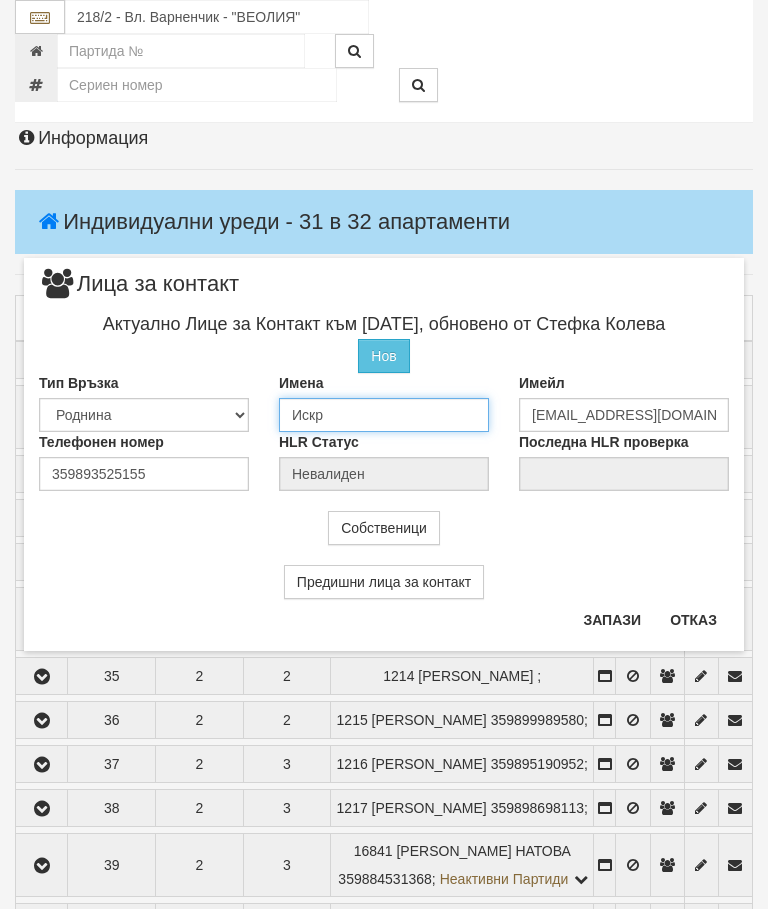 type on "Искра" 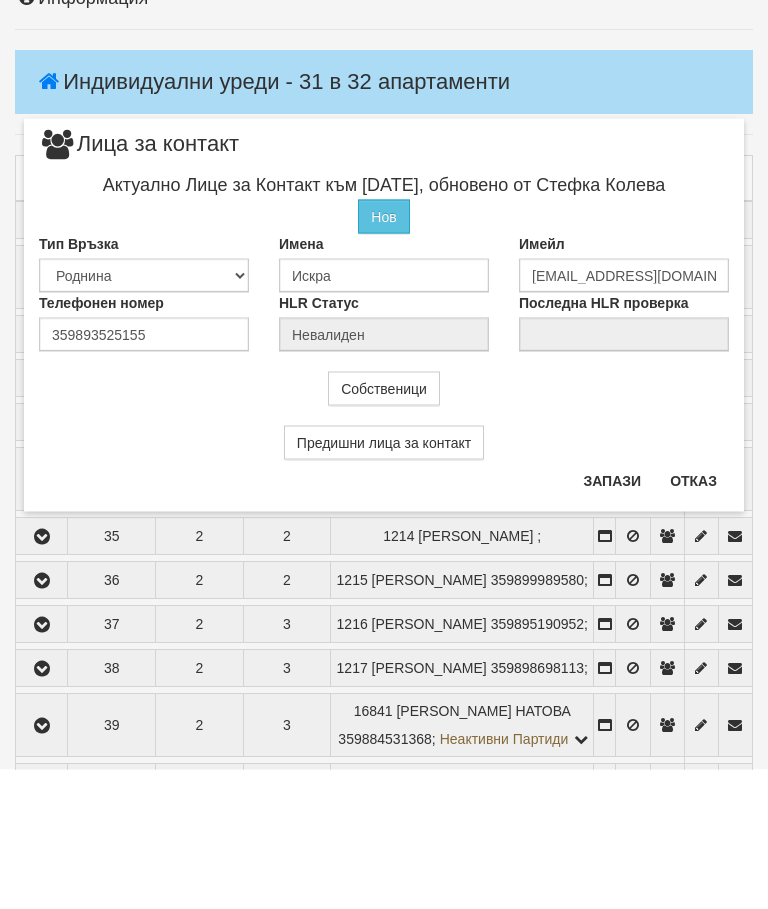 click on "Запази" at bounding box center (612, 620) 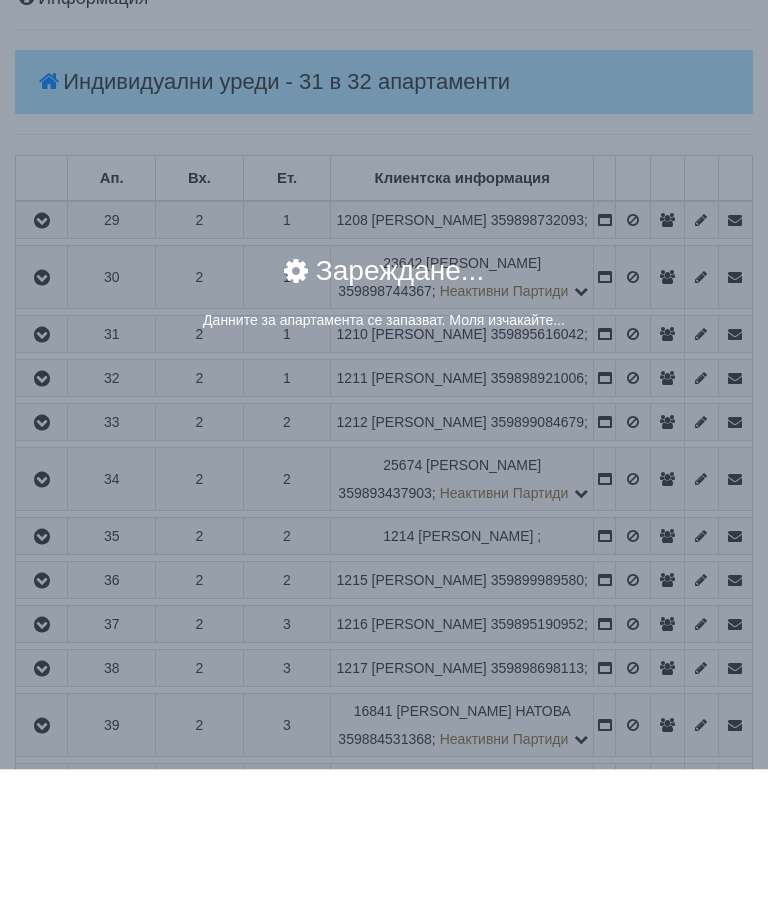 scroll, scrollTop: 367, scrollLeft: 0, axis: vertical 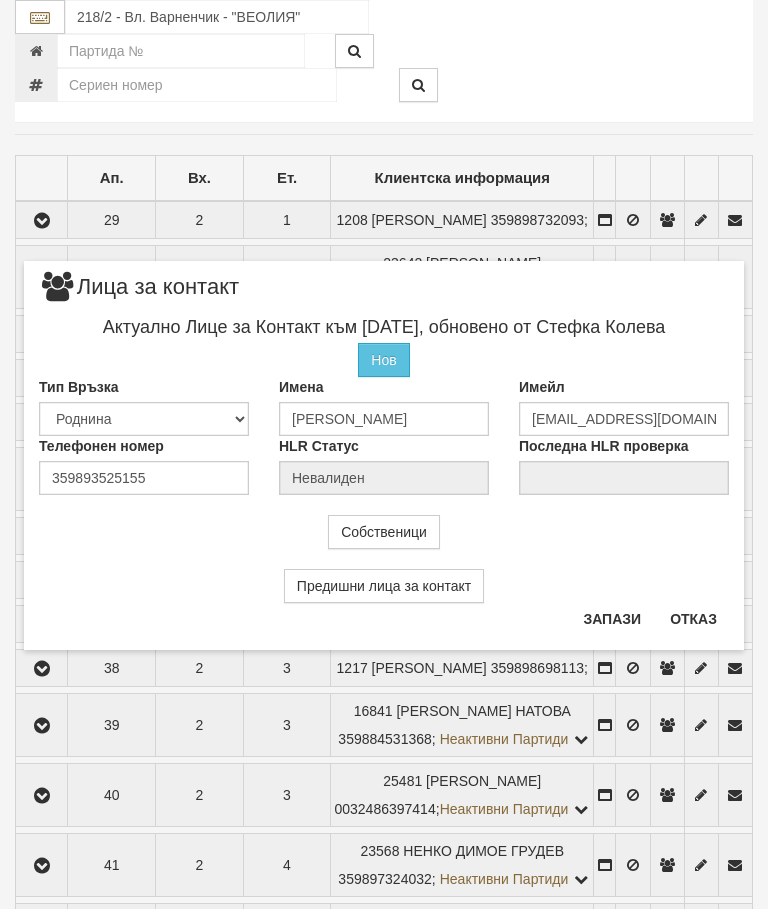 click on "Отказ" at bounding box center (693, 619) 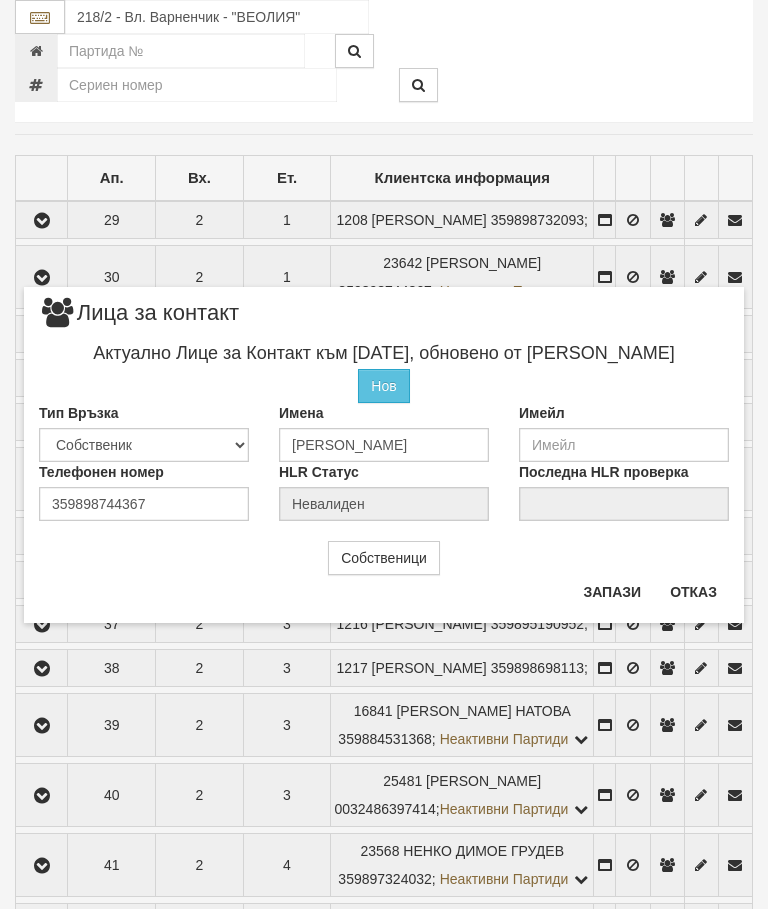 click on "Отказ" at bounding box center [693, 592] 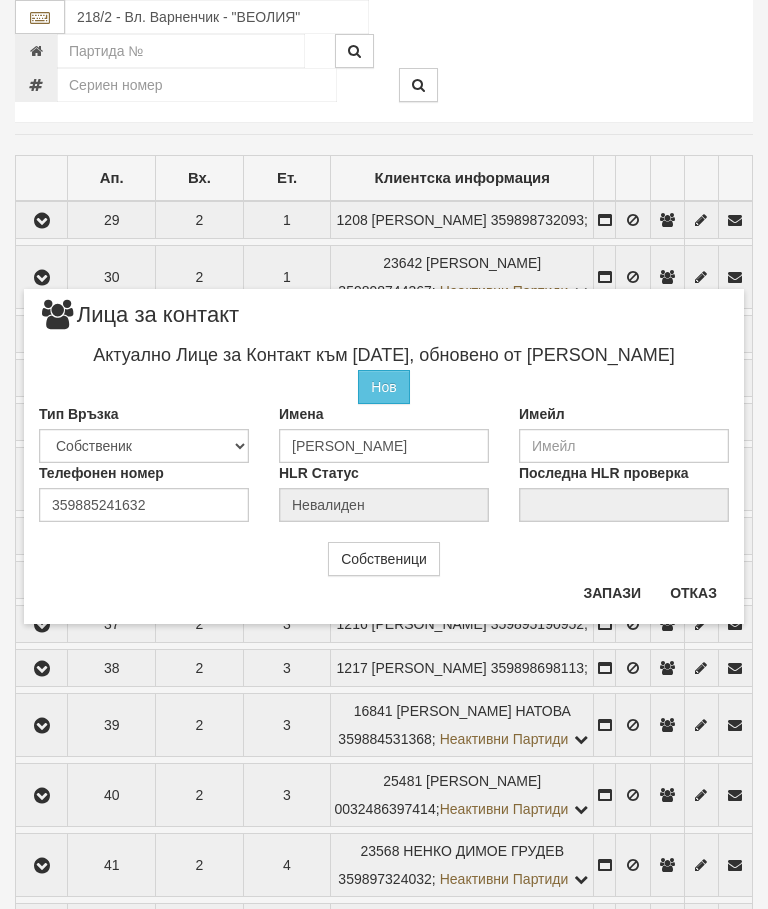 click on "Отказ" at bounding box center (693, 593) 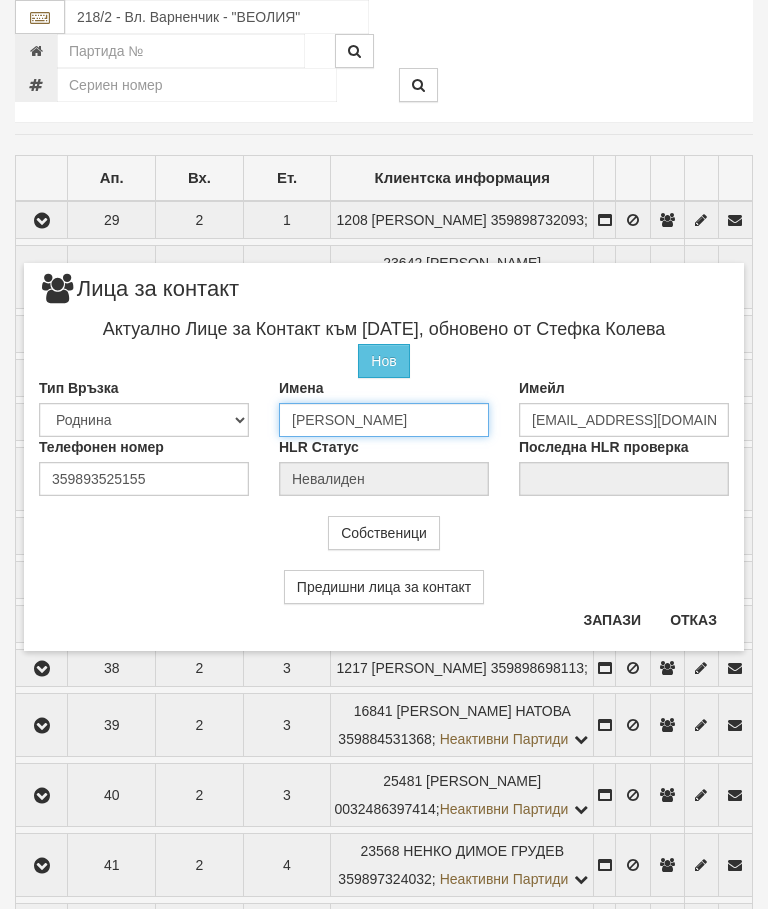 click on "ДИАН СТОЯНОВ ДОЧЕВ" at bounding box center [384, 420] 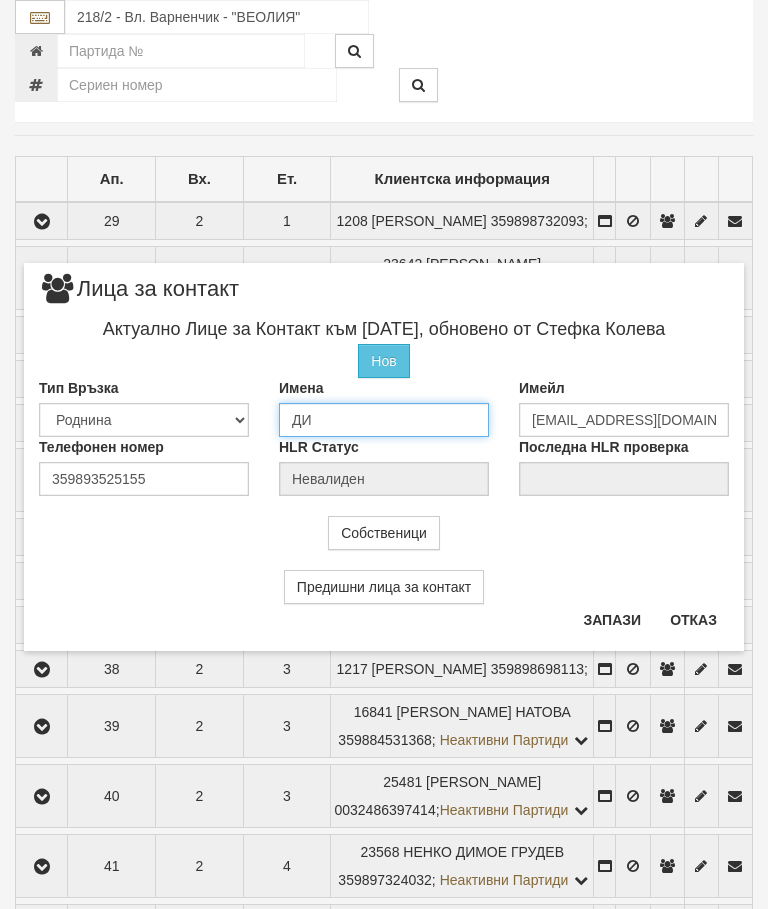 type on "Д" 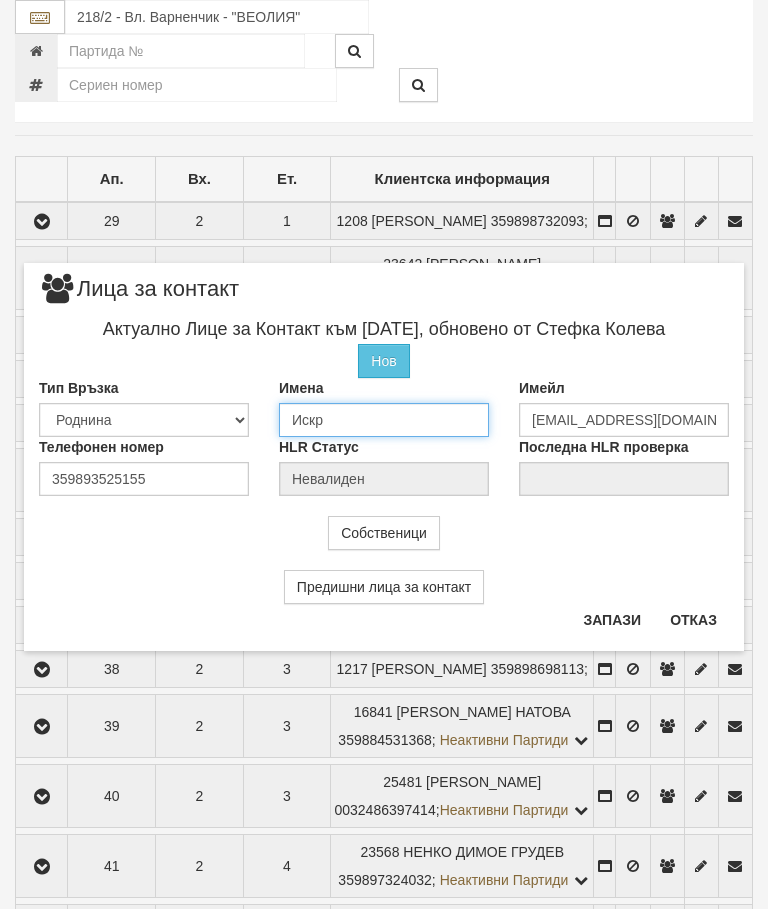 type on "Искра" 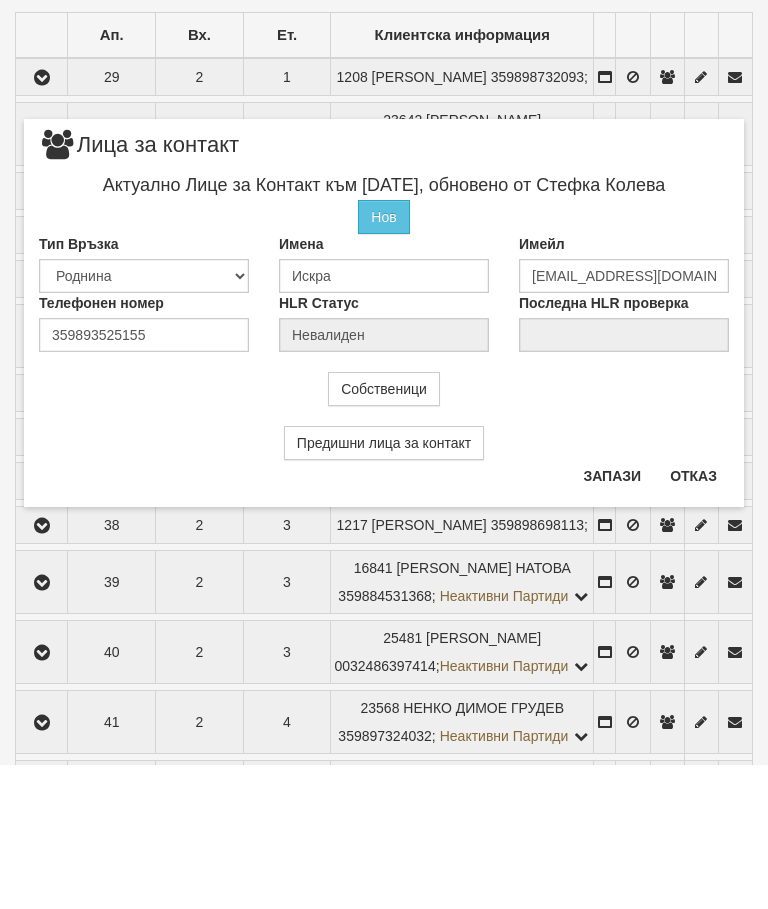 click on "Запази" at bounding box center [612, 620] 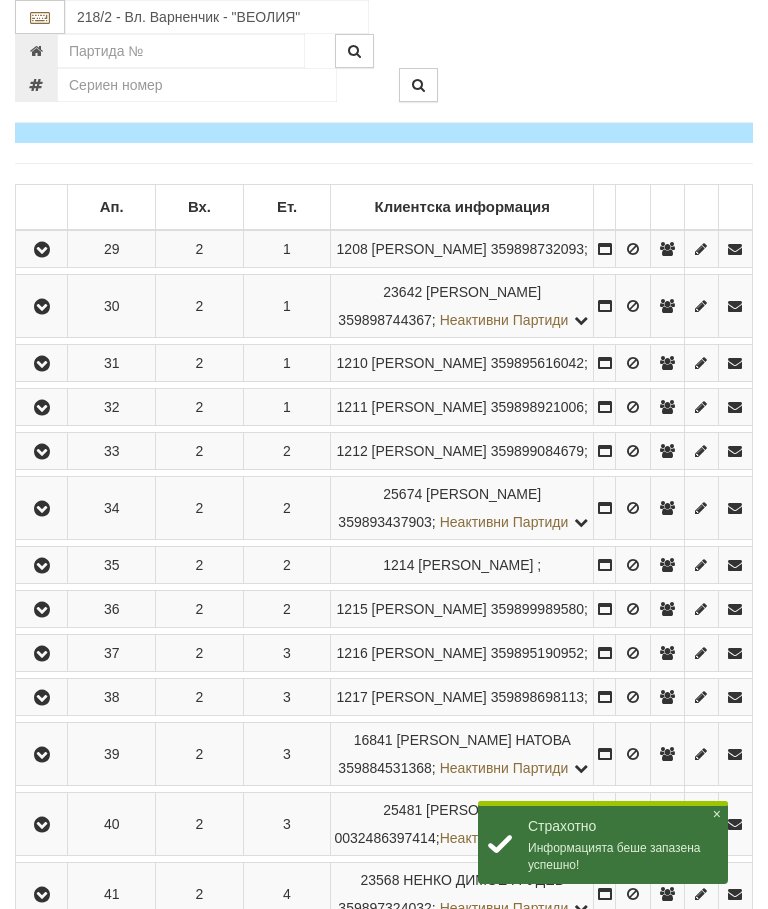 scroll, scrollTop: 339, scrollLeft: 0, axis: vertical 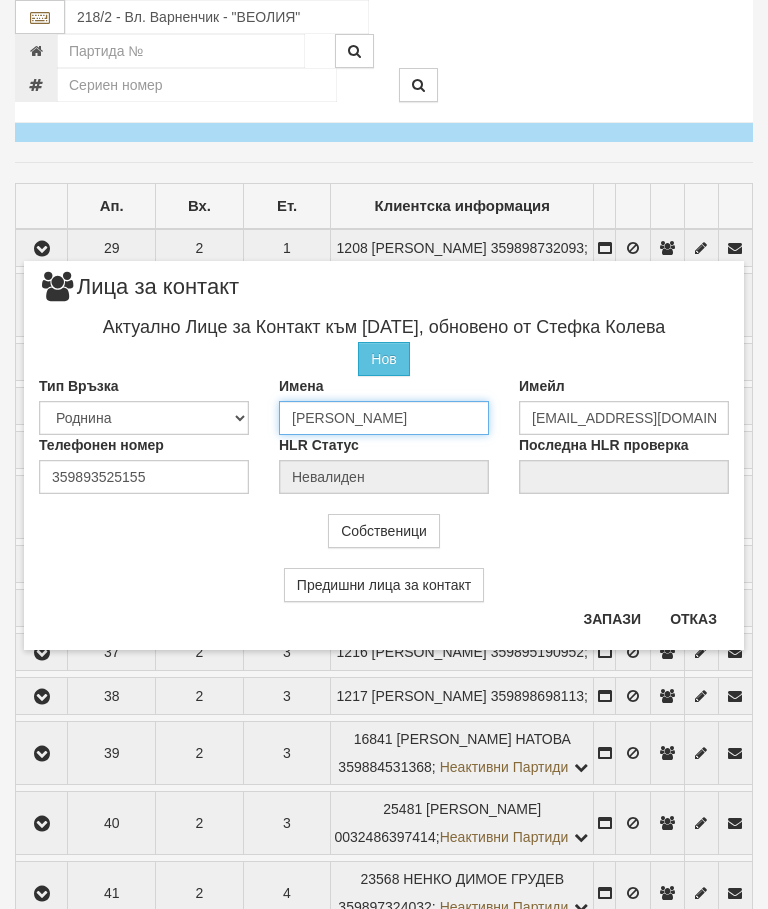 click on "ДИАН СТОЯНОВ ДОЧЕВ" at bounding box center (384, 418) 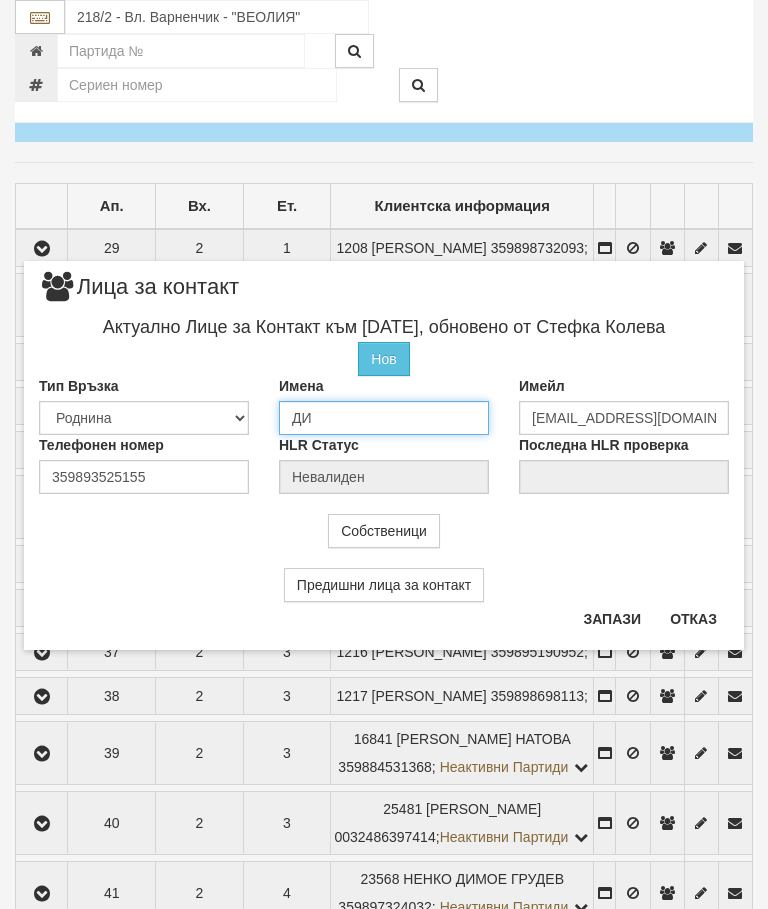 type on "Д" 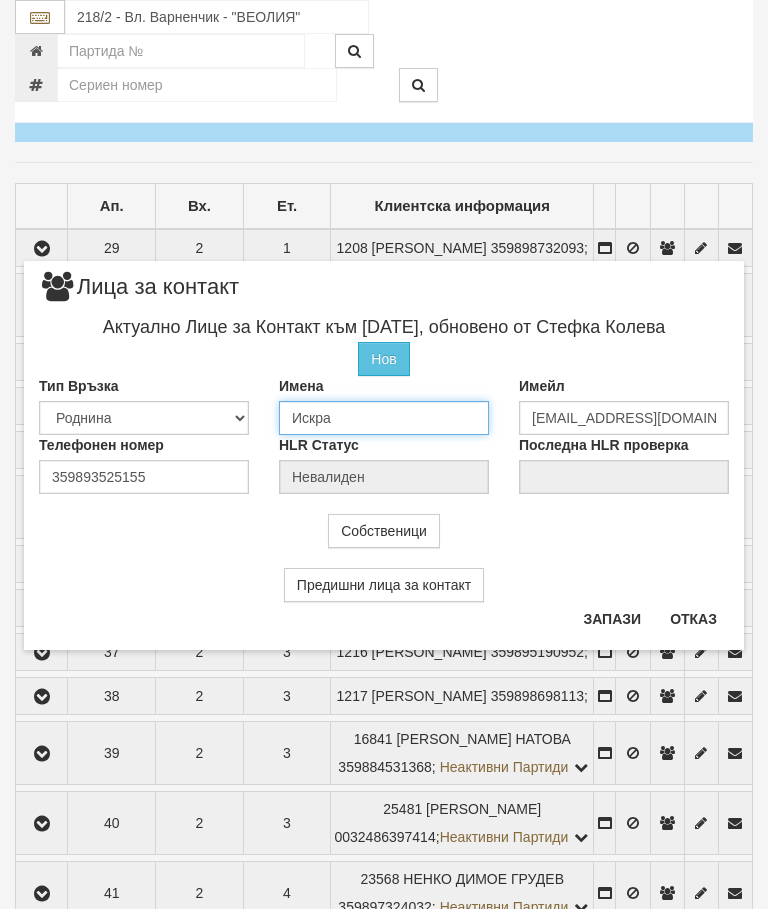 type on "Искра" 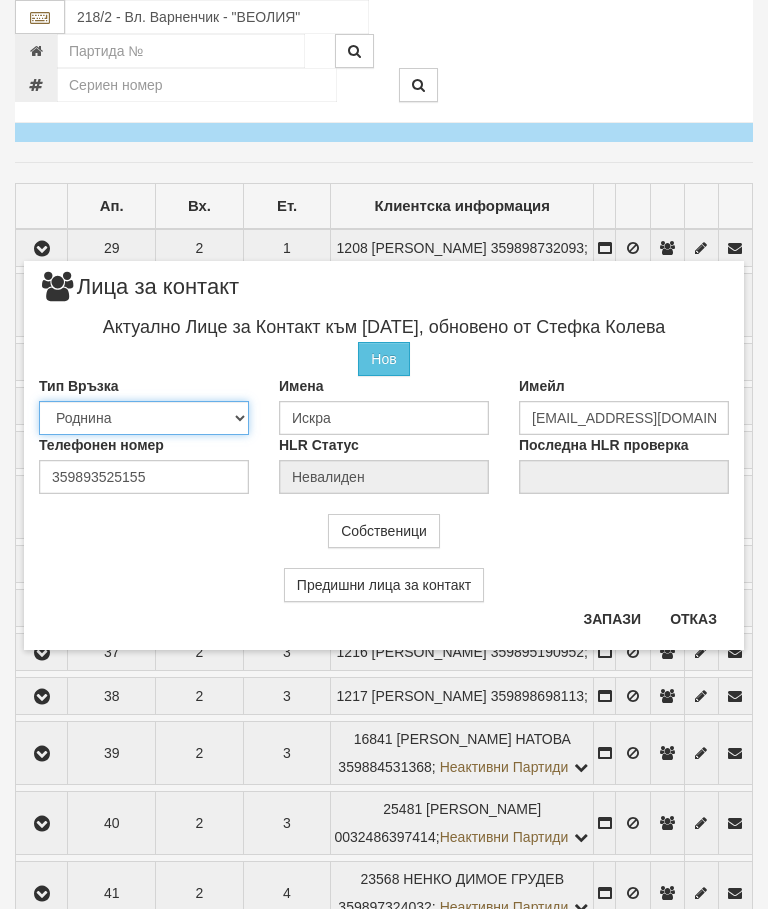 click on "Собственик
Наемател
Роднина
Съсед
Приятел" at bounding box center (144, 418) 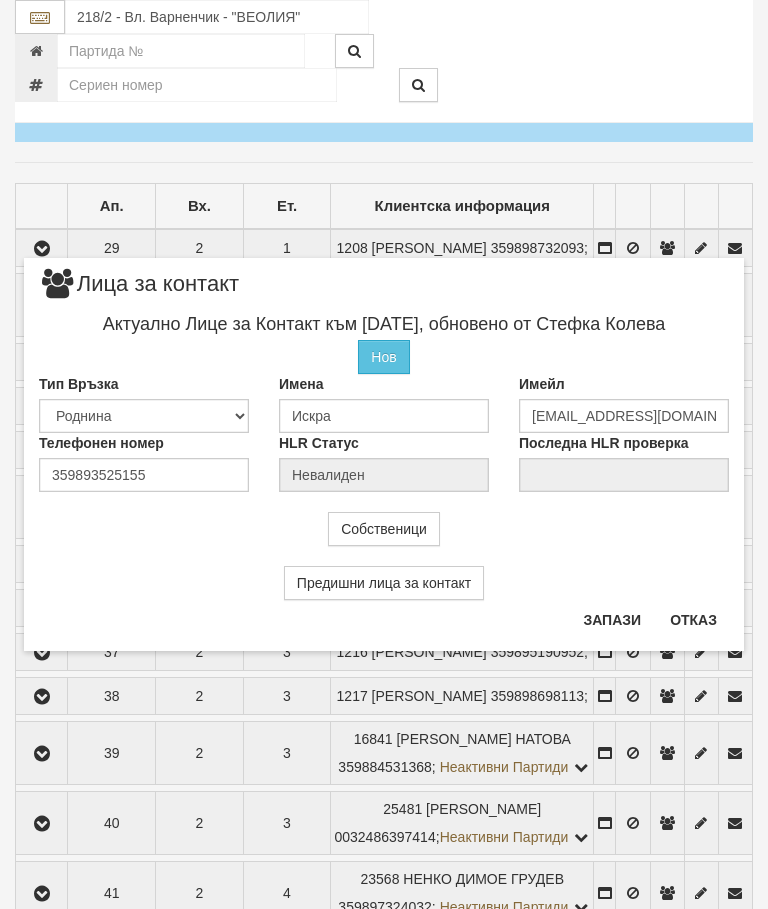 click on "Запази" at bounding box center [612, 620] 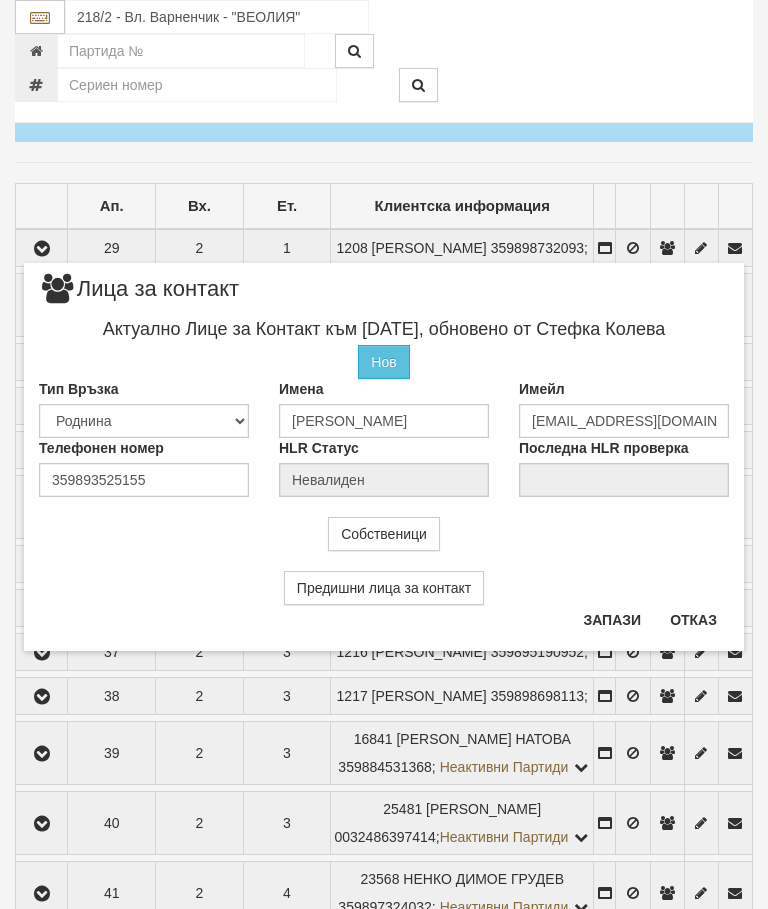click on "Отказ" at bounding box center (693, 620) 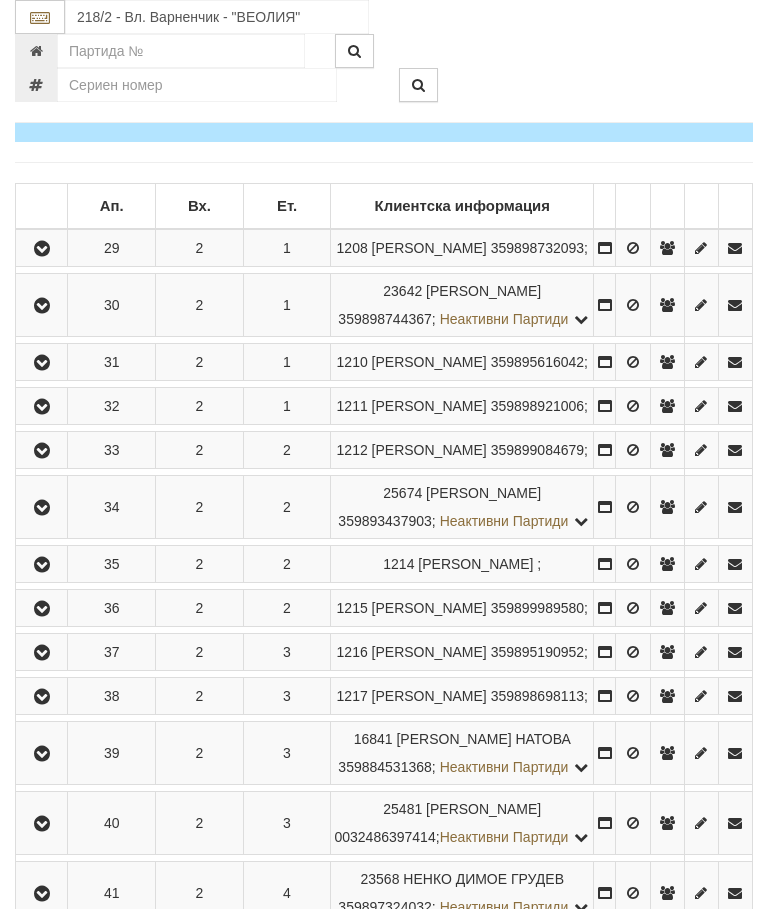 click at bounding box center (42, 249) 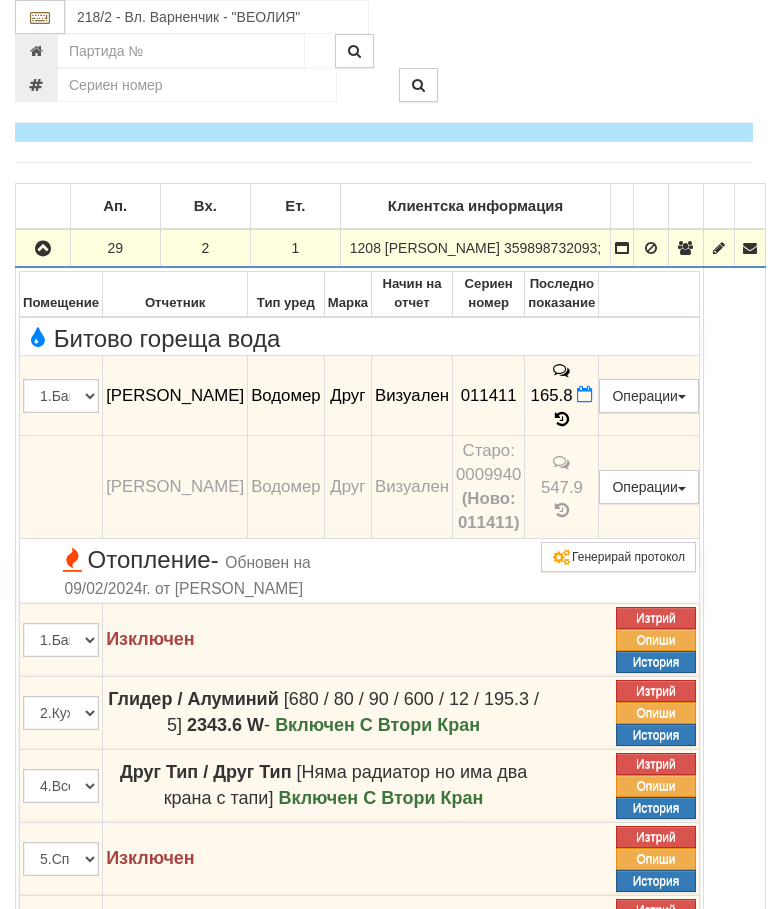 click on "165.8" at bounding box center [562, 396] 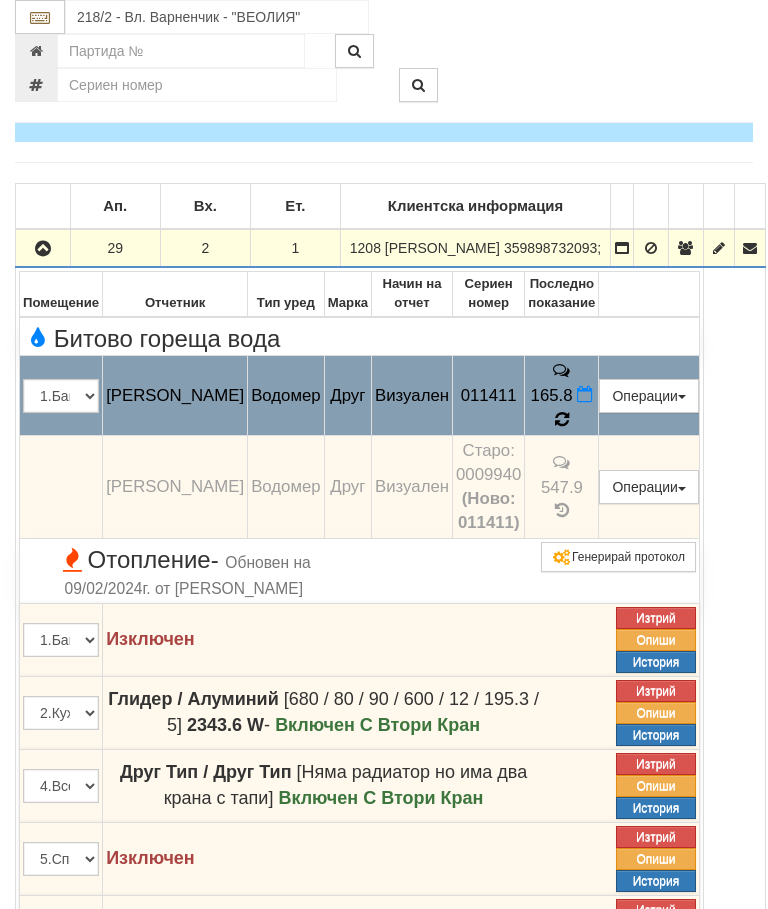 click at bounding box center [562, 419] 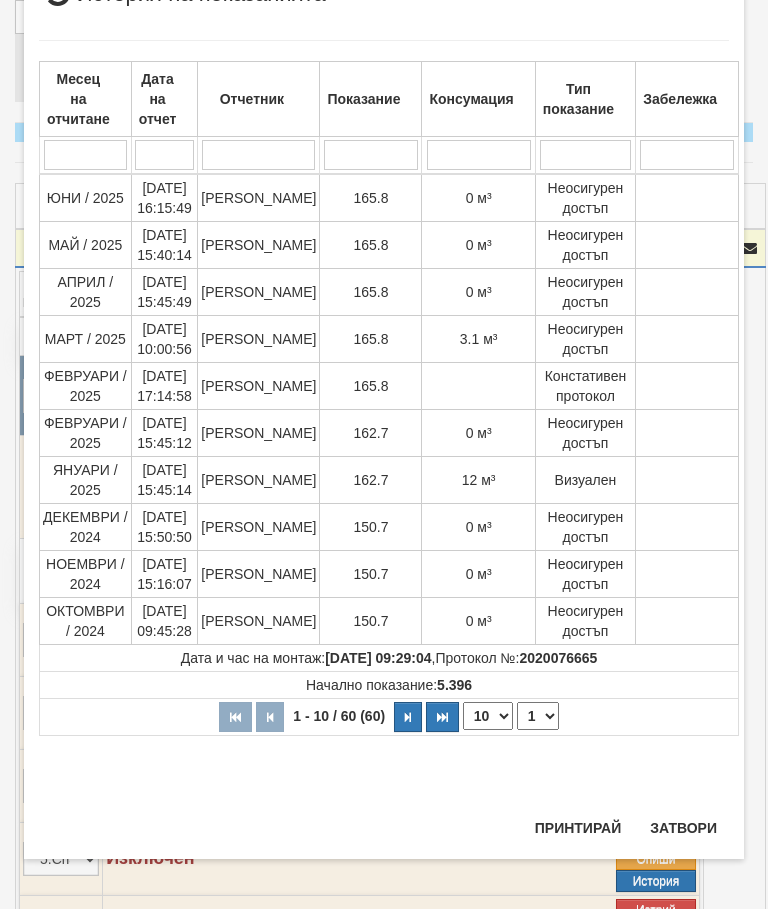 scroll, scrollTop: 950, scrollLeft: 0, axis: vertical 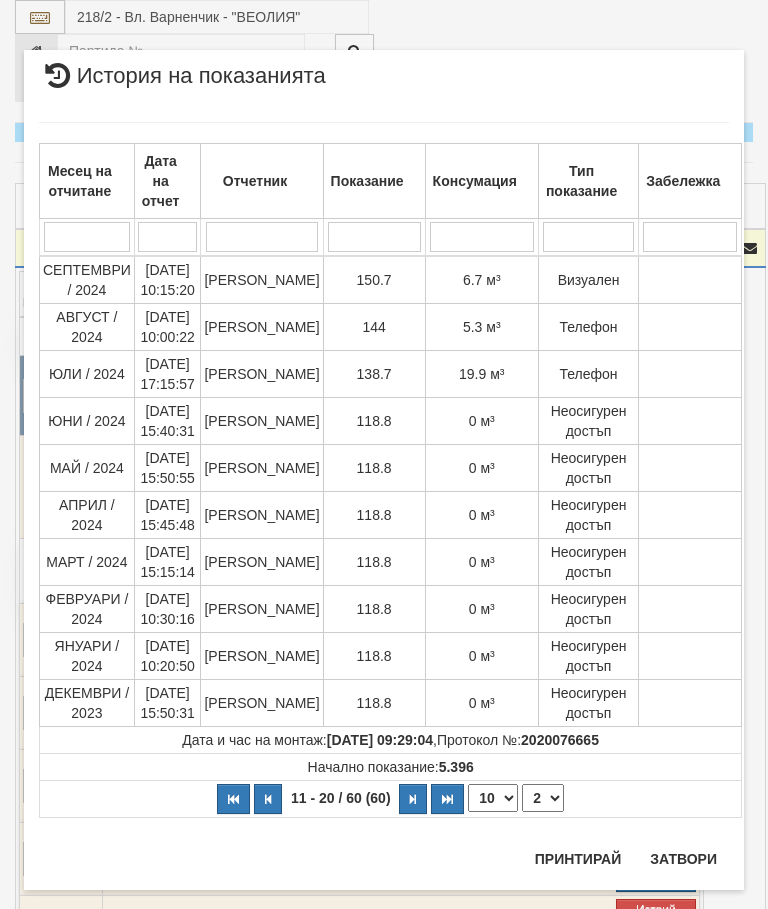 click on "1 2 3 4 5 6" at bounding box center (543, 798) 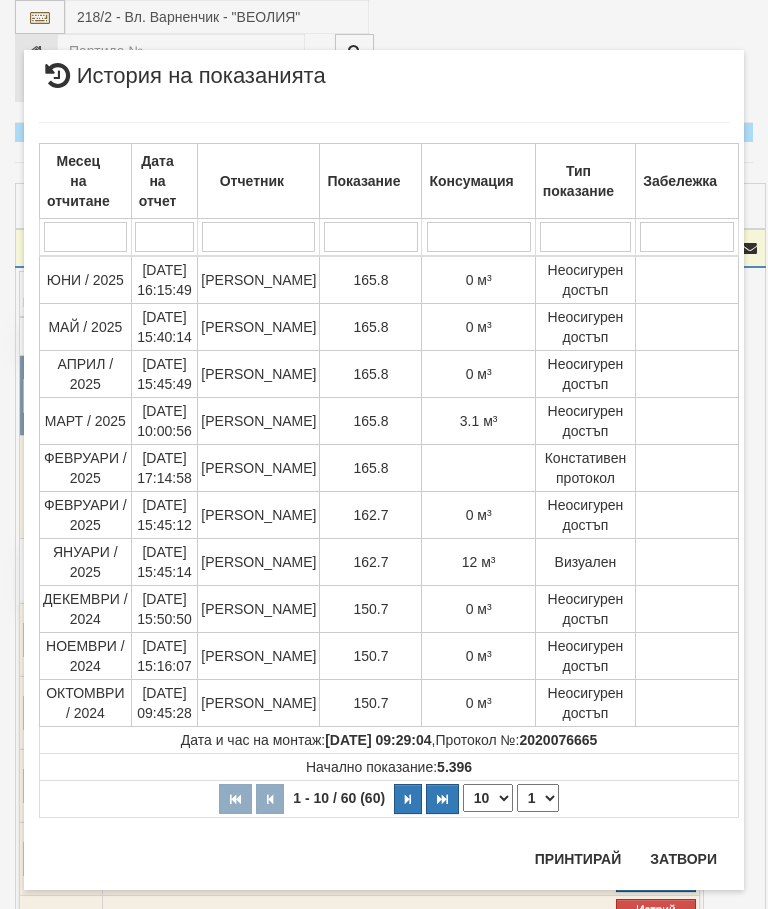 click on "Затвори" at bounding box center [683, 859] 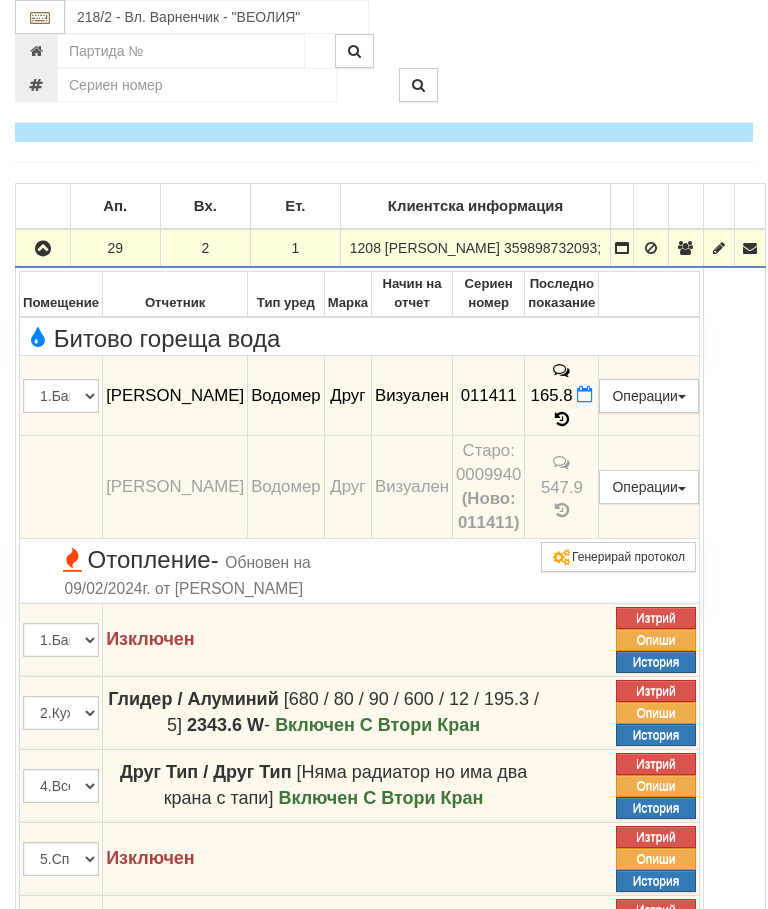 click at bounding box center [43, 249] 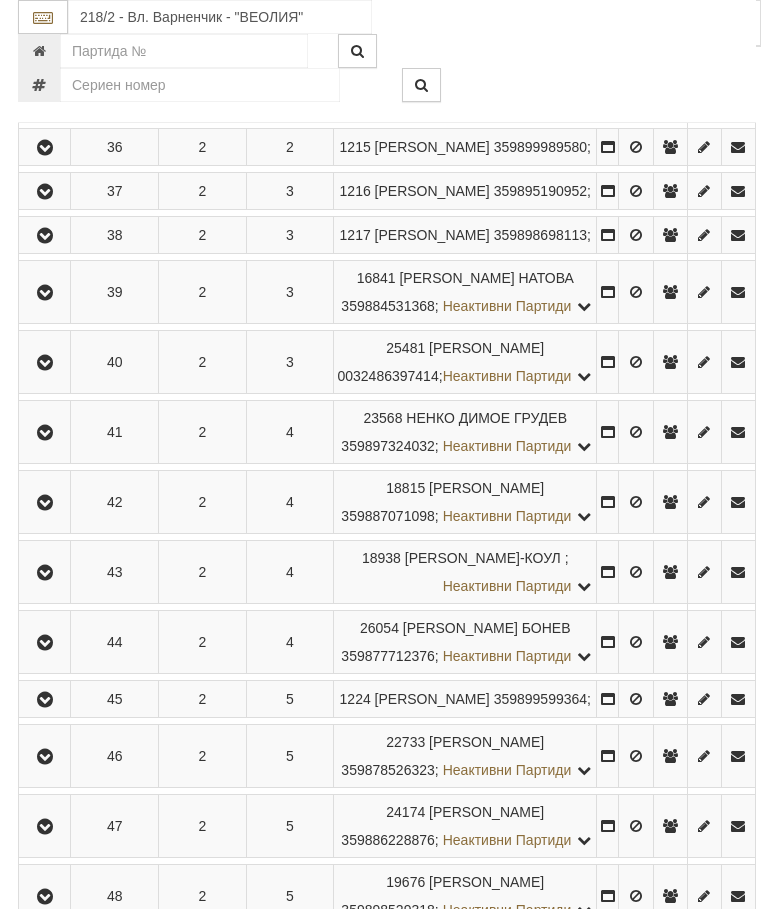 scroll, scrollTop: 894, scrollLeft: 0, axis: vertical 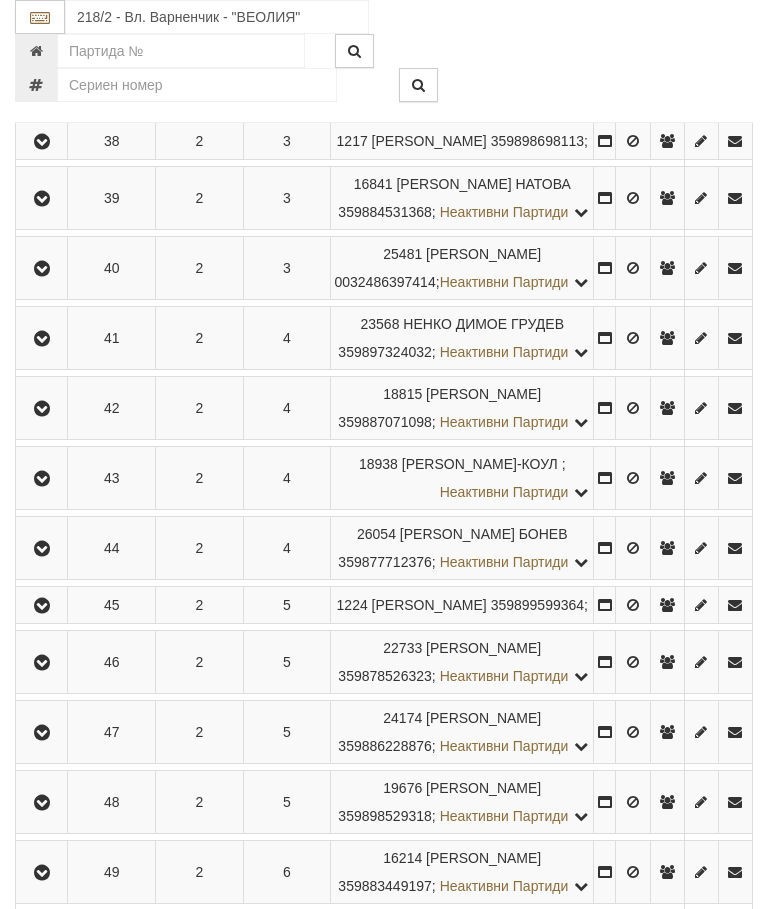 click at bounding box center [42, 54] 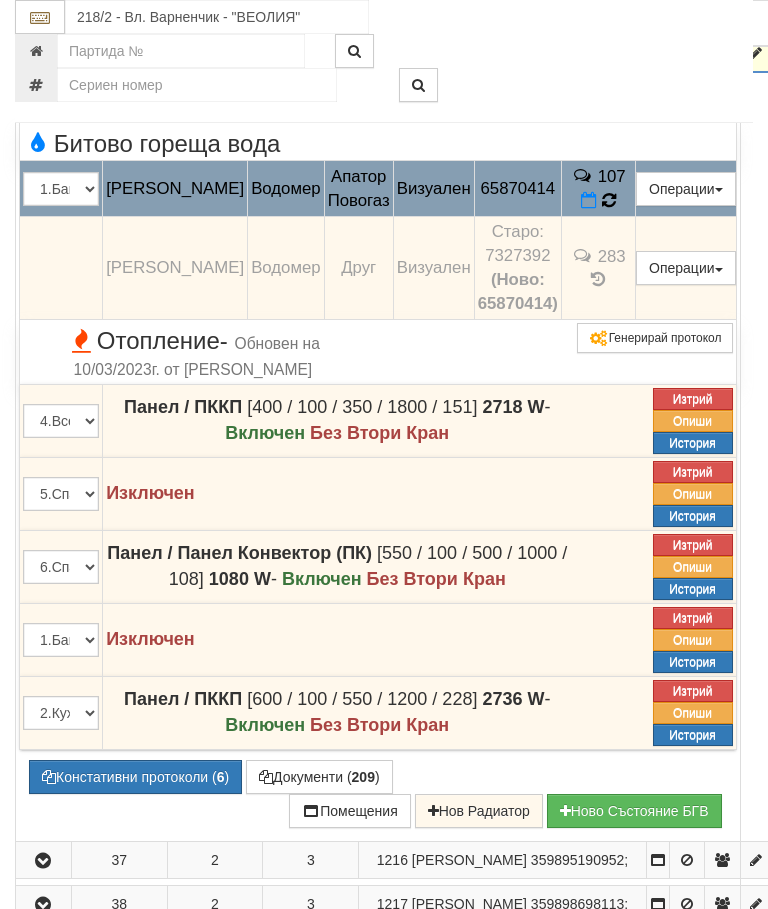click on "107" at bounding box center (598, 189) 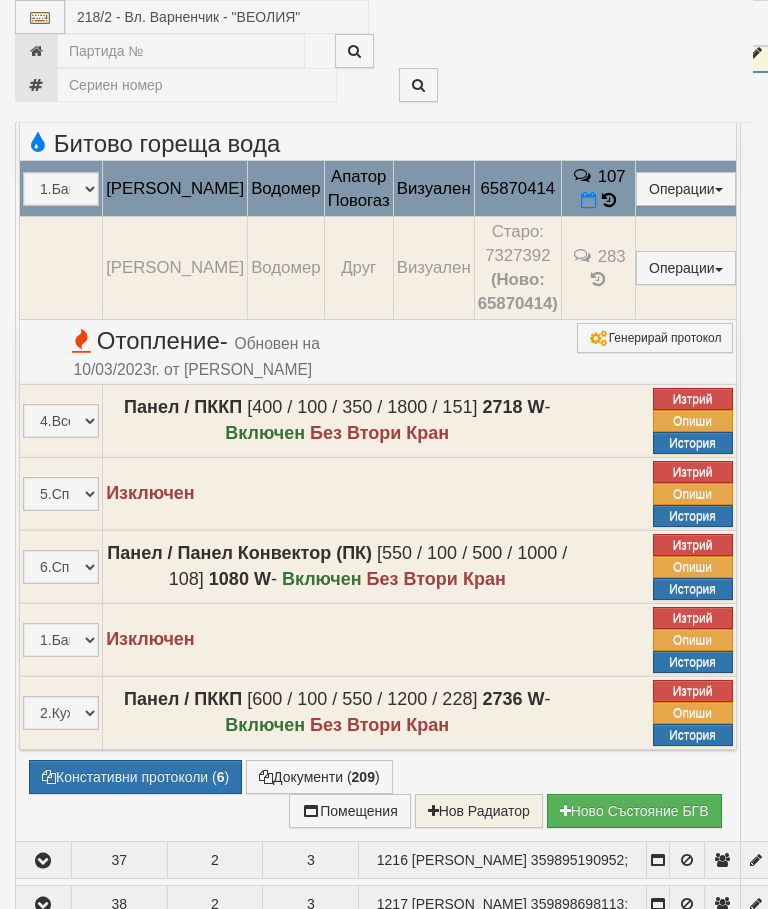 select on "10" 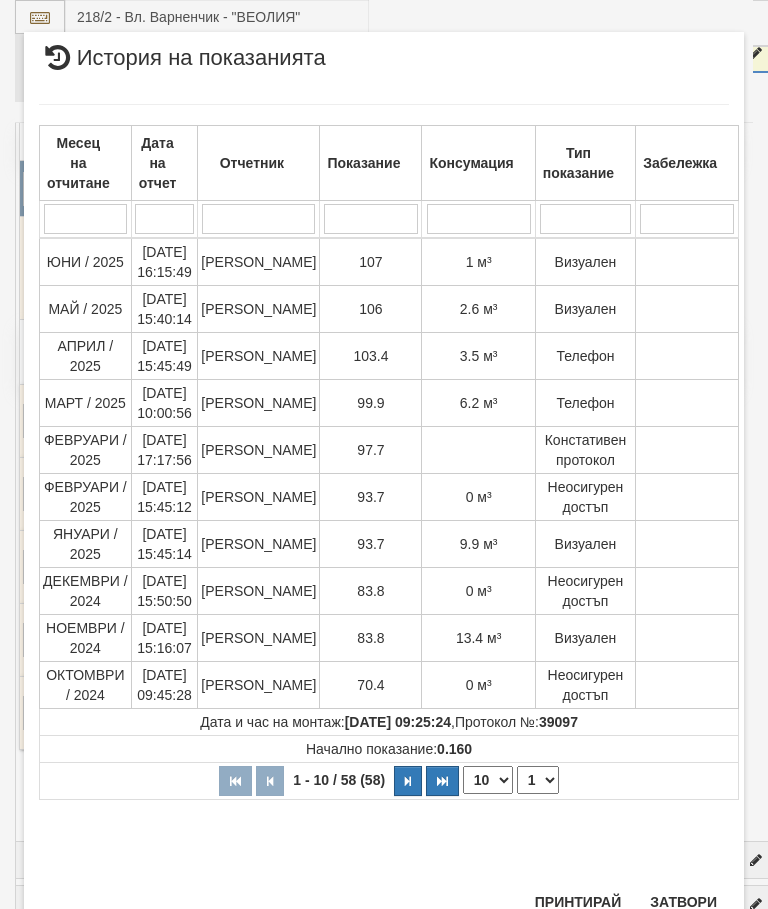 scroll, scrollTop: 767, scrollLeft: 0, axis: vertical 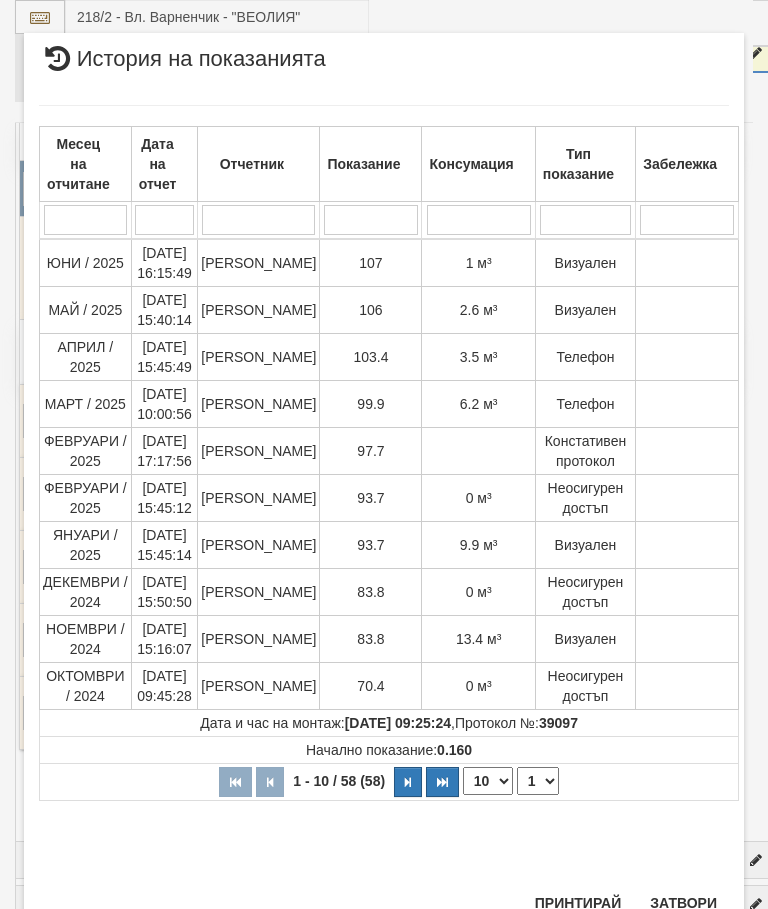 click on "Месец на отчитане
Дата на отчет
Отчетник
Показание
Консумация
Тип показание
Забележка
Дата и час на монтаж:  21/09/2020 09:25:24 ,
Протокол №:  39097
Начално показание:  0.160
1 - 10 / 58 (58)
10
20
30
40
1 2 3 4 5 6
107 1 м³" at bounding box center (384, 483) 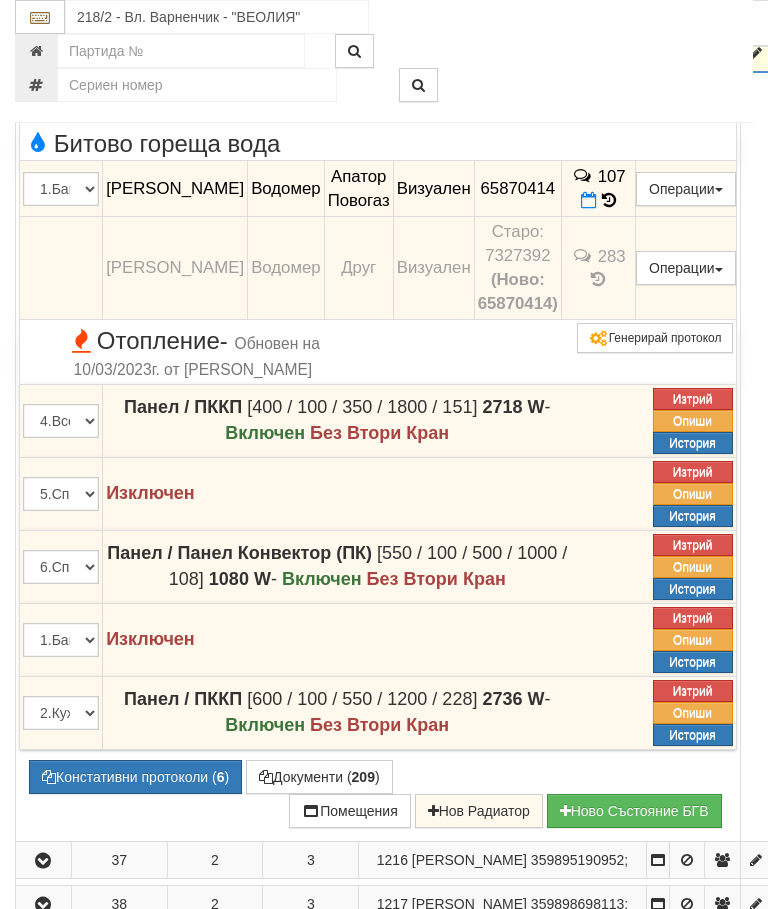 click at bounding box center [43, 54] 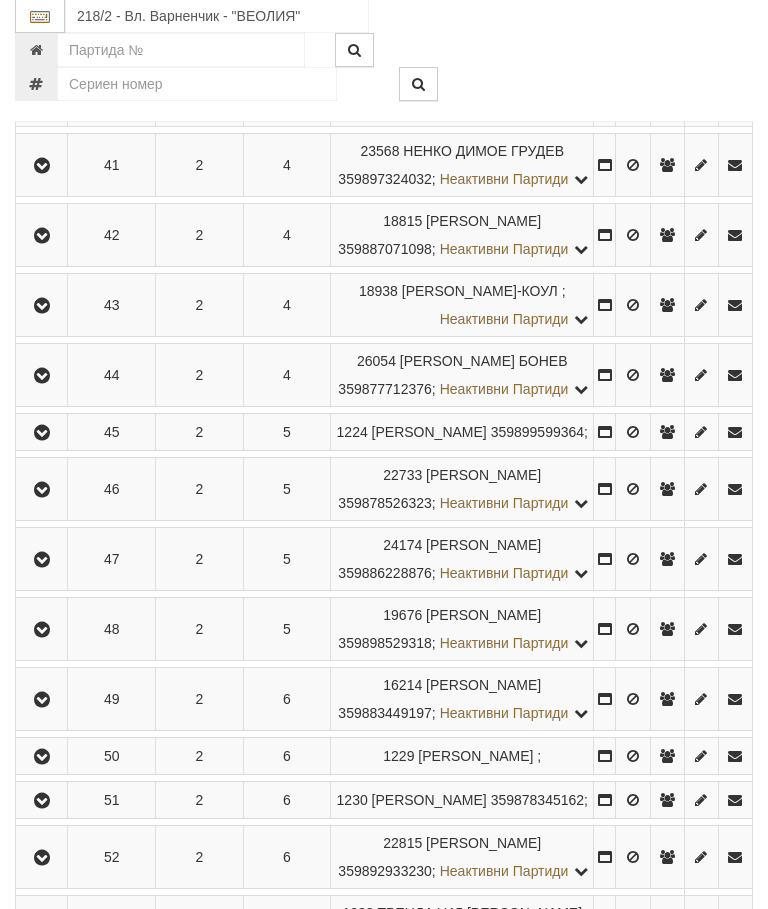 scroll, scrollTop: 1108, scrollLeft: 0, axis: vertical 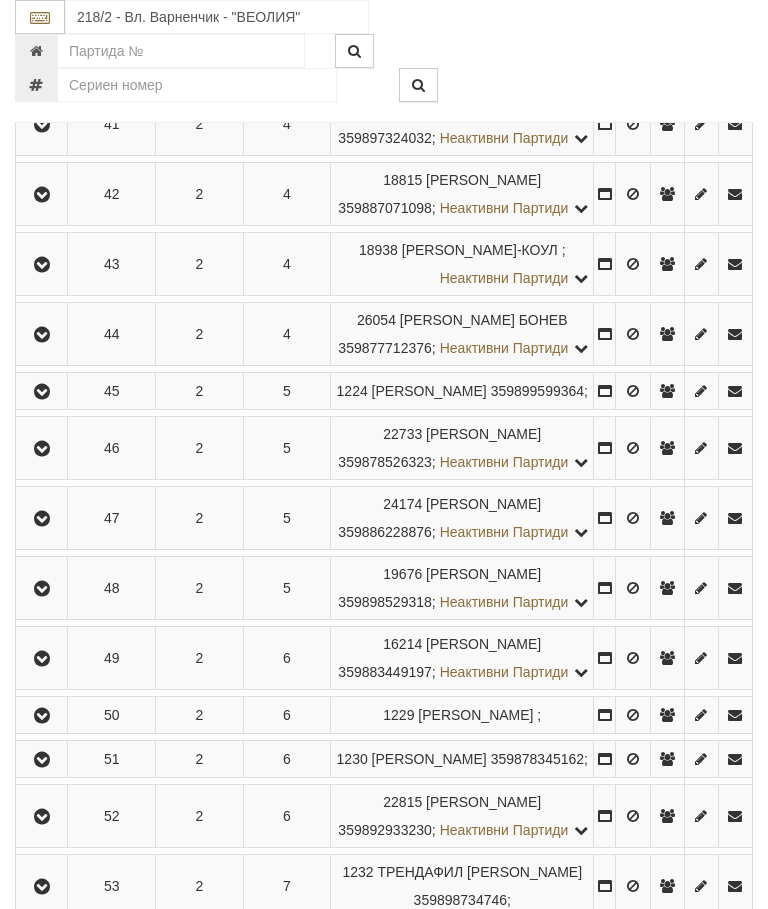 click at bounding box center [42, -15] 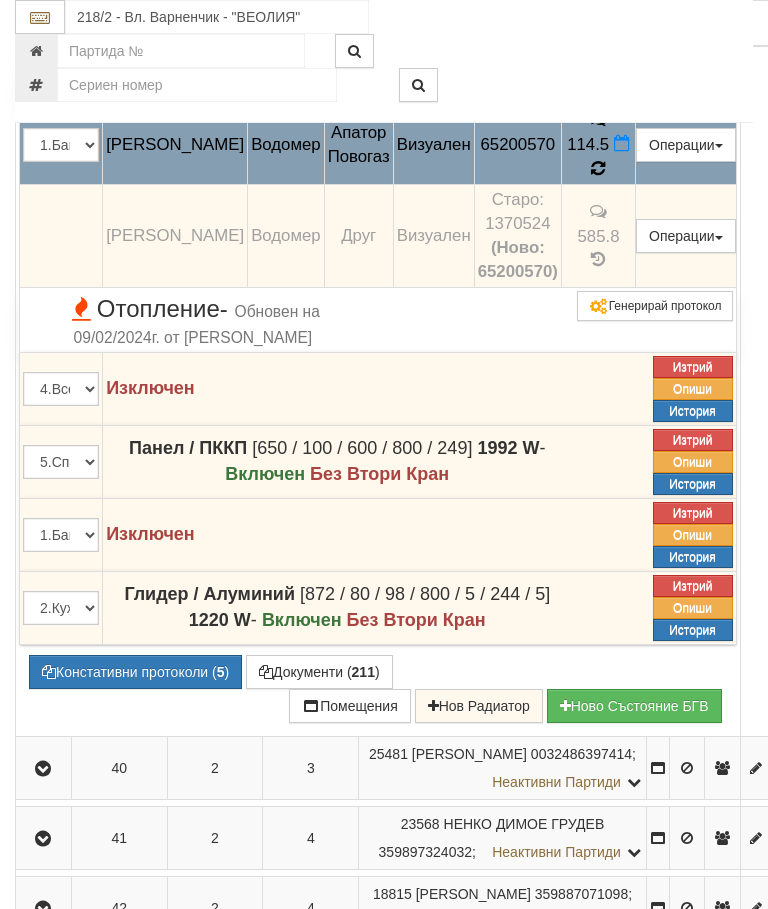 click at bounding box center [598, 169] 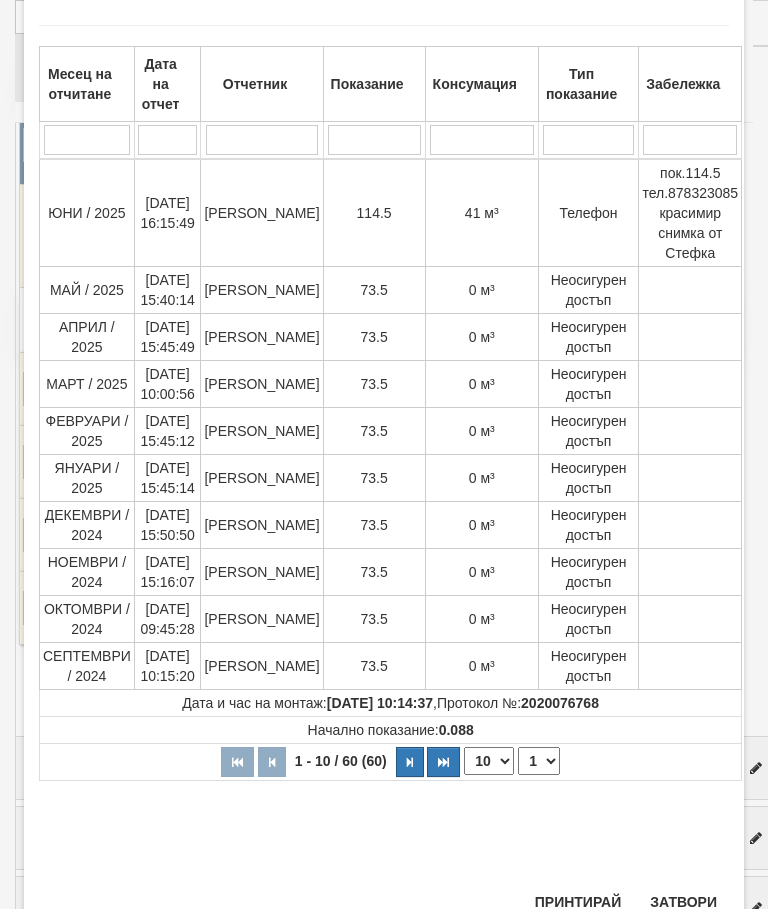 scroll, scrollTop: 732, scrollLeft: 0, axis: vertical 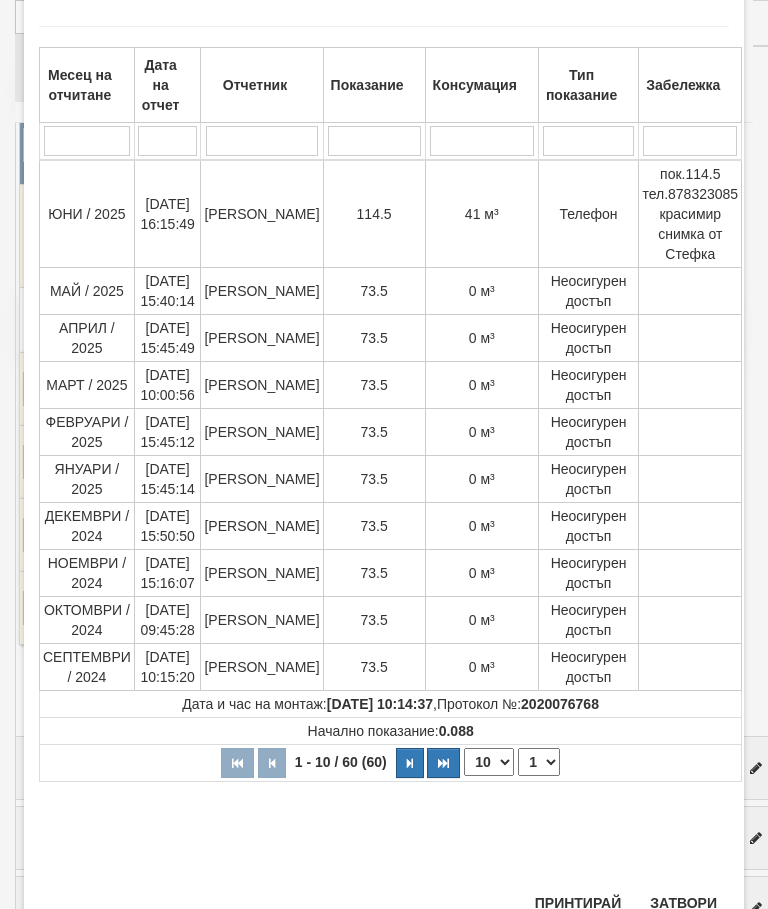 click on "Затвори" at bounding box center (683, 903) 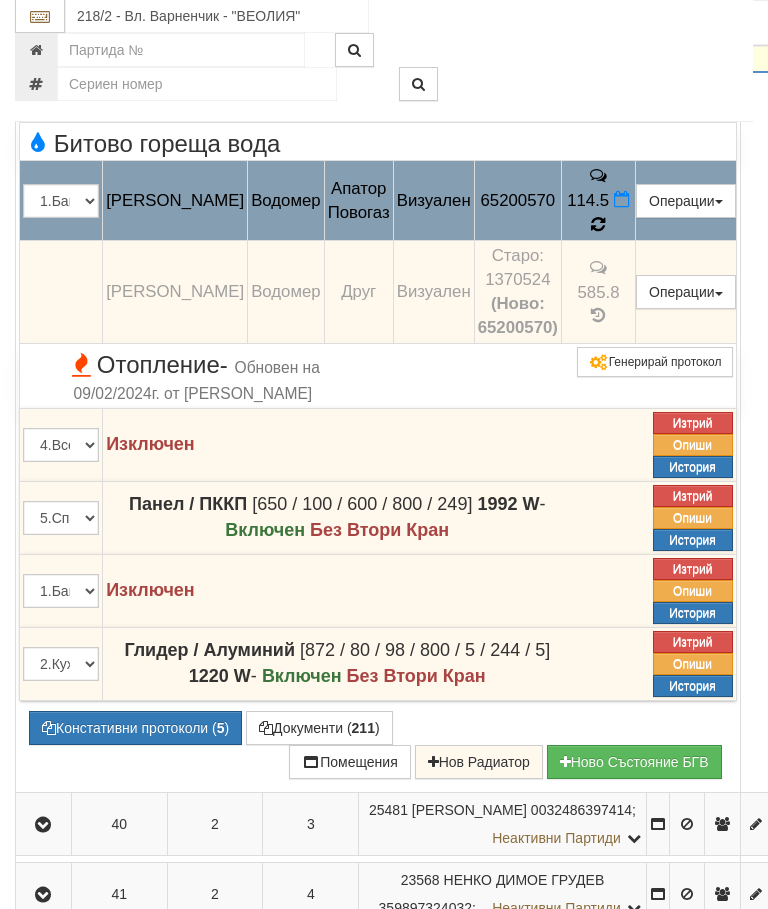 scroll, scrollTop: 1052, scrollLeft: 0, axis: vertical 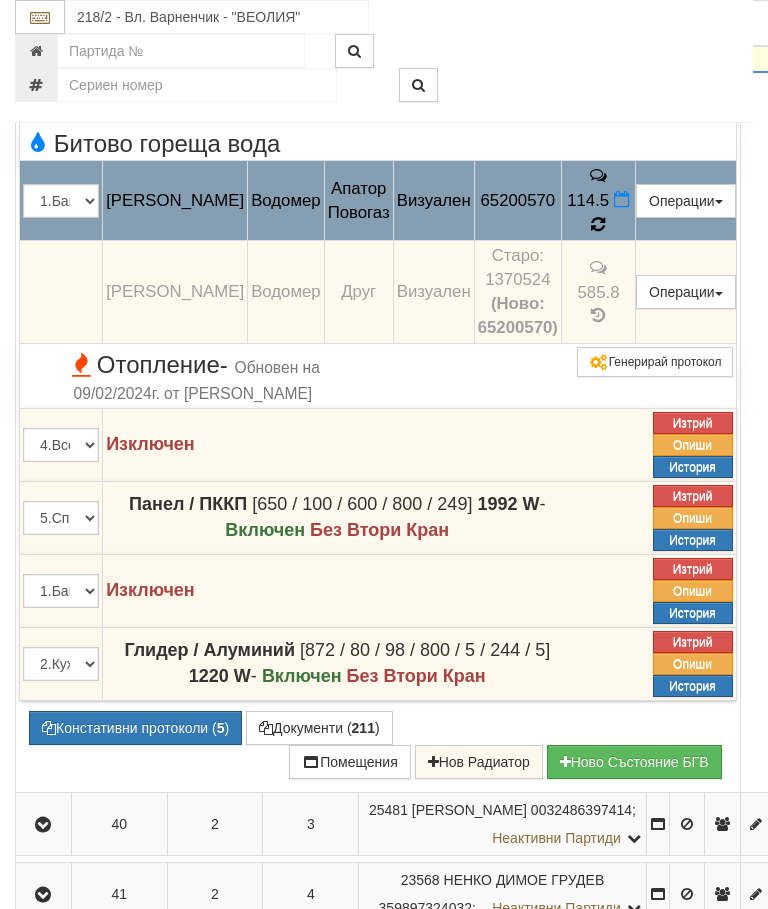 click at bounding box center (598, 224) 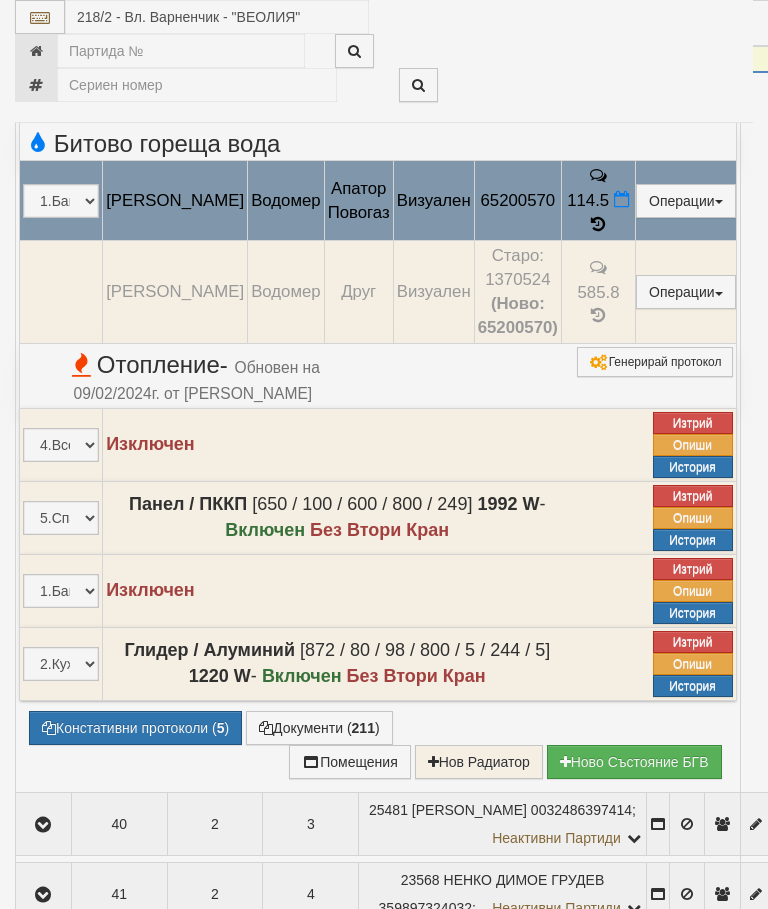 select on "10" 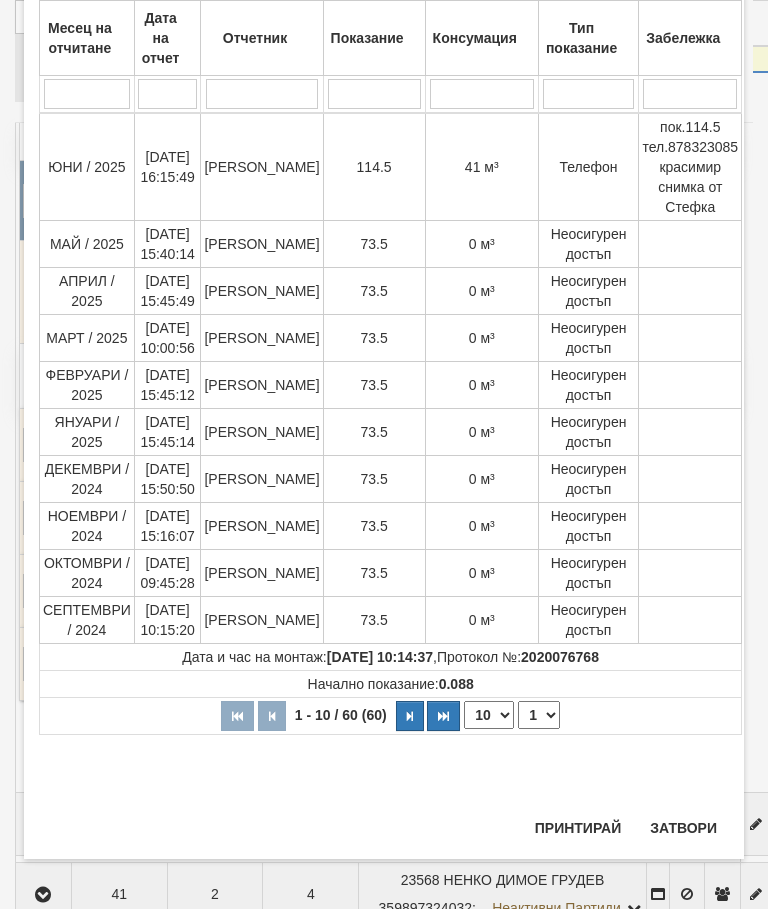 scroll, scrollTop: 1004, scrollLeft: 0, axis: vertical 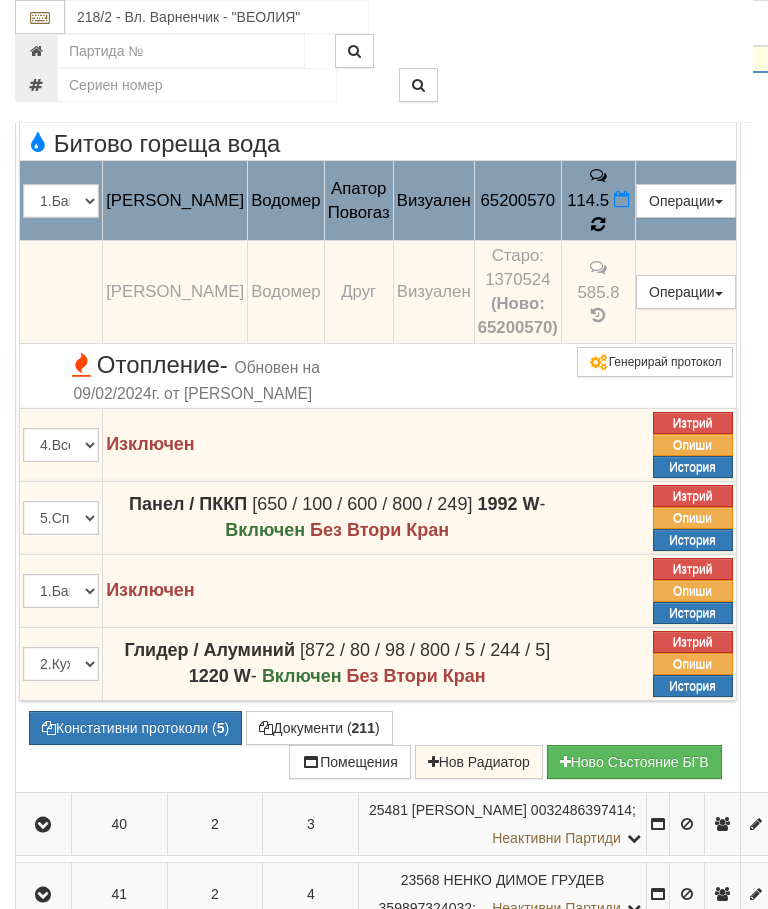 click at bounding box center [598, 225] 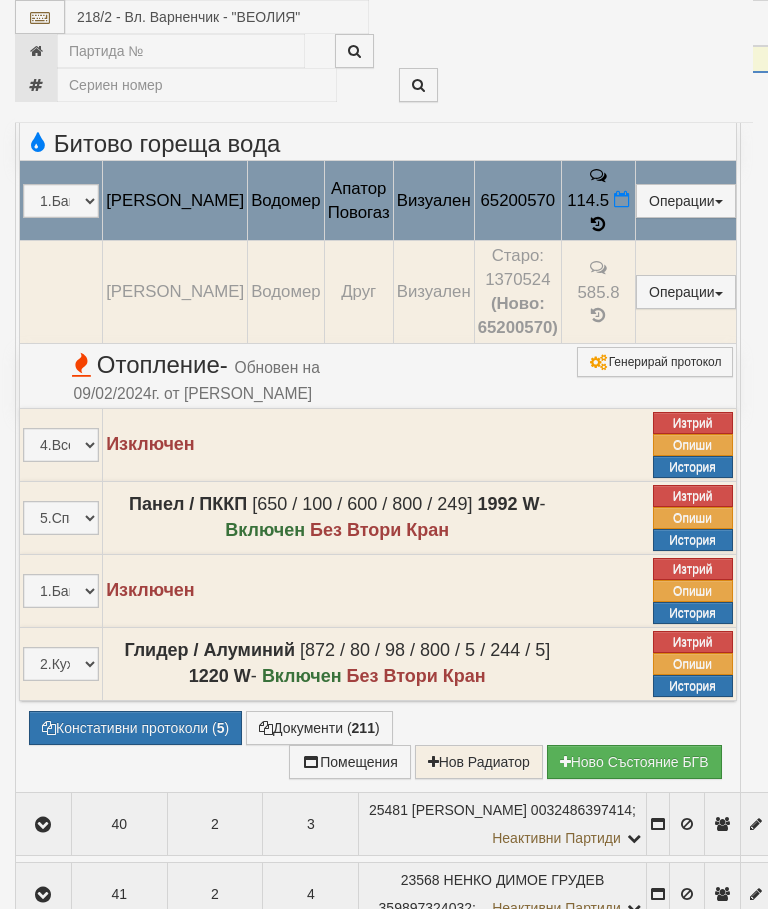 select on "10" 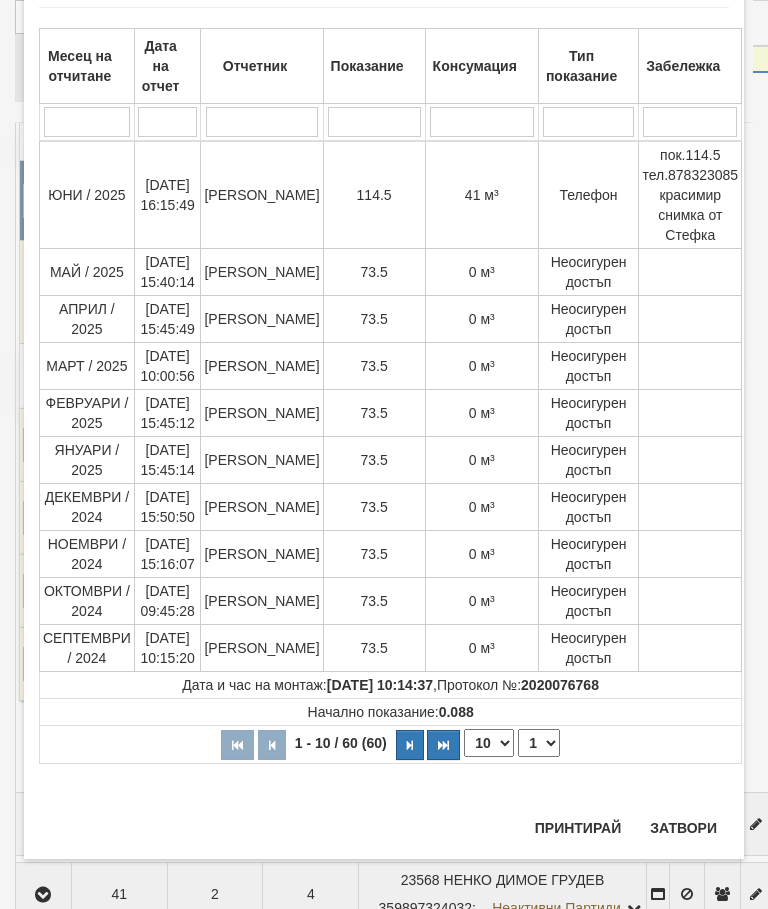 scroll, scrollTop: 1184, scrollLeft: 0, axis: vertical 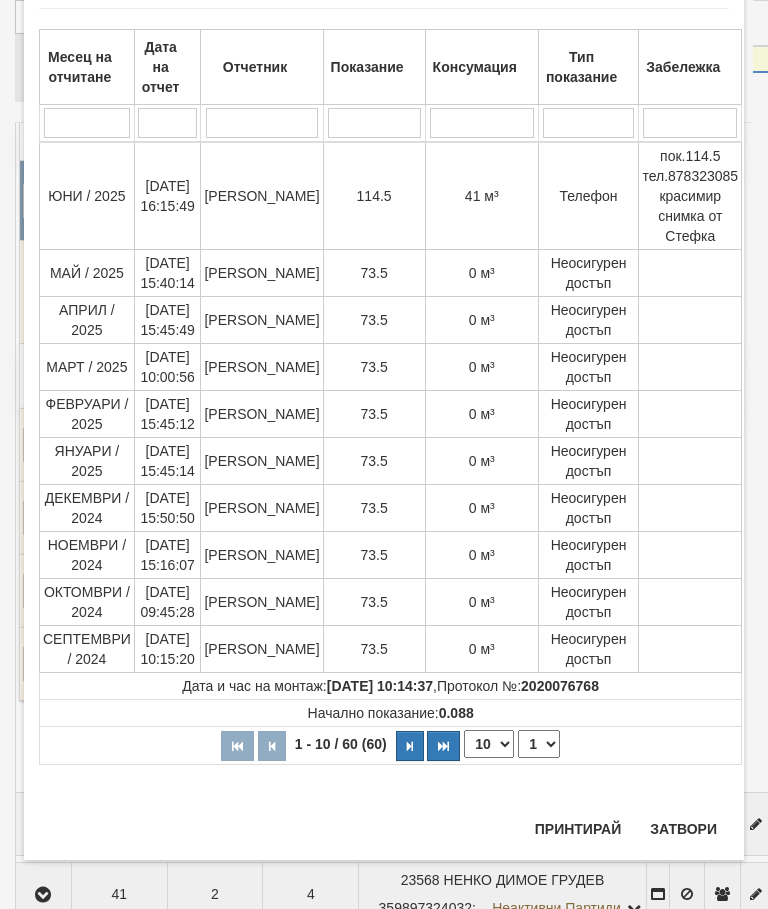 click on "1 2 3 4 5 6" at bounding box center [539, 744] 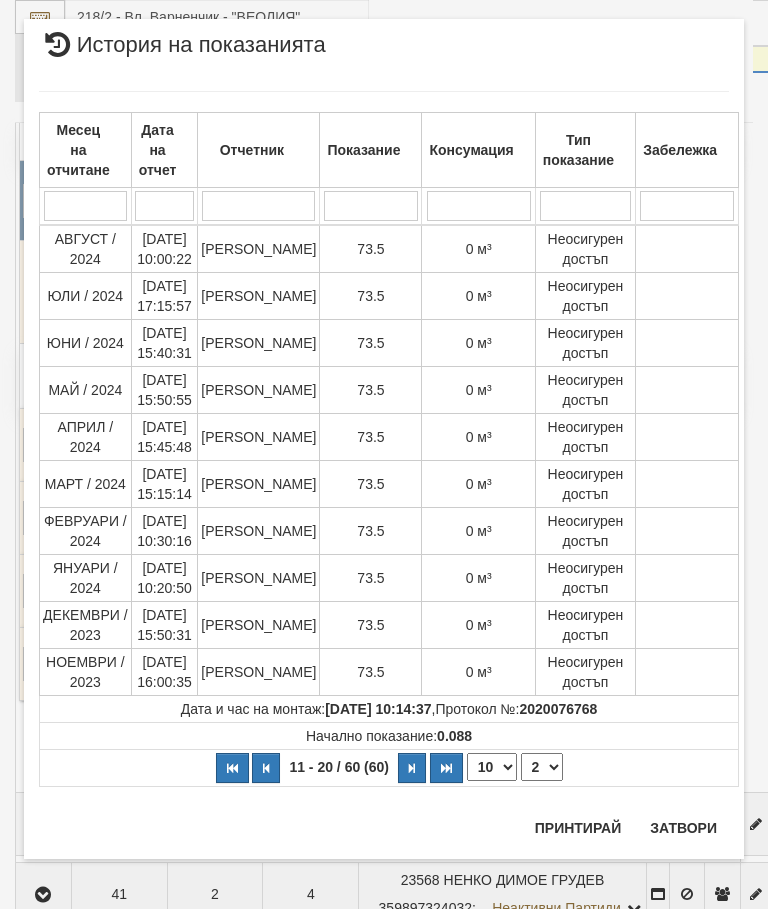 scroll, scrollTop: 0, scrollLeft: 0, axis: both 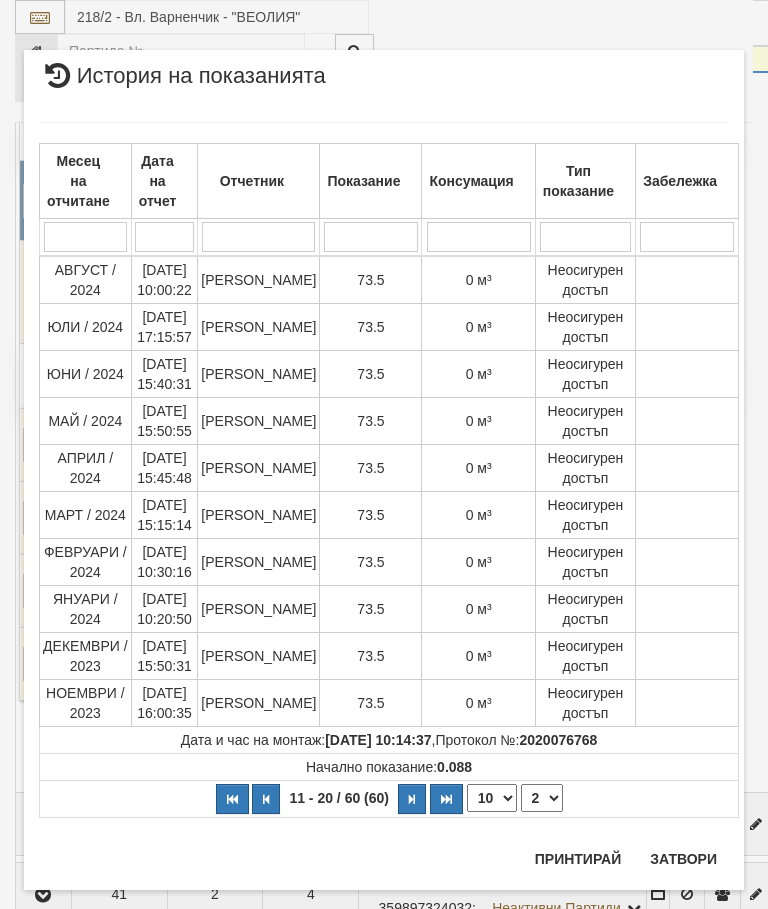click on "1 2 3 4 5 6" at bounding box center (542, 798) 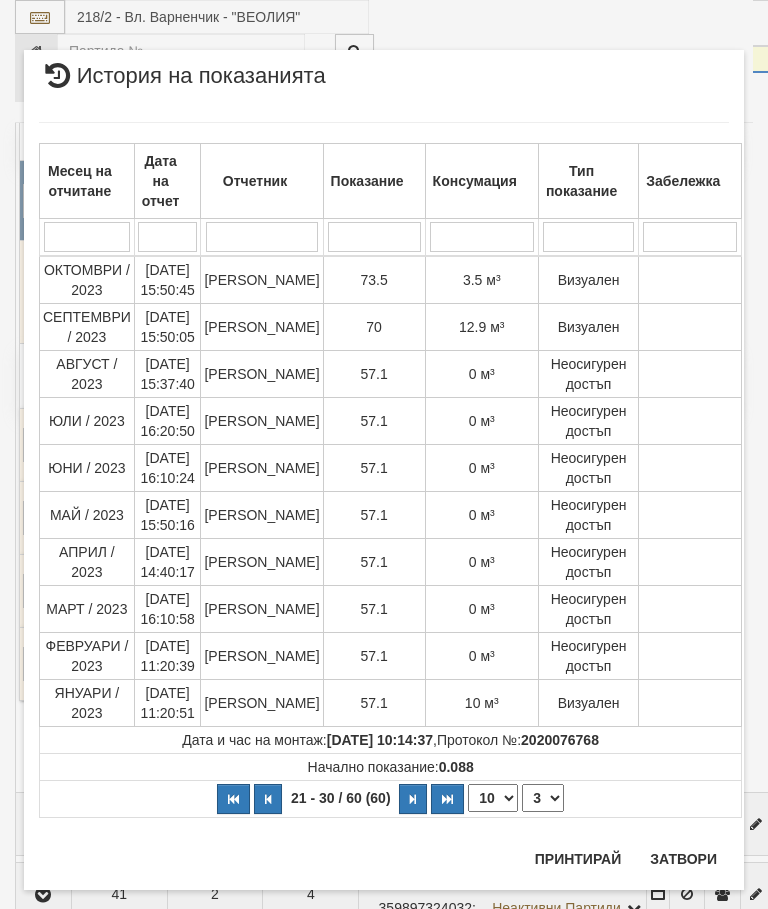 click on "1 2 3 4 5 6" at bounding box center (543, 798) 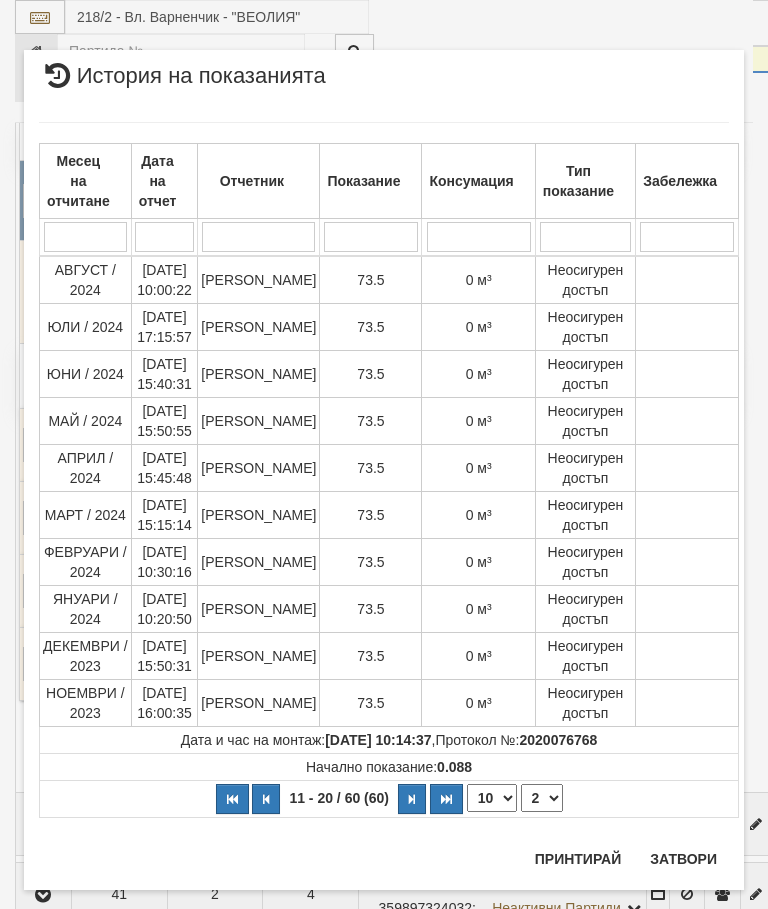 click on "1 2 3 4 5 6" at bounding box center [542, 798] 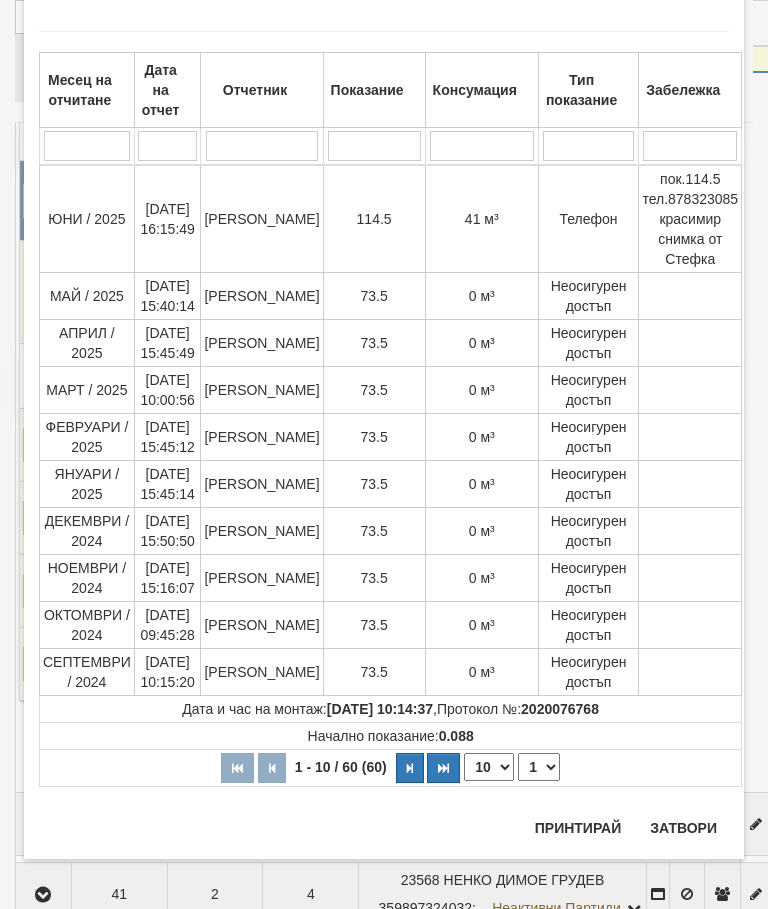 scroll, scrollTop: 91, scrollLeft: 0, axis: vertical 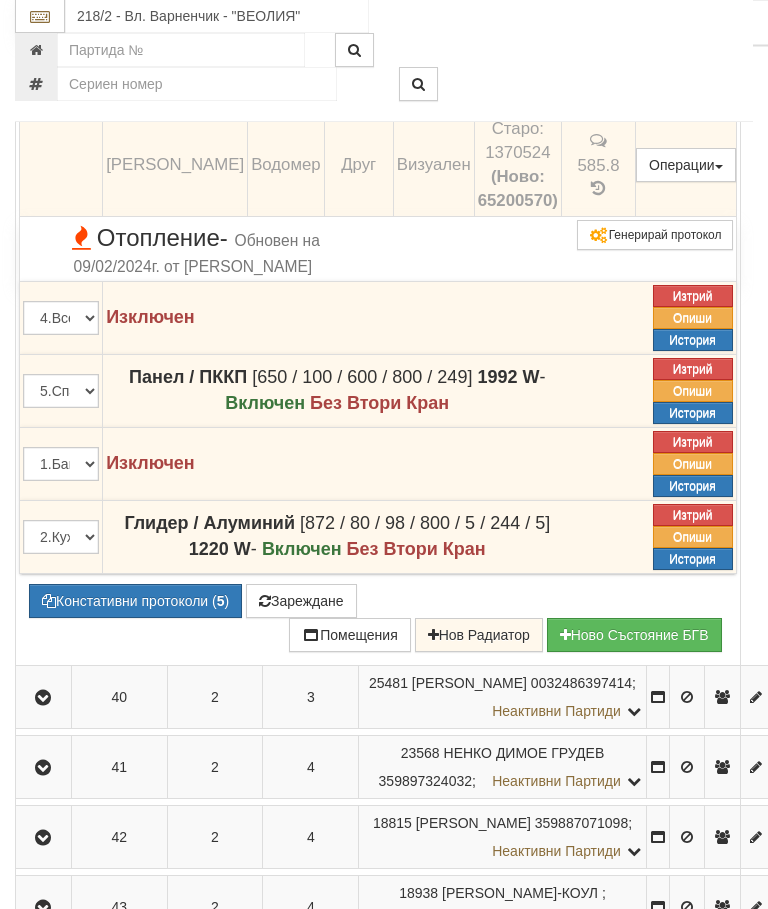 click on "Зареждане" at bounding box center (301, 602) 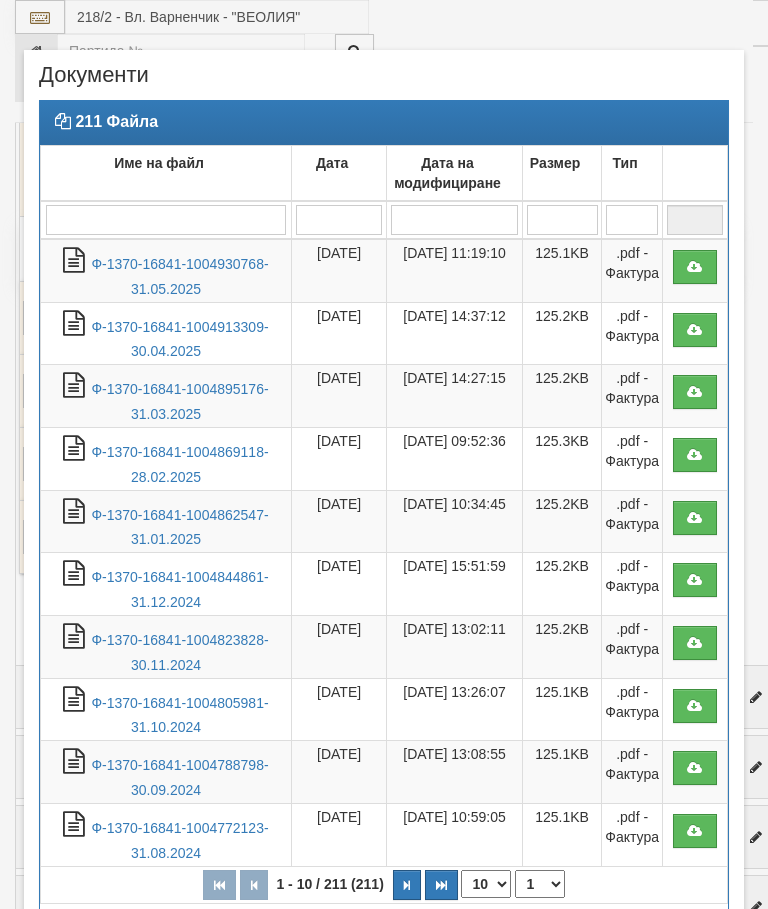 select on "10" 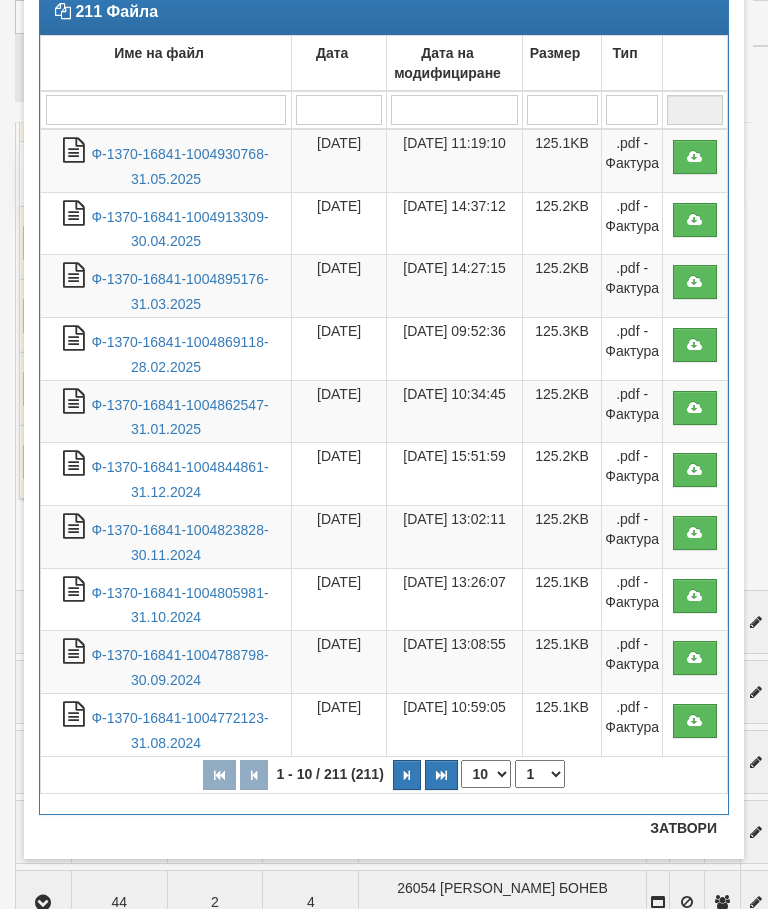 scroll, scrollTop: 110, scrollLeft: 0, axis: vertical 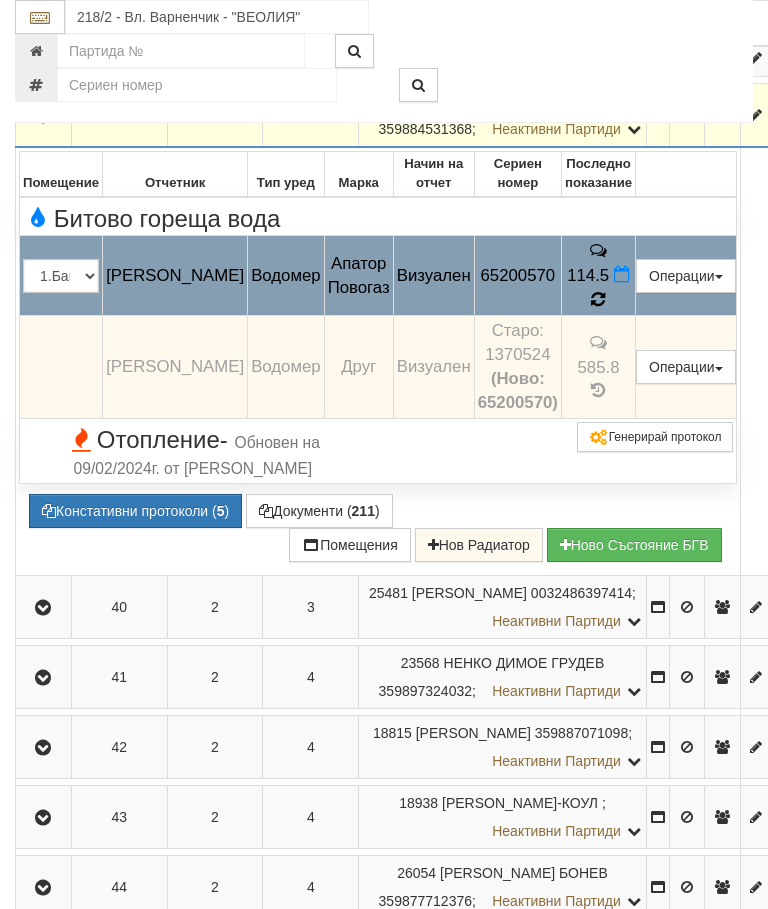 click at bounding box center [598, 300] 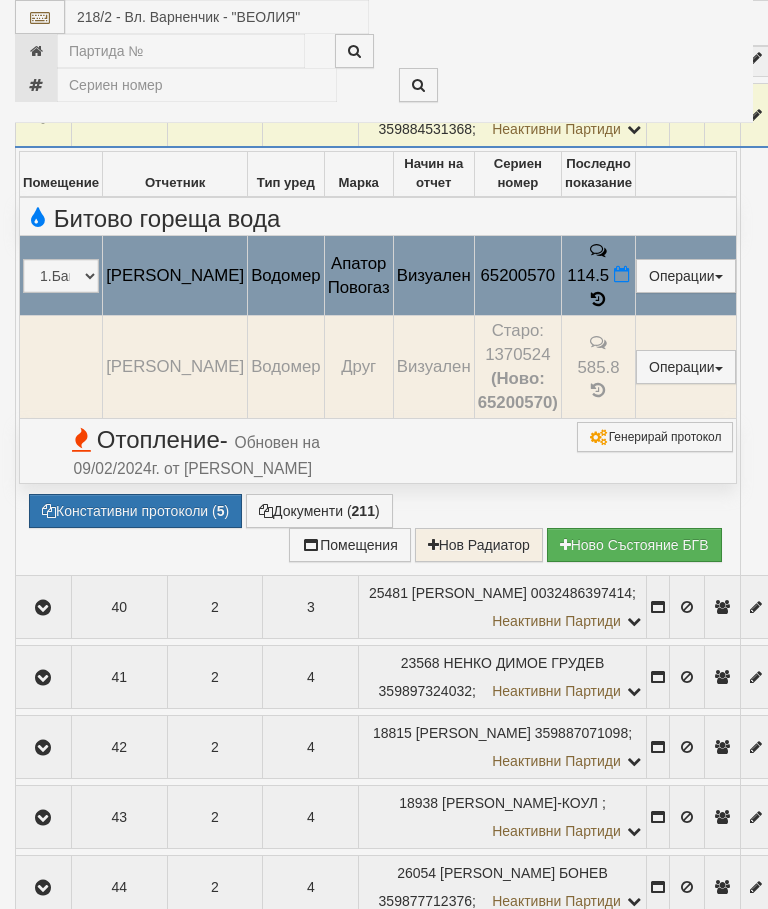 select on "10" 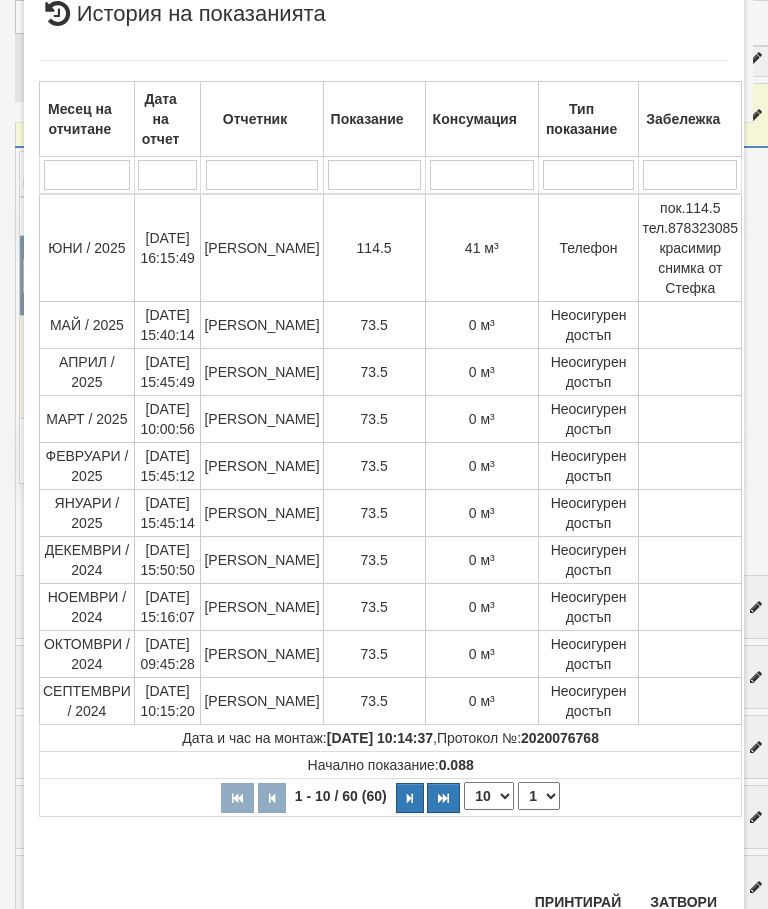 scroll, scrollTop: 981, scrollLeft: 0, axis: vertical 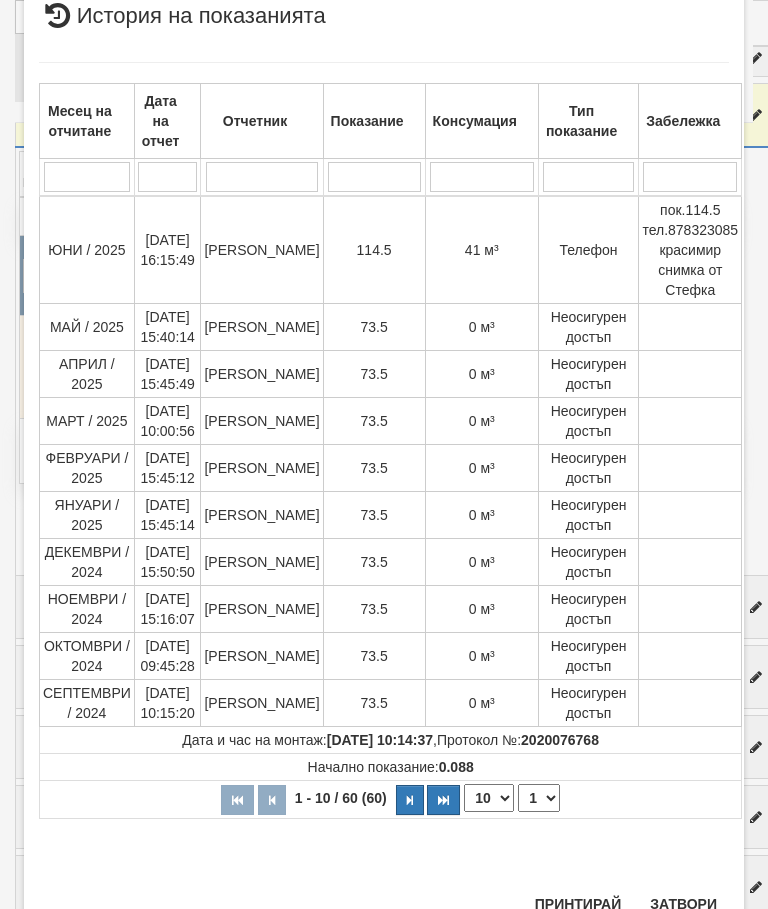 click on "Затвори" at bounding box center (683, 904) 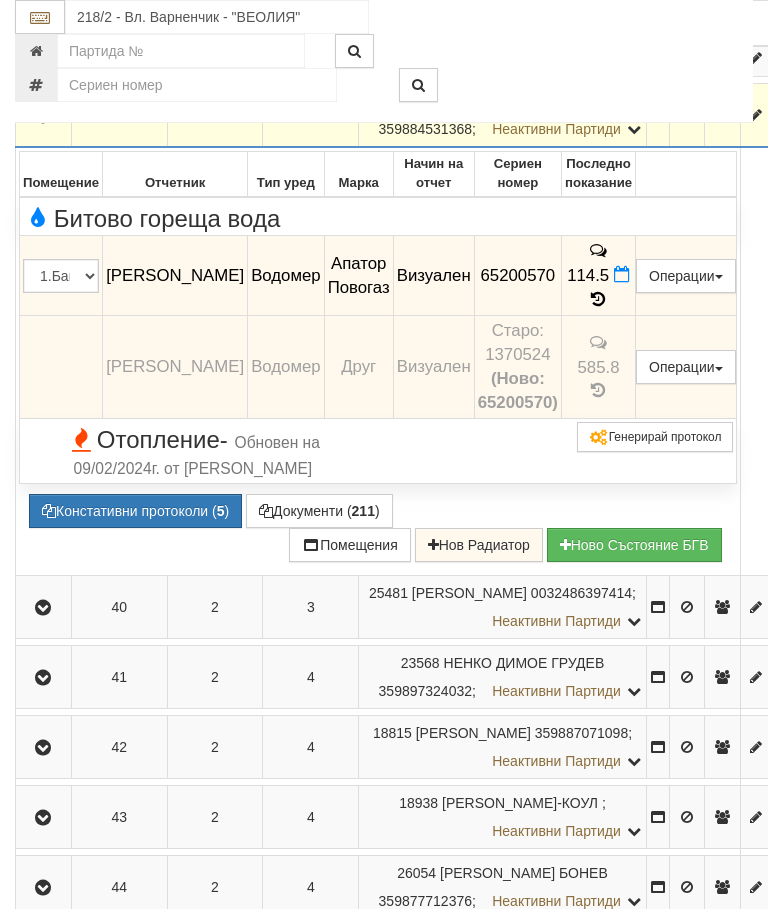 click on "Редакция / Протокол" at bounding box center (0, 0) 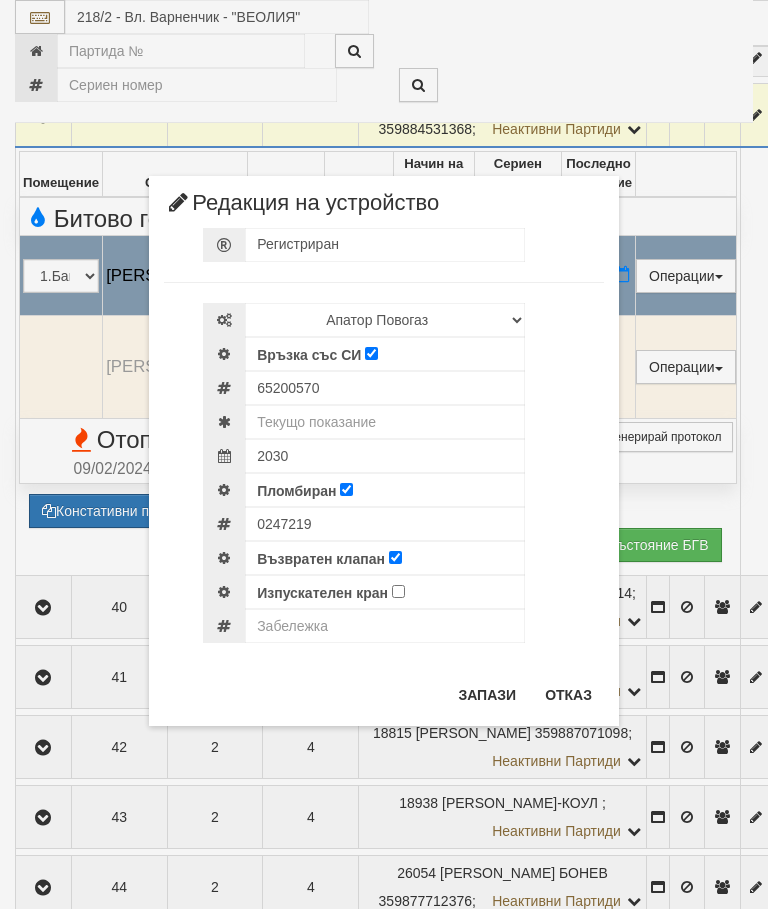 click on "×    Редакция на устройство
Регистриран
Избери Марка и модел
Апатор Повогаз
Друг
Кундис Радио
Сименс Визуален
Сименс Радио
Техем
Връзка със СИ
65200570" at bounding box center (384, 363) 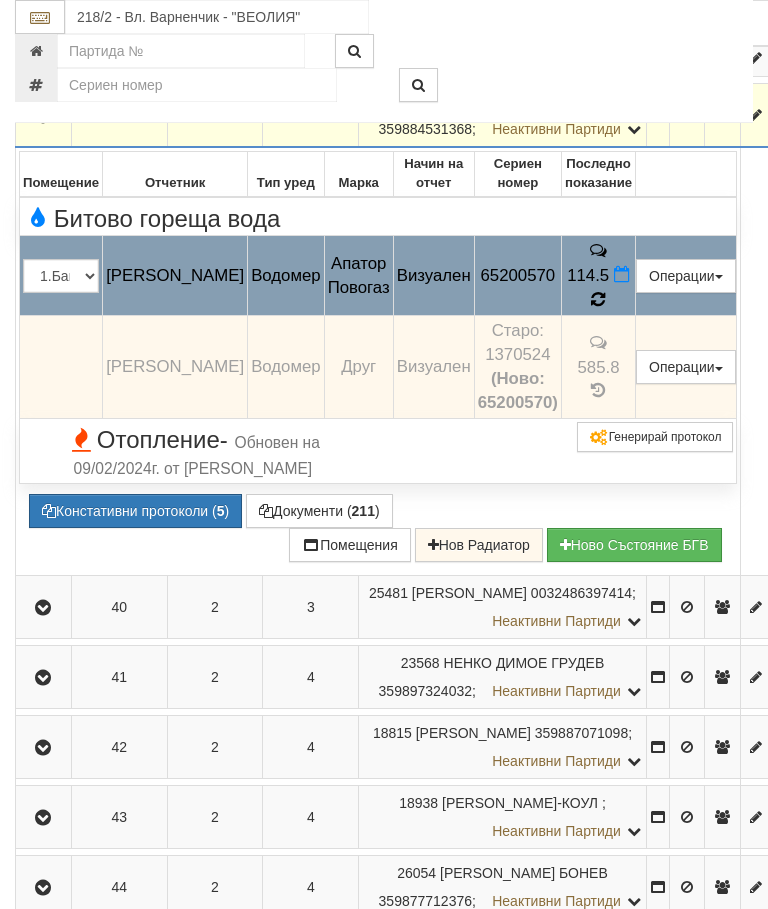 click at bounding box center (598, 299) 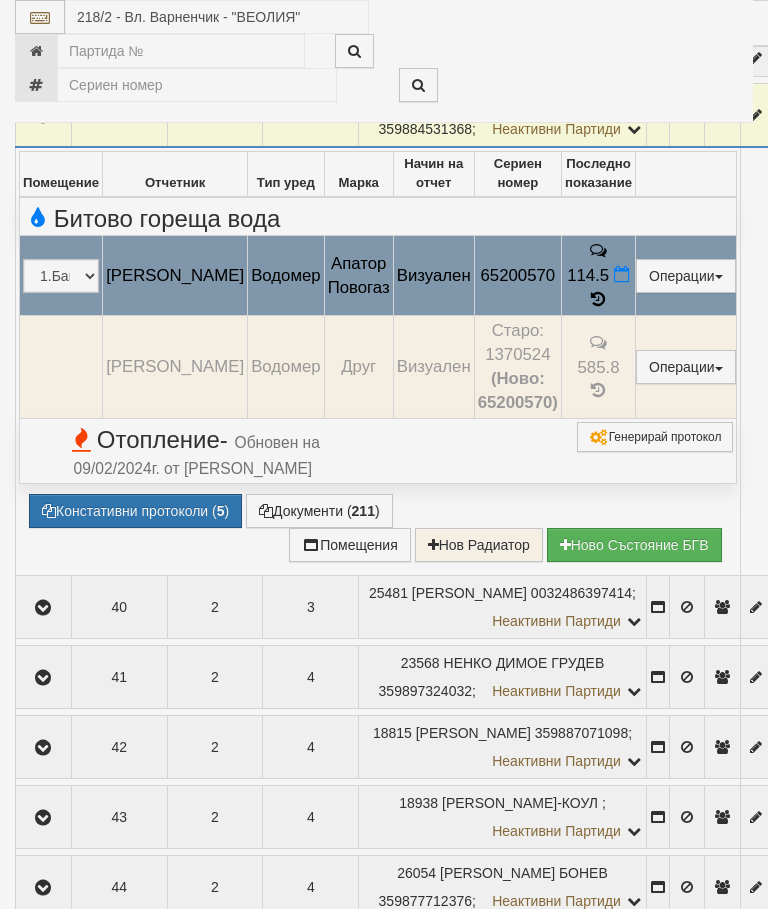 select on "10" 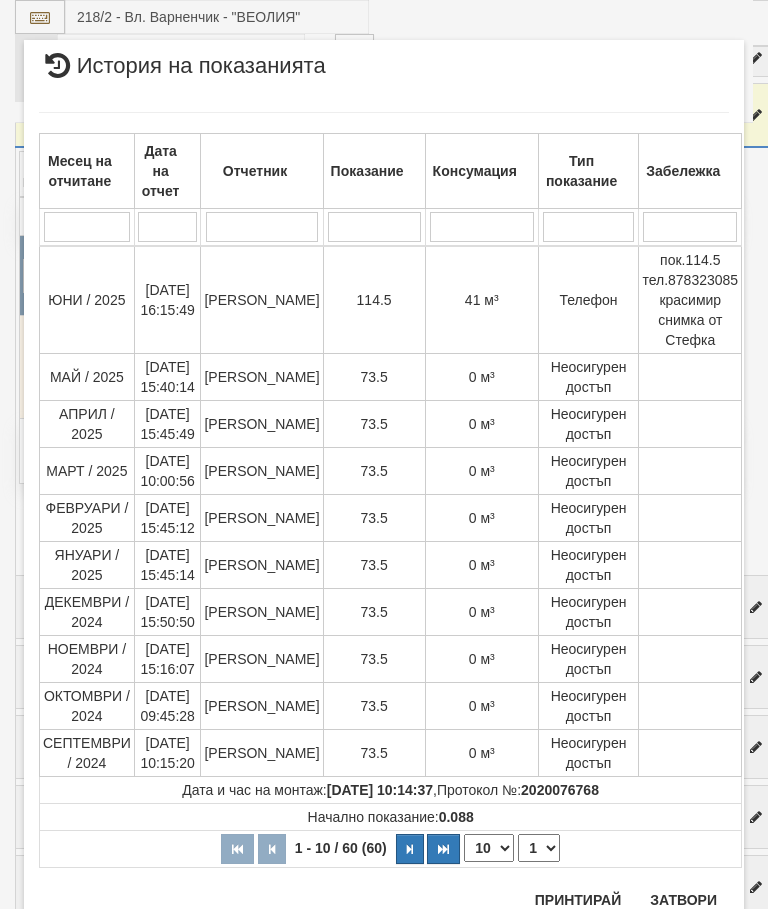 scroll, scrollTop: 1278, scrollLeft: 0, axis: vertical 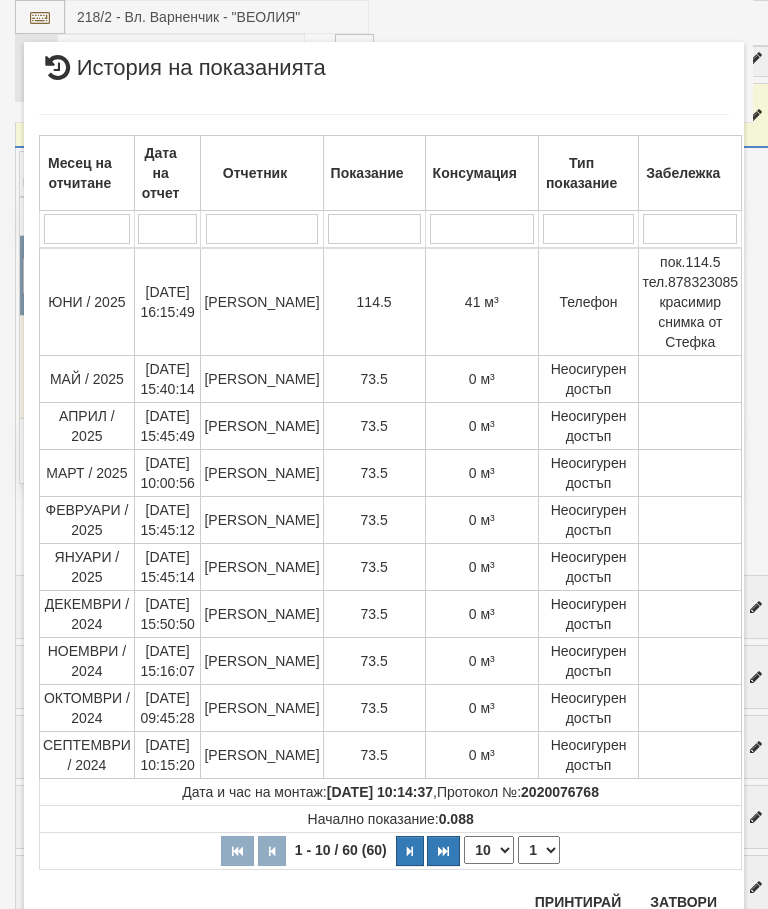 click on "Затвори" at bounding box center [683, 902] 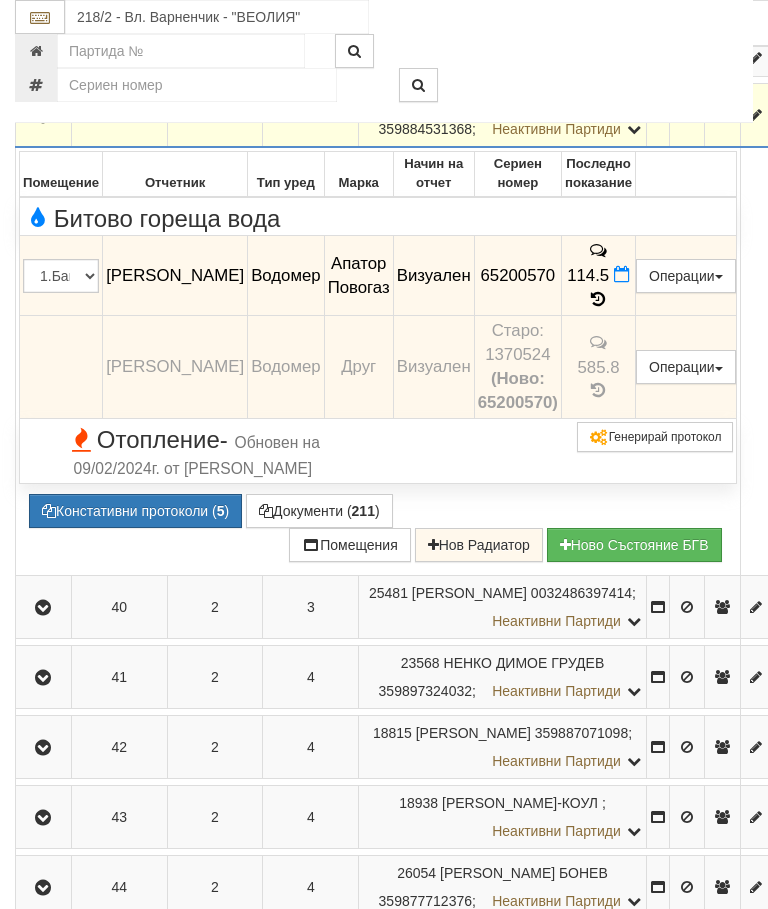 click at bounding box center (43, 115) 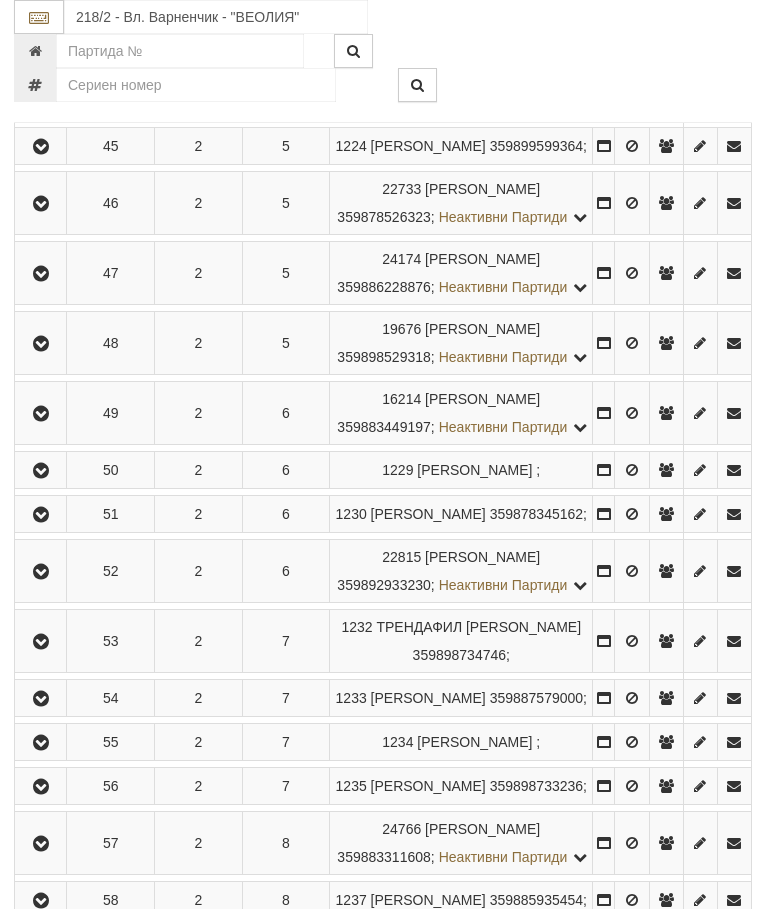 scroll, scrollTop: 1443, scrollLeft: 0, axis: vertical 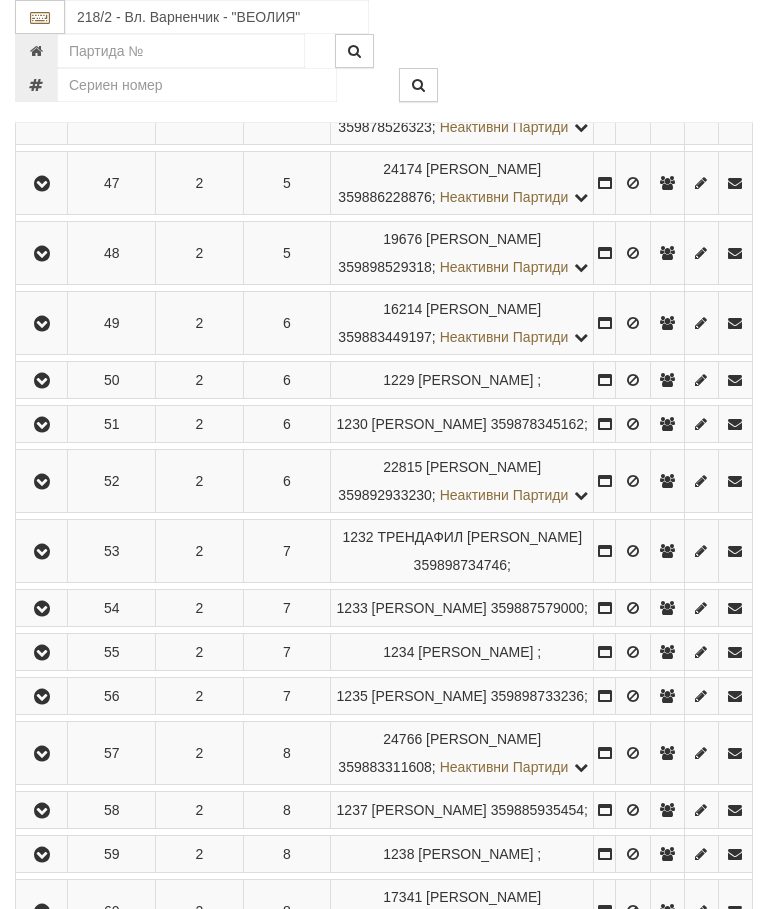 click at bounding box center [42, 0] 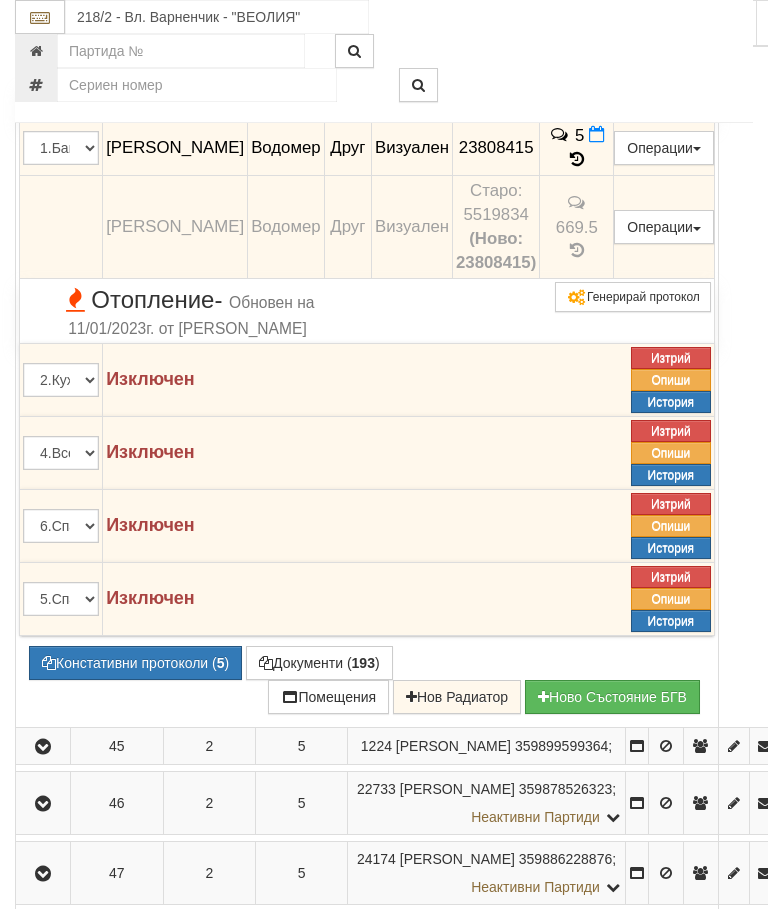 click on "Документи ( 193 )" at bounding box center (319, 663) 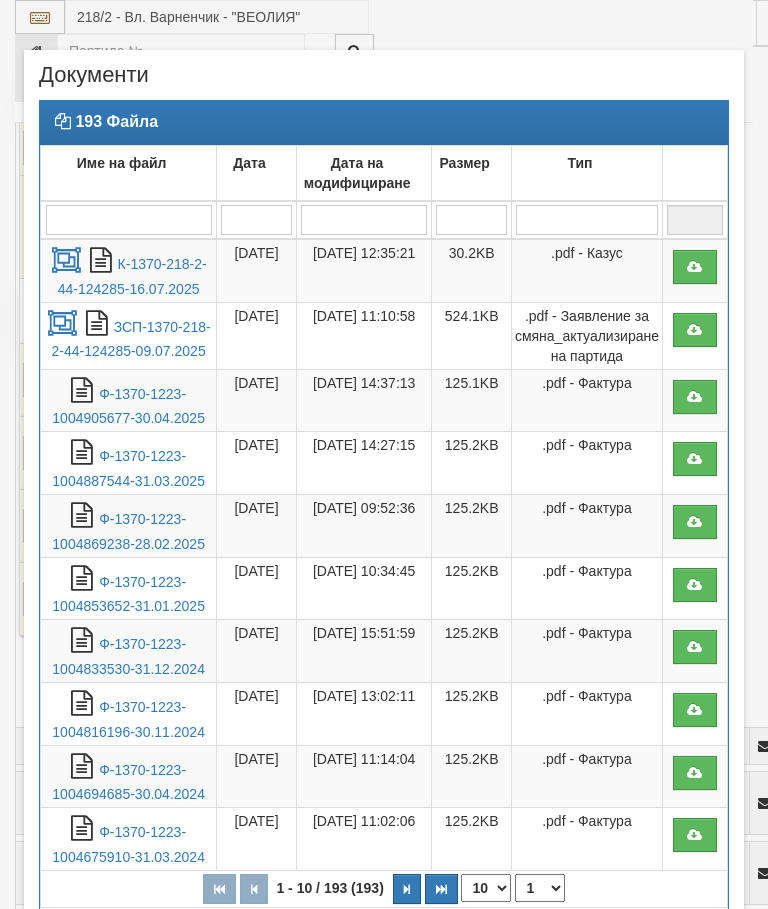 select on "10" 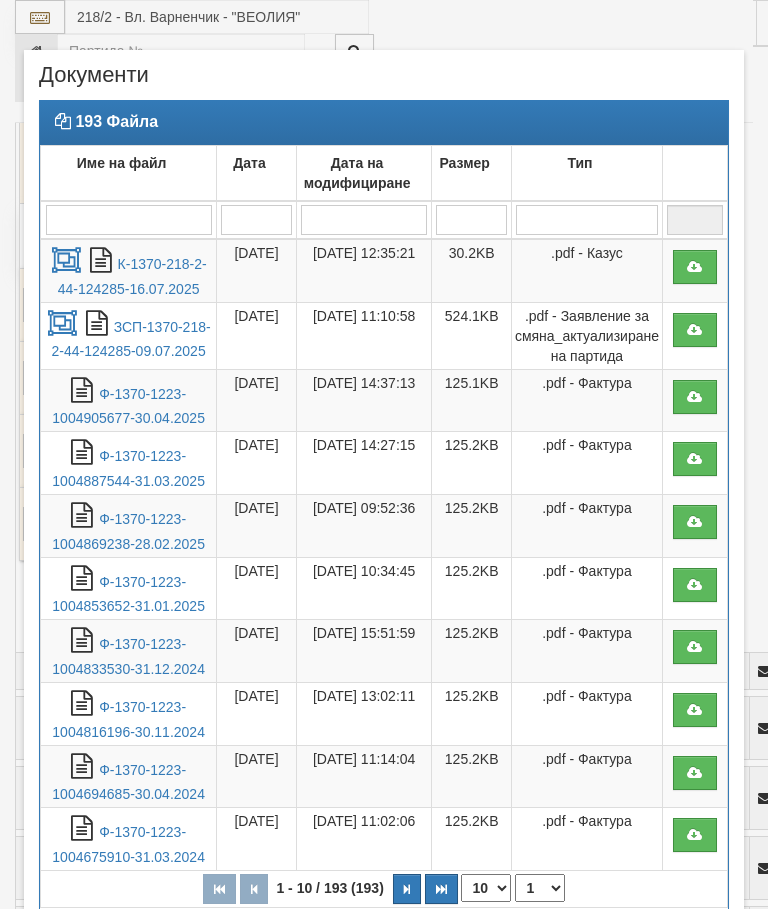 click on "К-1370-218-2-44-124285-16.07.2025" at bounding box center [132, 276] 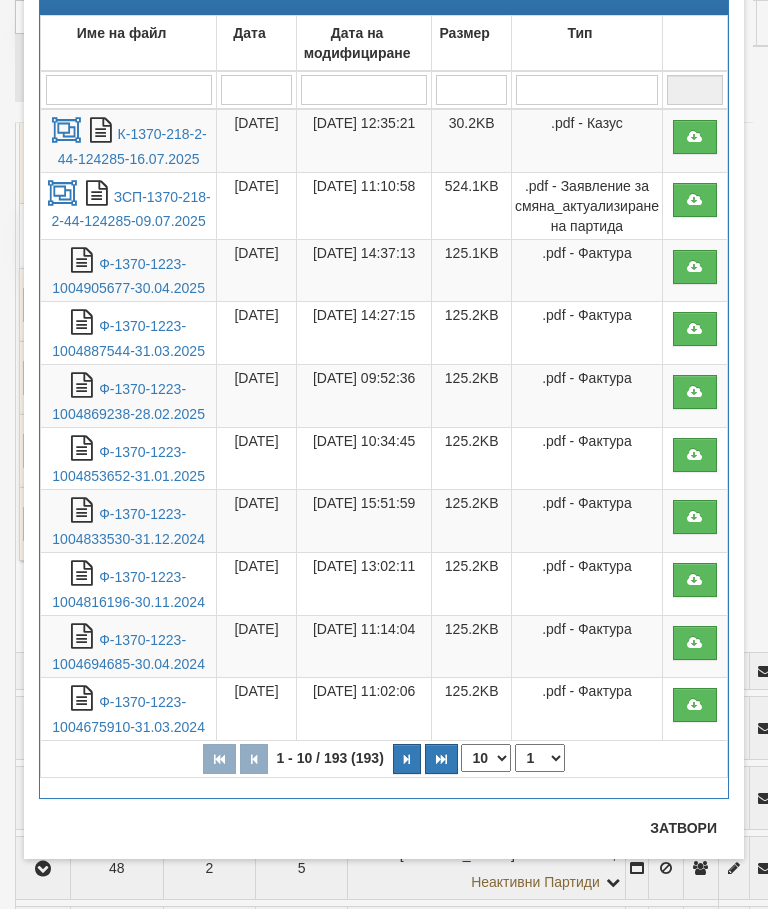scroll, scrollTop: 130, scrollLeft: 0, axis: vertical 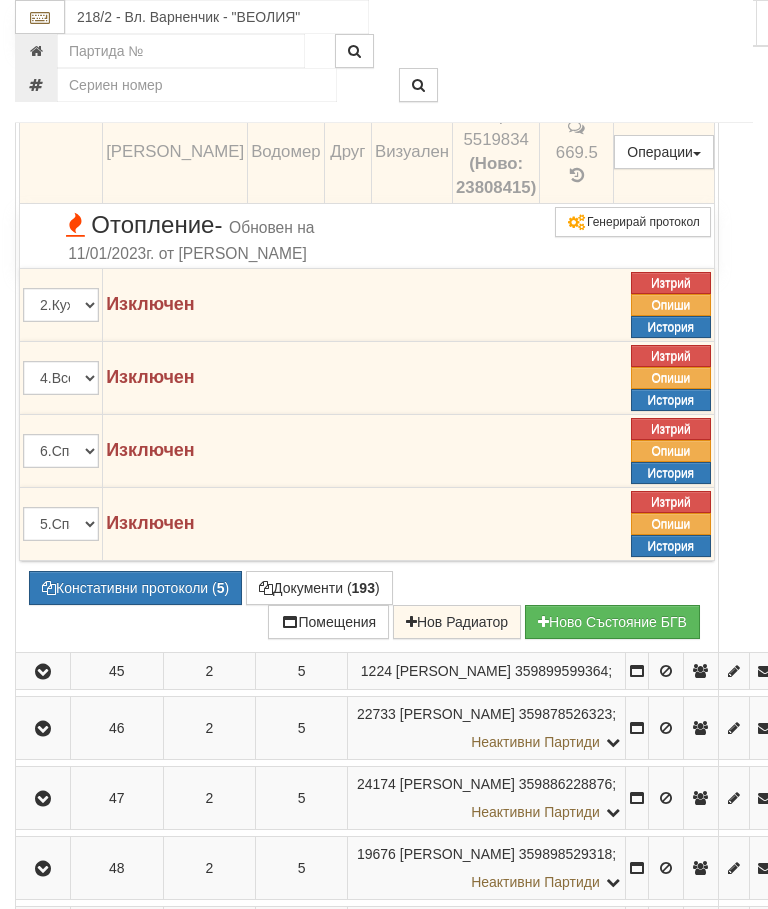 click at bounding box center (43, -76) 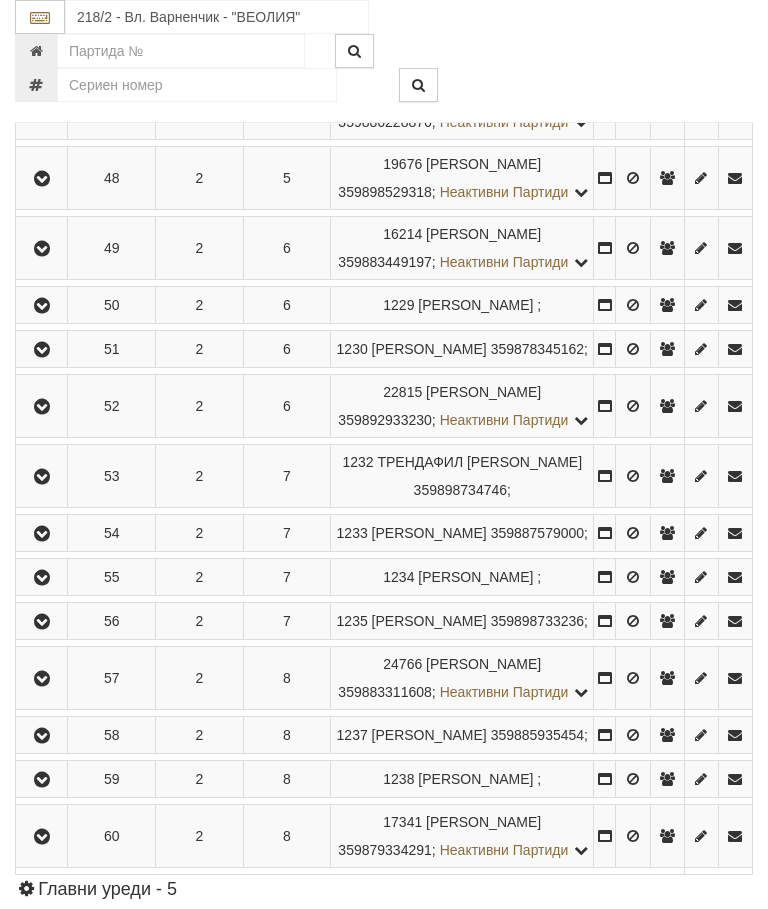 click at bounding box center [42, -215] 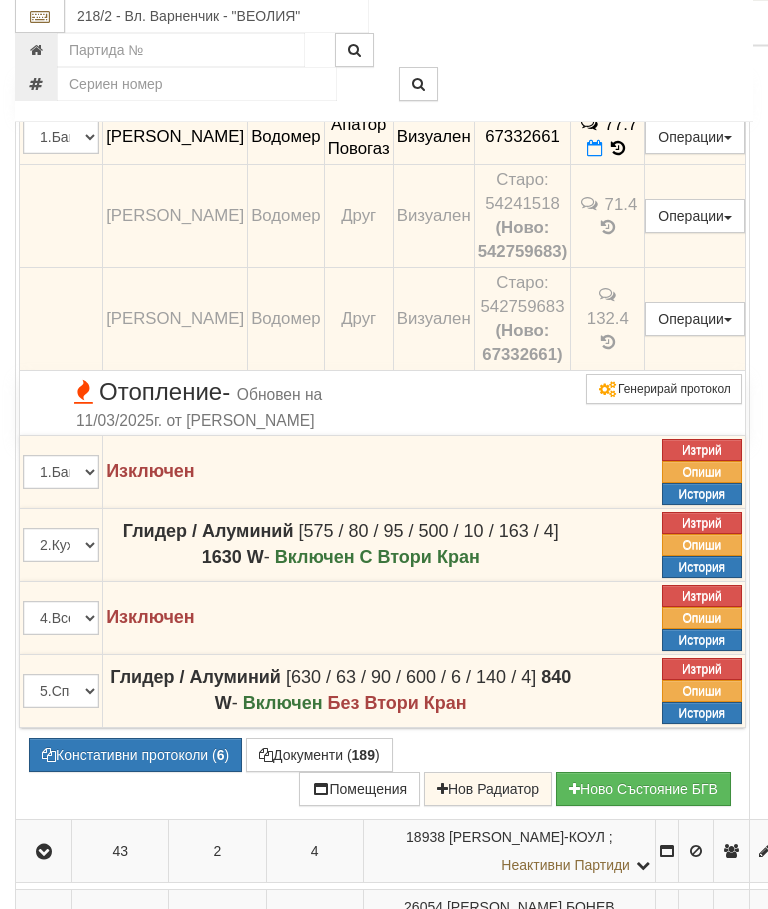 scroll, scrollTop: 1305, scrollLeft: 0, axis: vertical 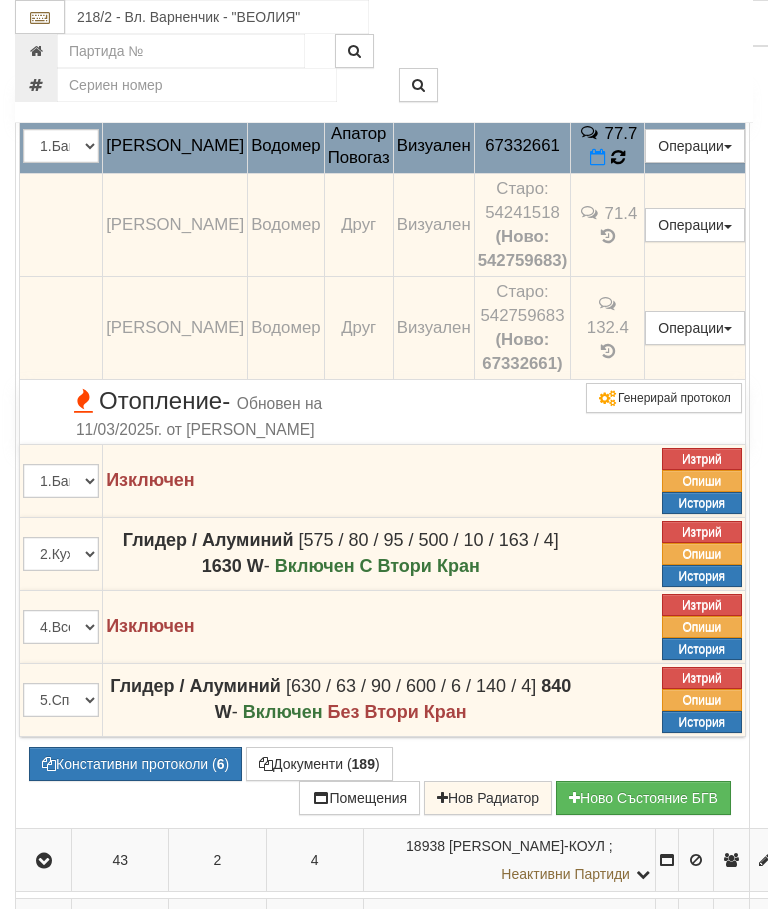 click at bounding box center [618, 157] 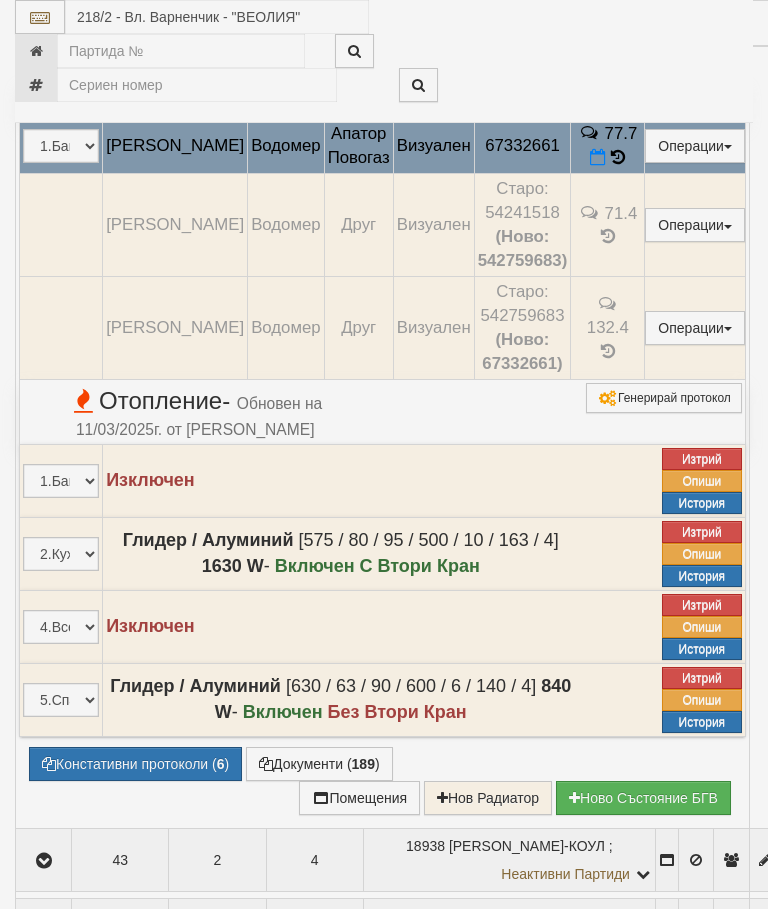 select on "10" 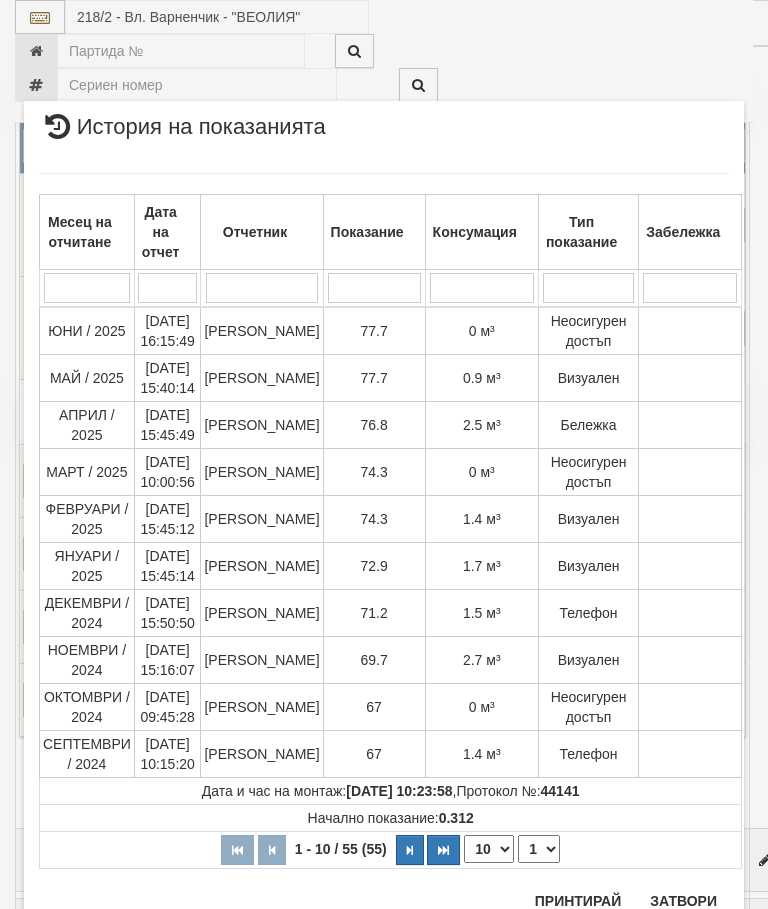 scroll, scrollTop: 1153, scrollLeft: 0, axis: vertical 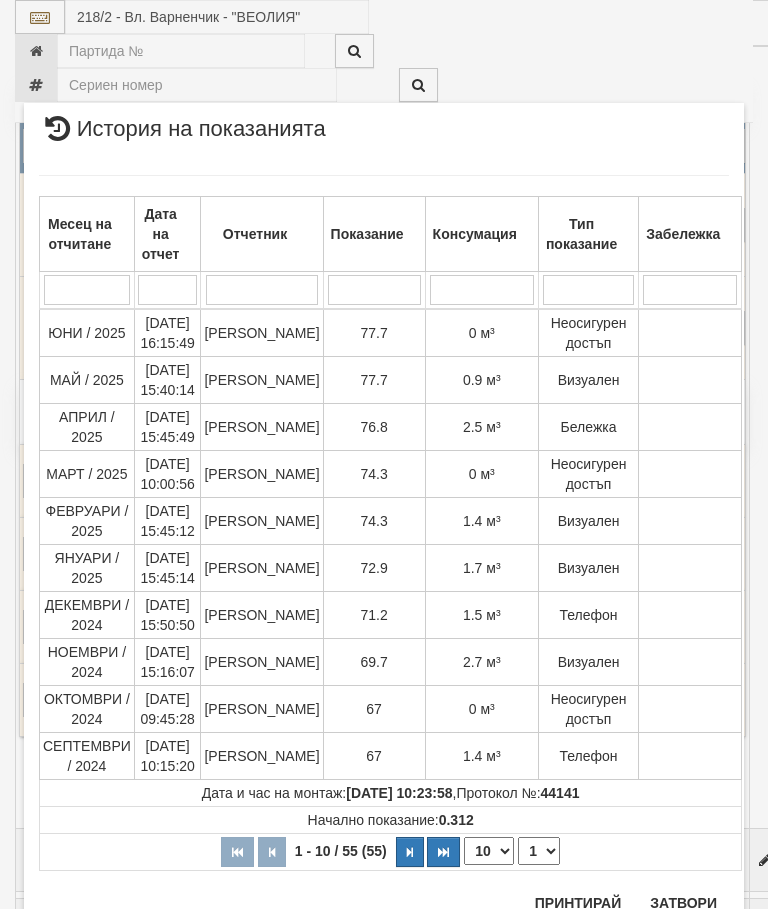 click on "Затвори" at bounding box center [683, 903] 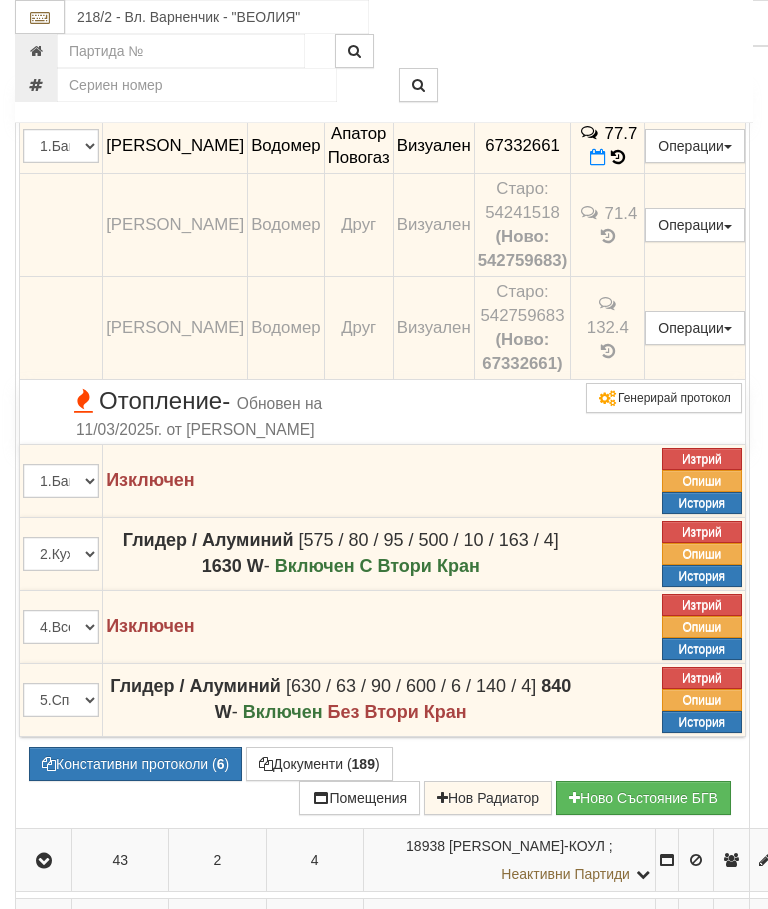 click at bounding box center (44, -2) 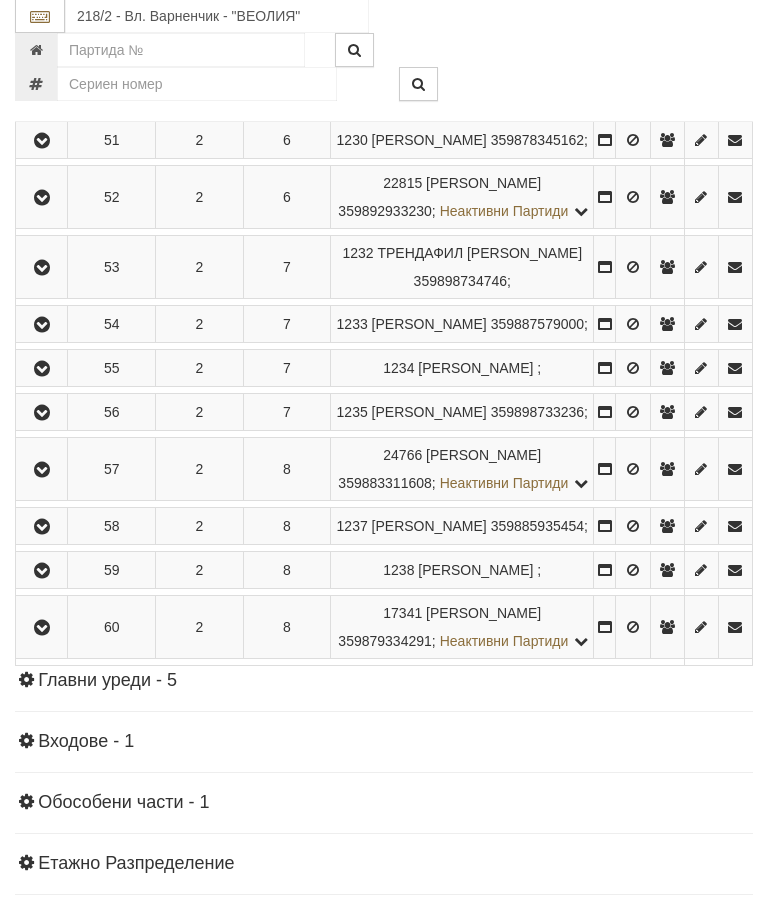 scroll, scrollTop: 1752, scrollLeft: 0, axis: vertical 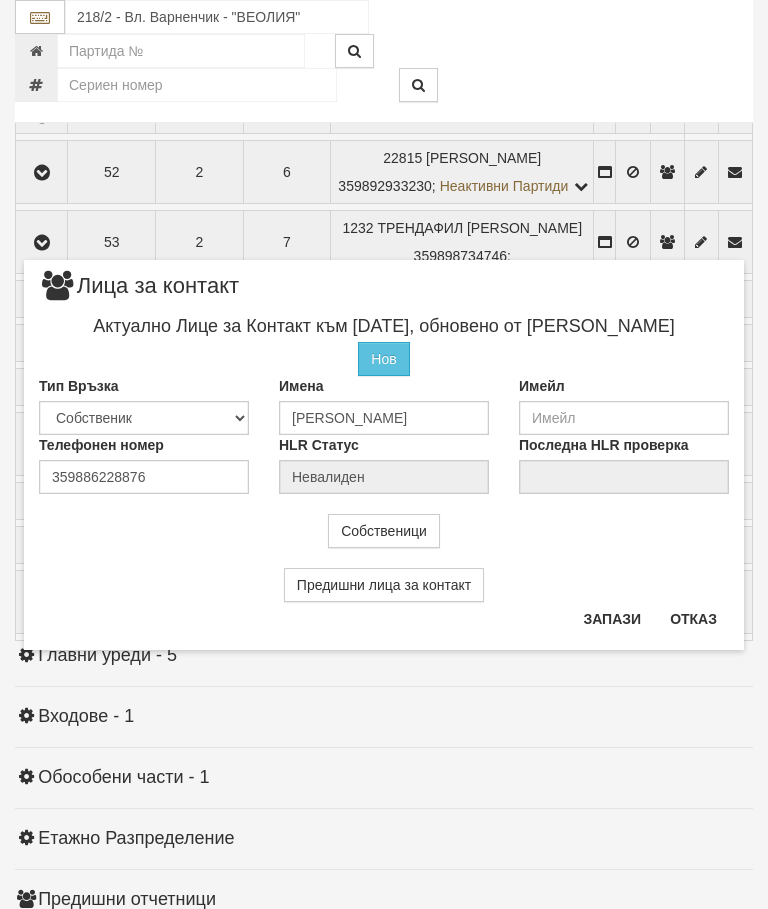 click on "Отказ" at bounding box center (693, 619) 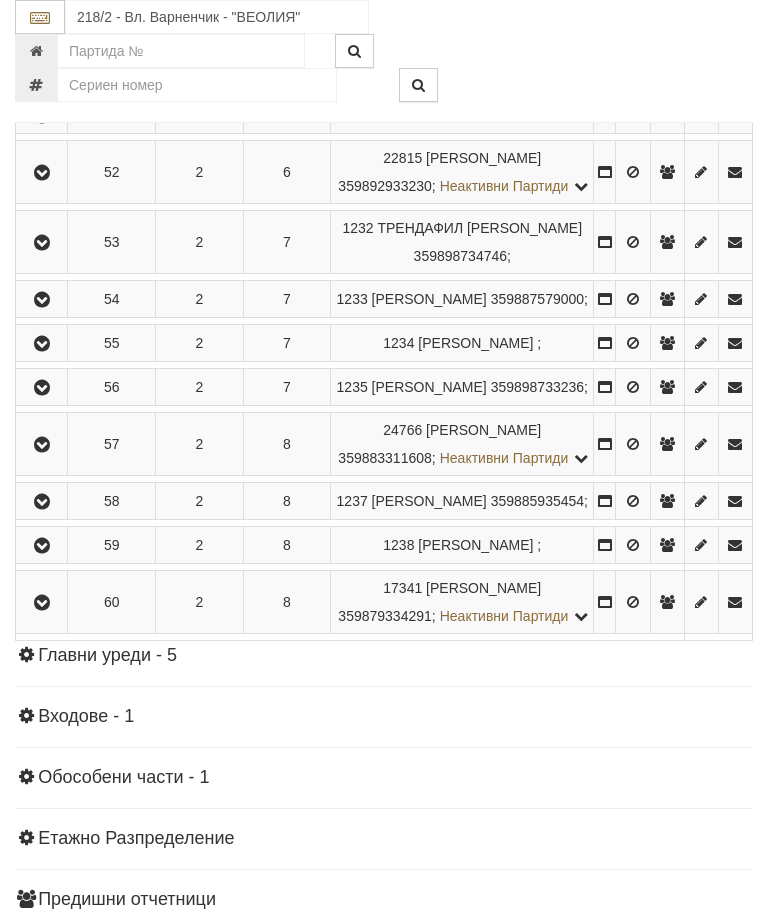 click at bounding box center [42, -125] 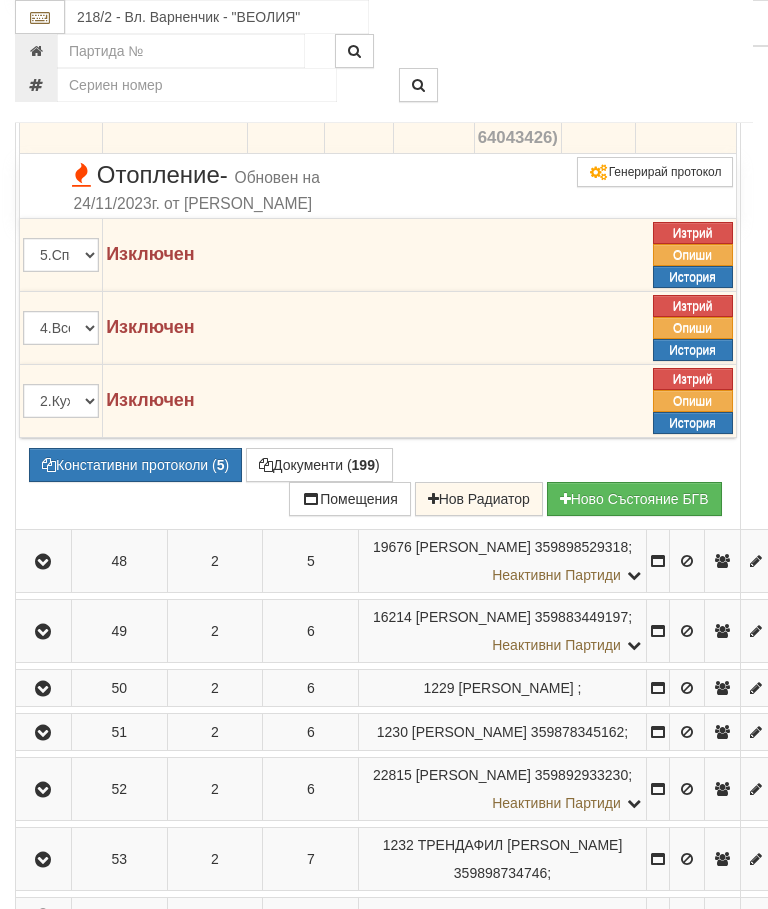 click on "Констативни протоколи ( 5 )" at bounding box center [135, 465] 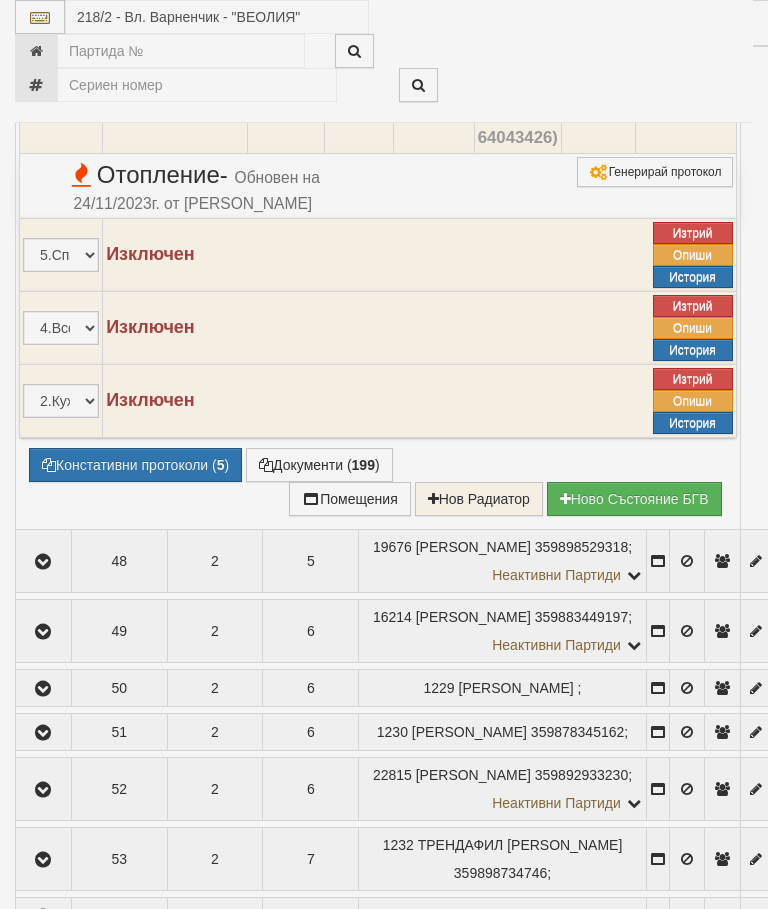 select on "10" 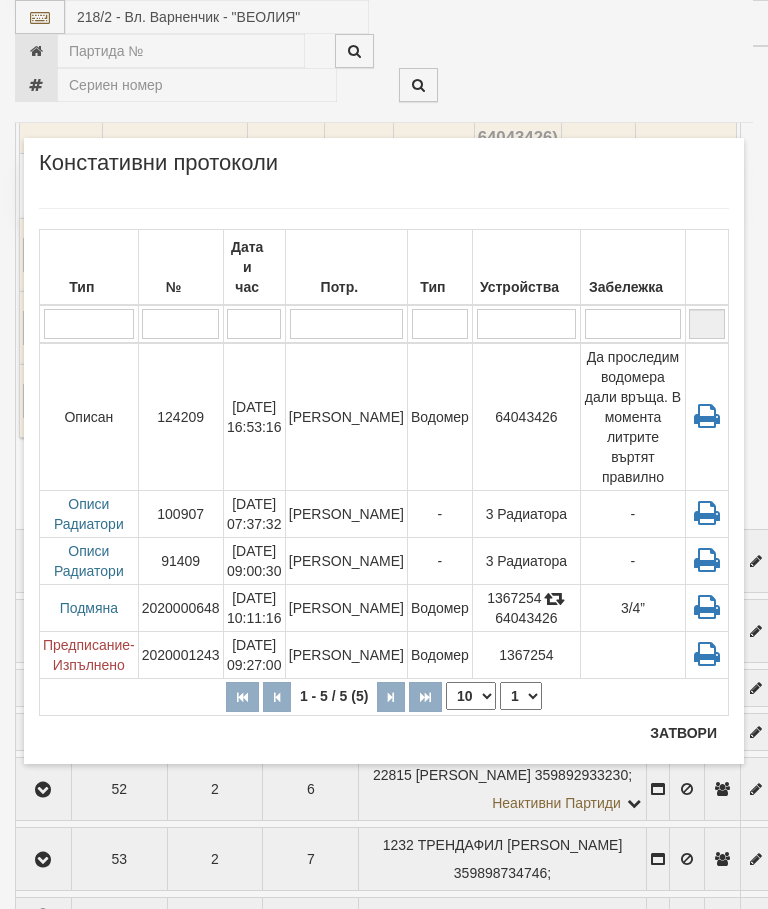 click on "Затвори" at bounding box center (683, 733) 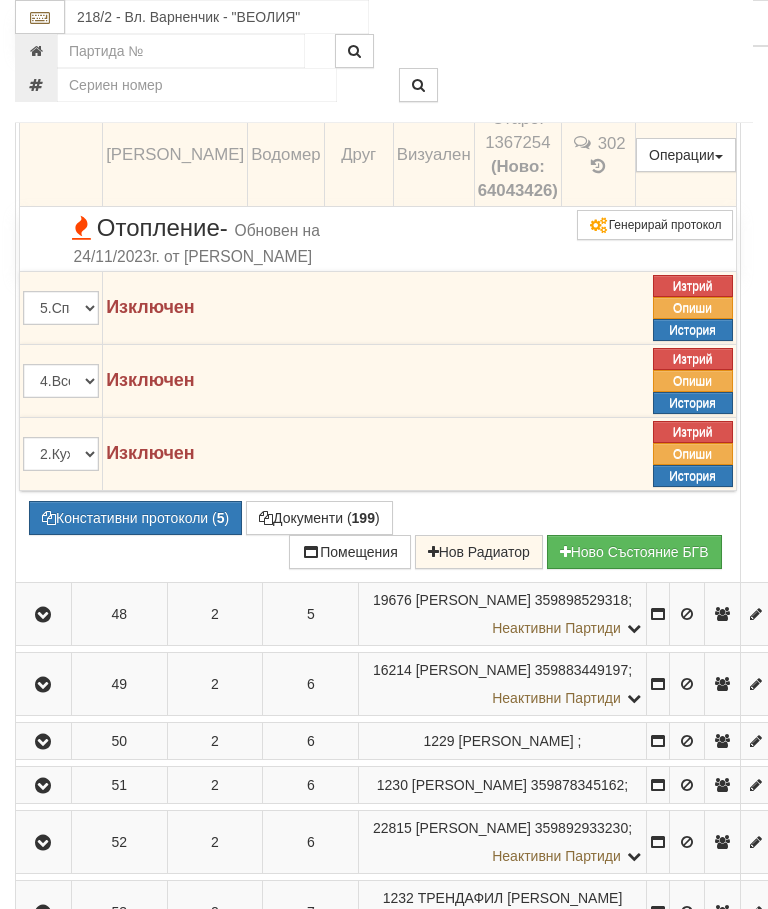 scroll, scrollTop: 1692, scrollLeft: 0, axis: vertical 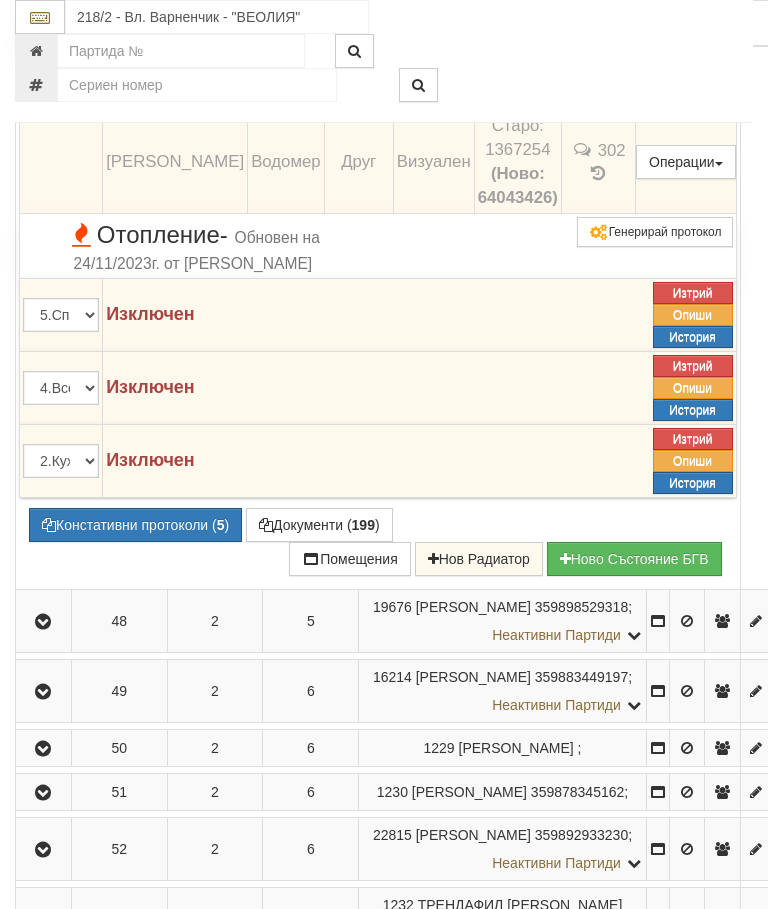 click at bounding box center [43, -65] 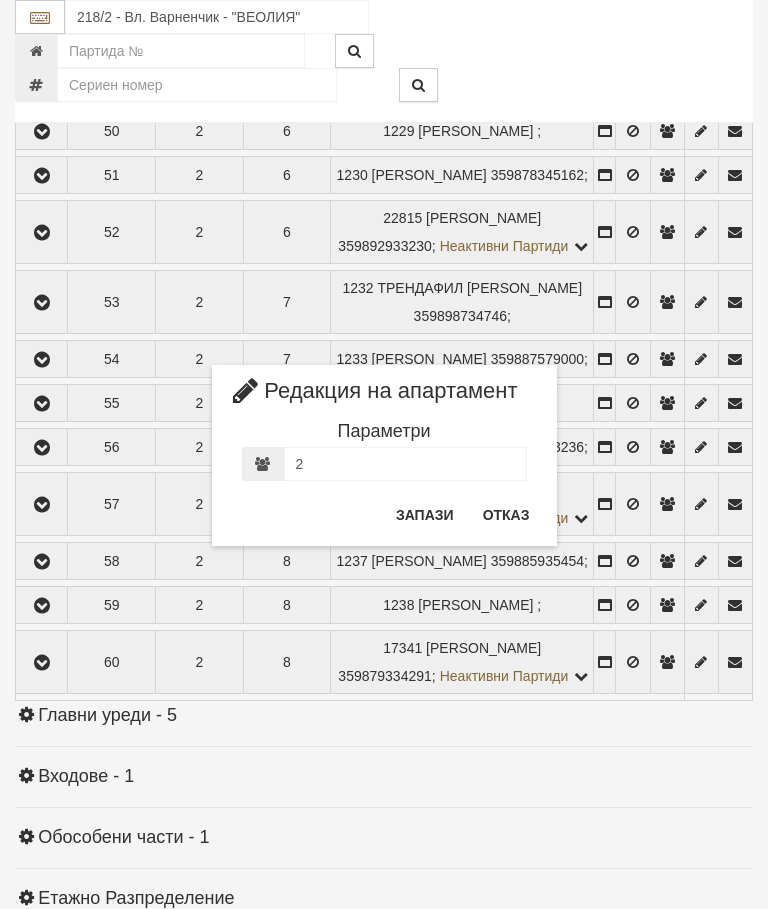 click on "Отказ" at bounding box center (506, 515) 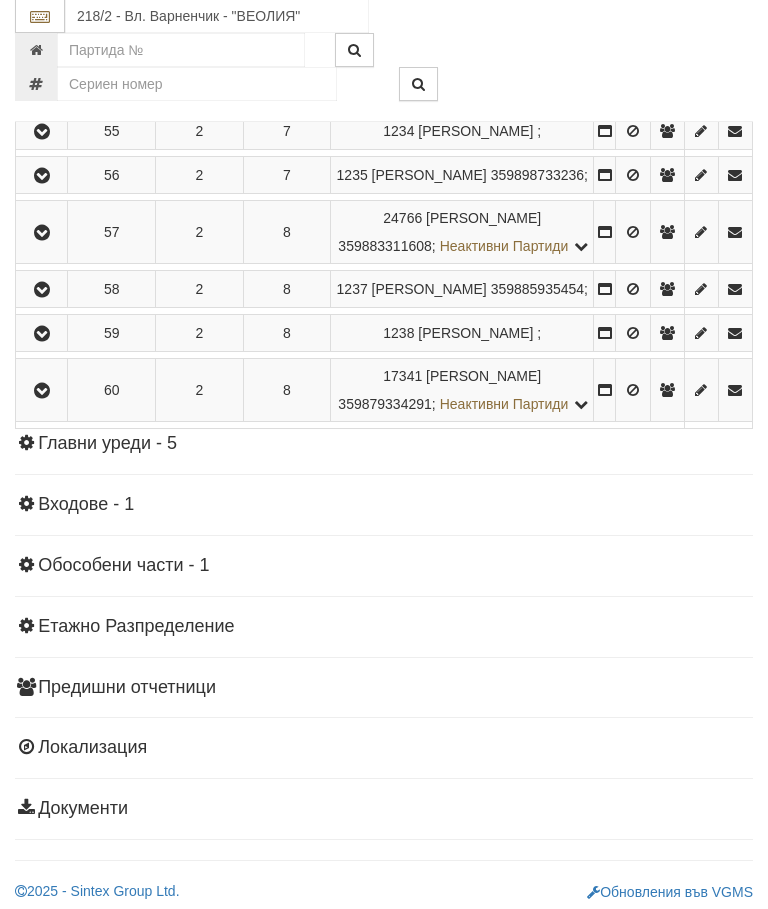 scroll, scrollTop: 2022, scrollLeft: 0, axis: vertical 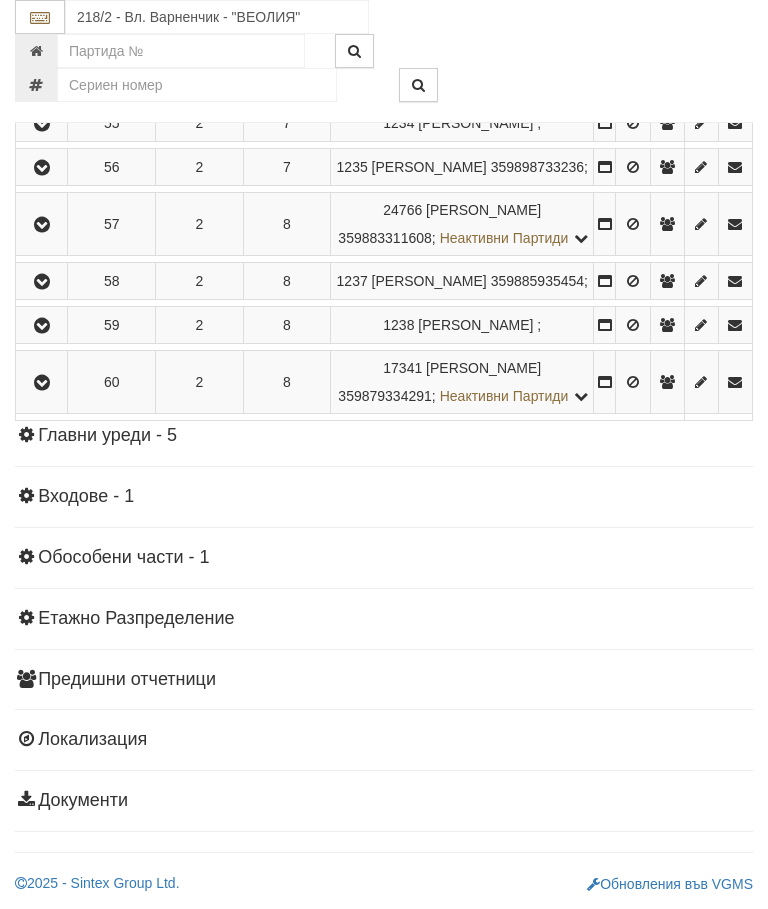 click at bounding box center (42, -104) 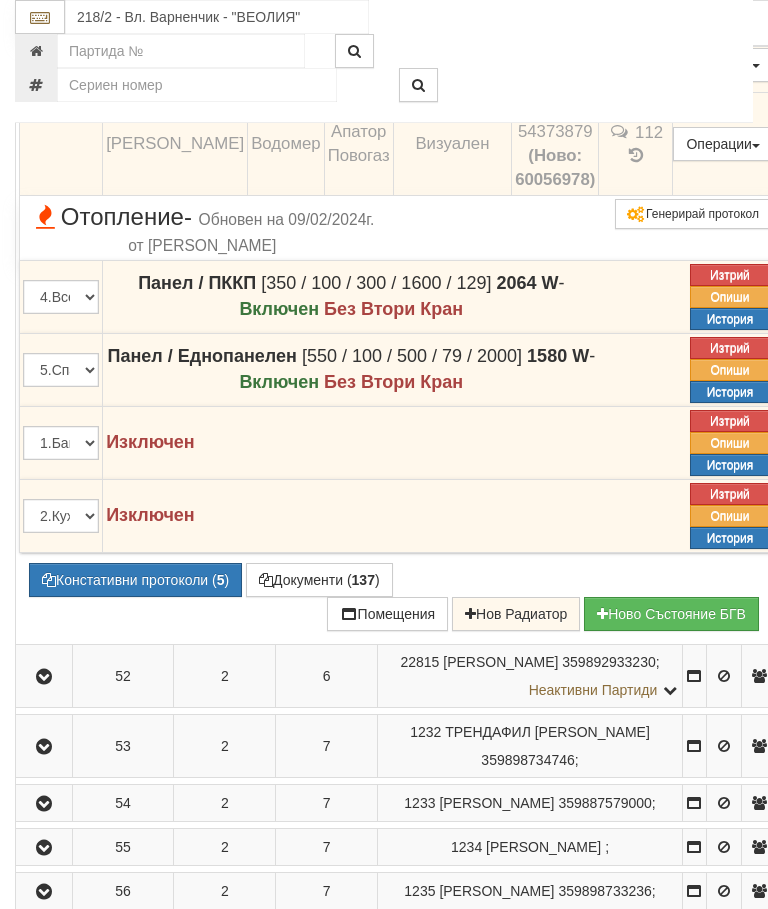 scroll, scrollTop: 1930, scrollLeft: 0, axis: vertical 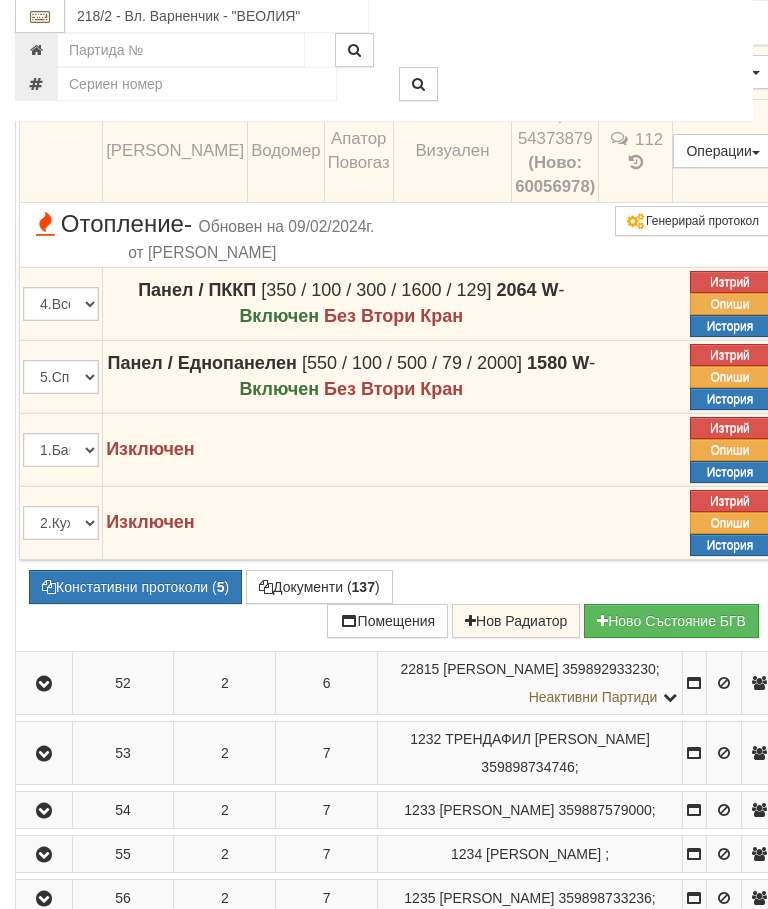 click on "Констативни протоколи ( 5 )" at bounding box center (135, 588) 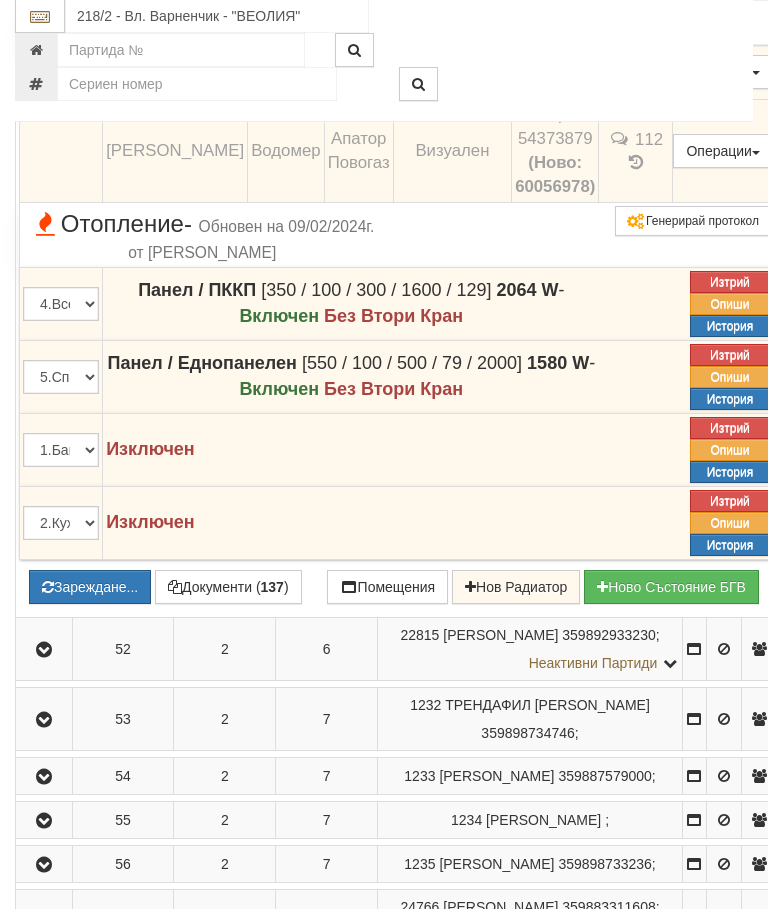scroll, scrollTop: 1931, scrollLeft: 0, axis: vertical 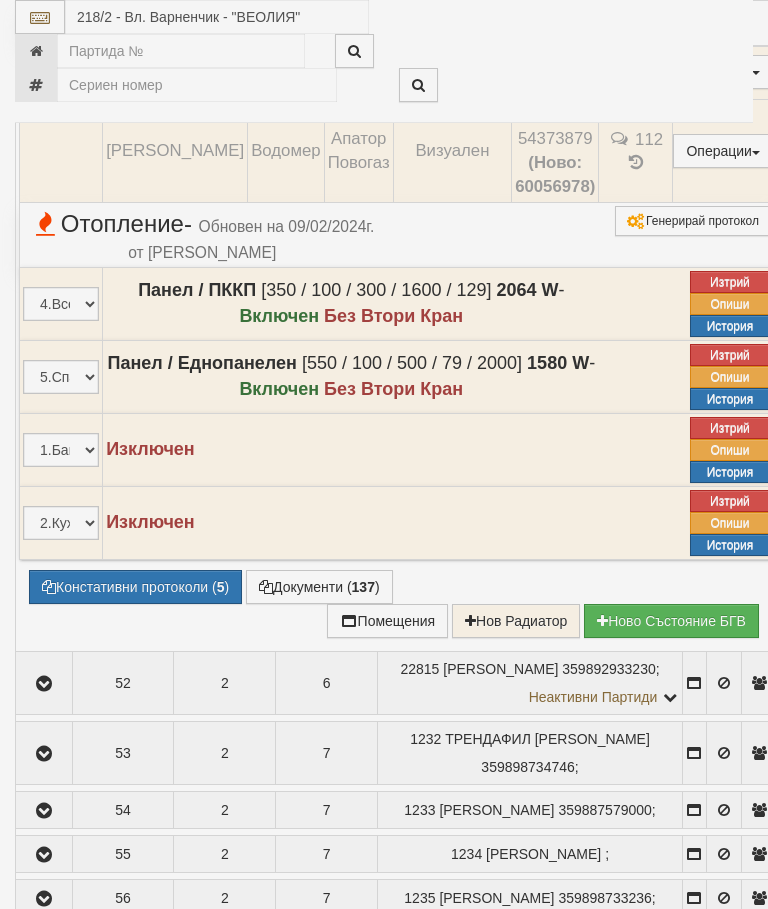 select on "10" 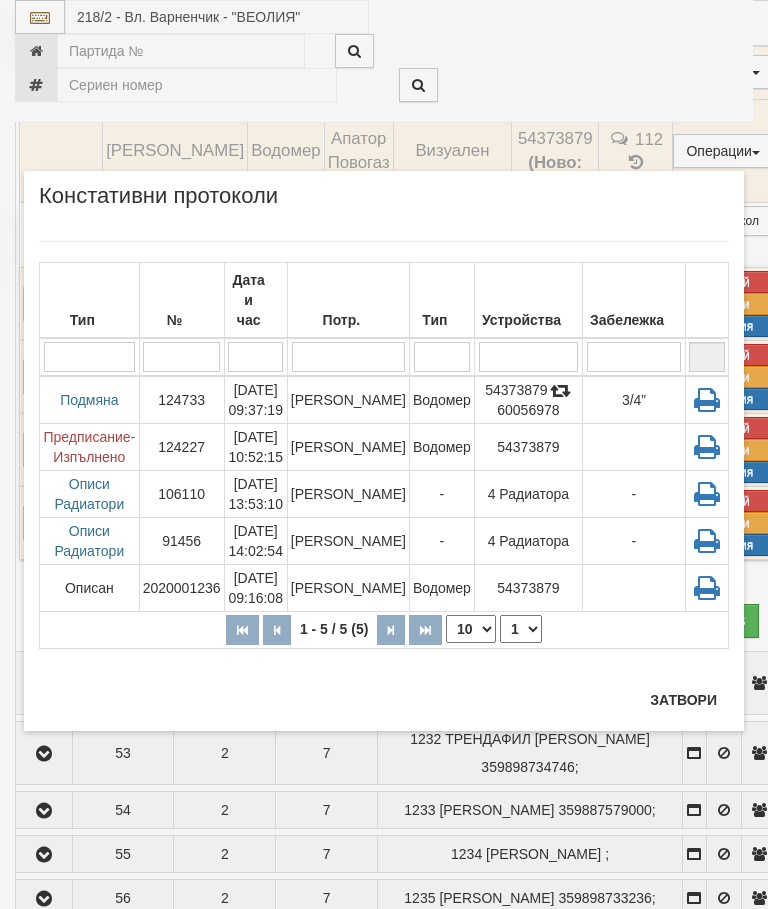 click on "Затвори" at bounding box center (683, 700) 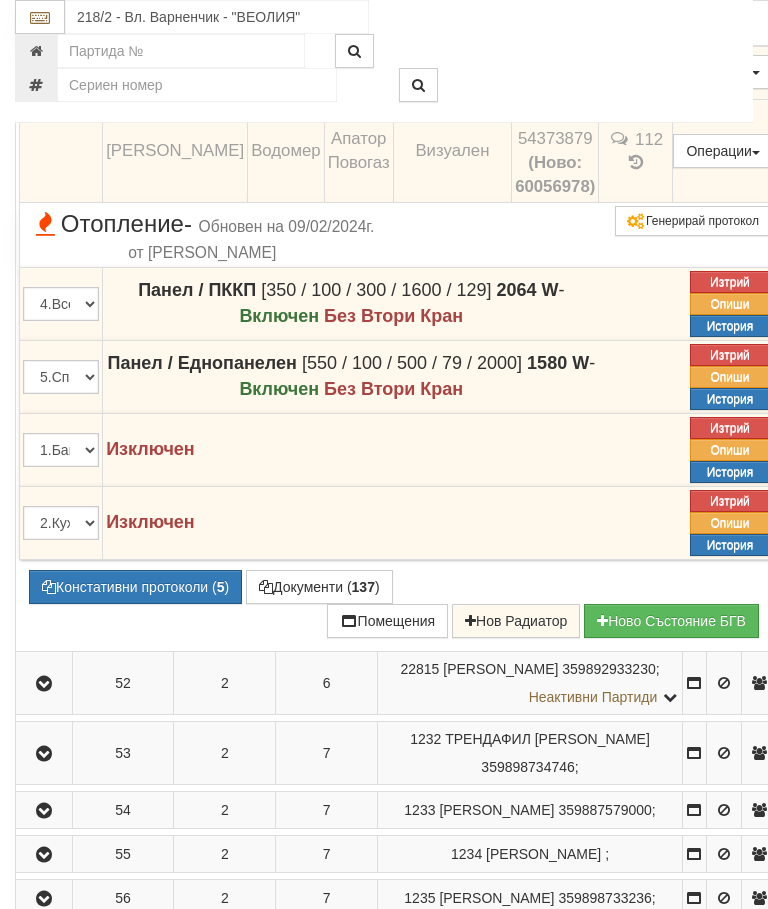 click at bounding box center (44, -63) 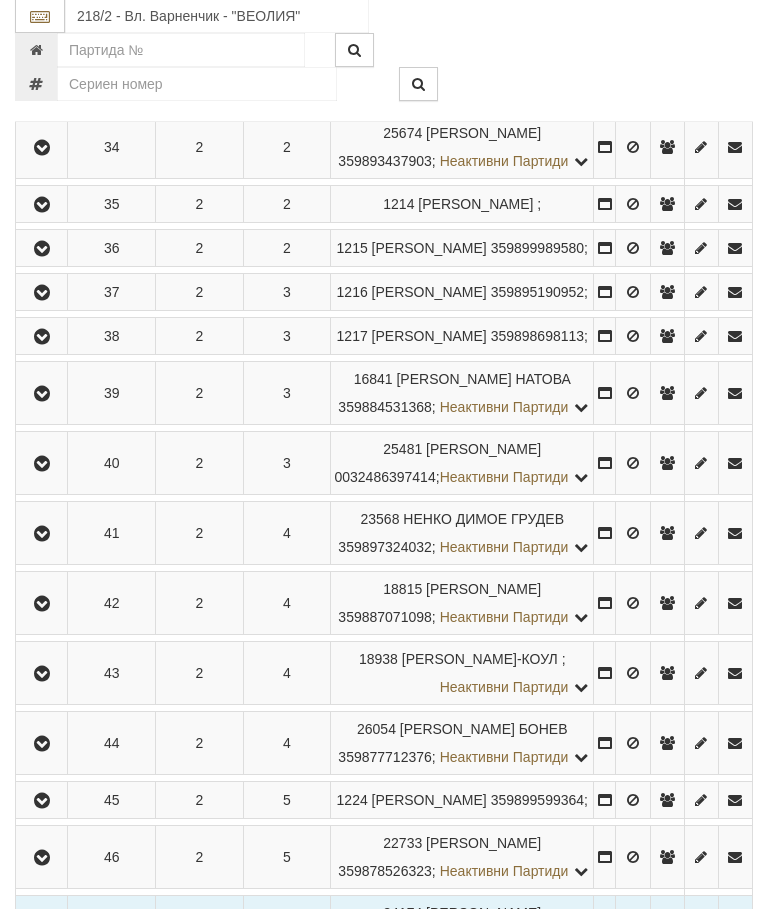 scroll, scrollTop: 634, scrollLeft: 0, axis: vertical 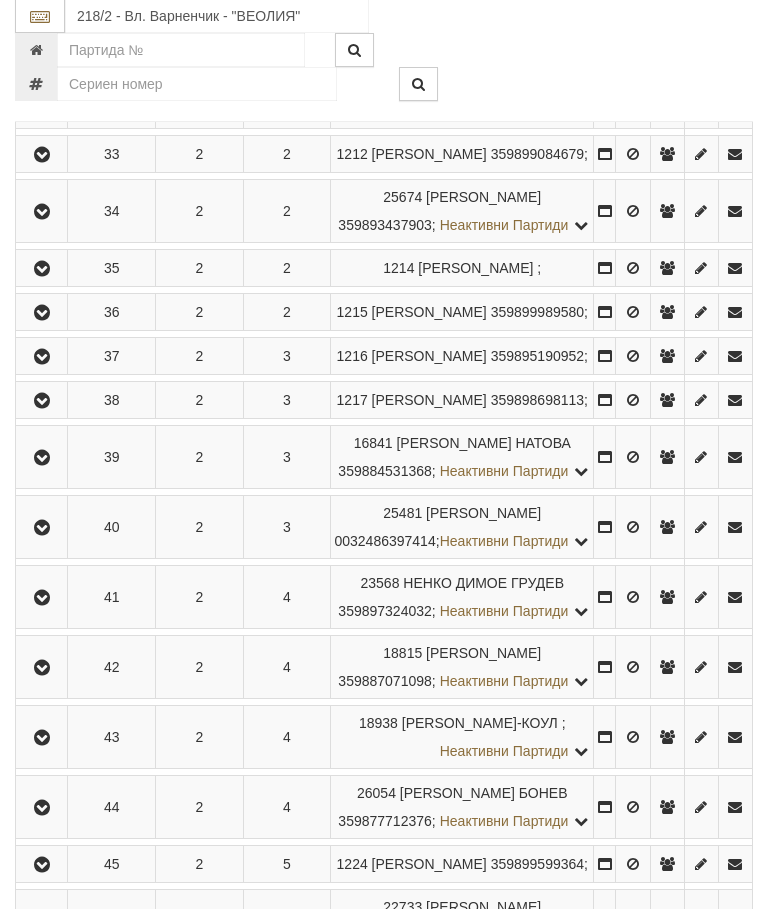 click at bounding box center [41, 212] 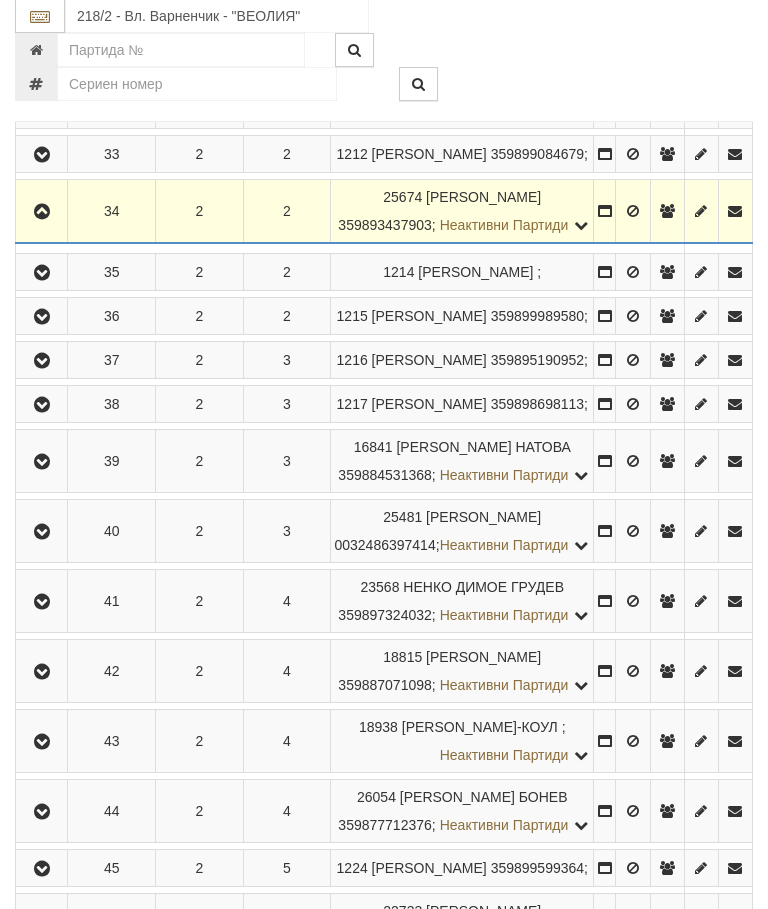 scroll, scrollTop: 635, scrollLeft: 0, axis: vertical 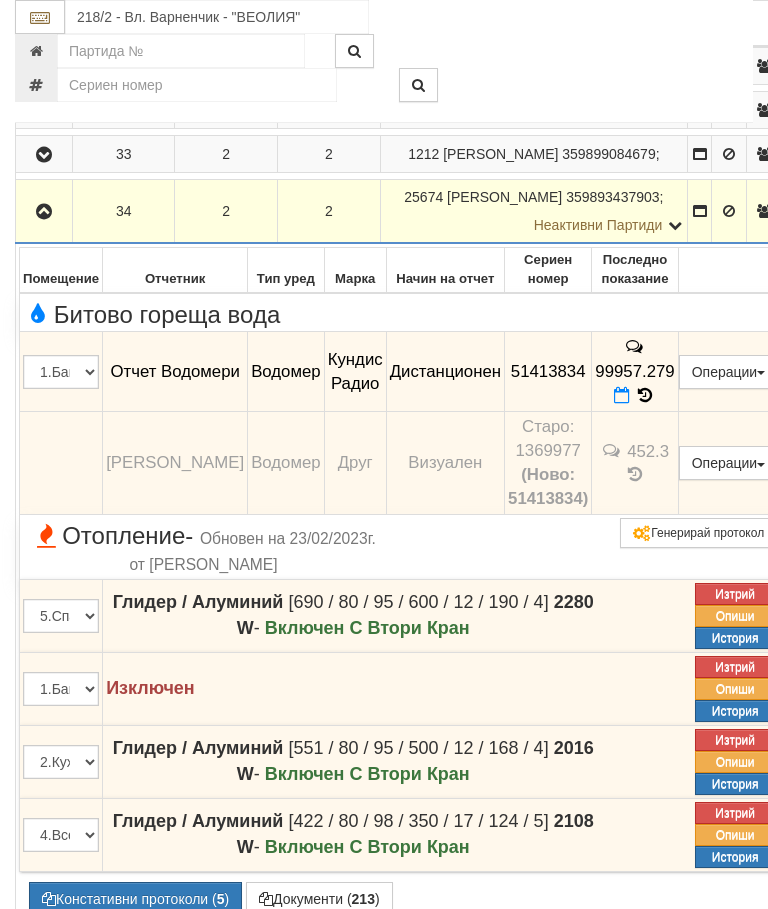 click at bounding box center [646, 395] 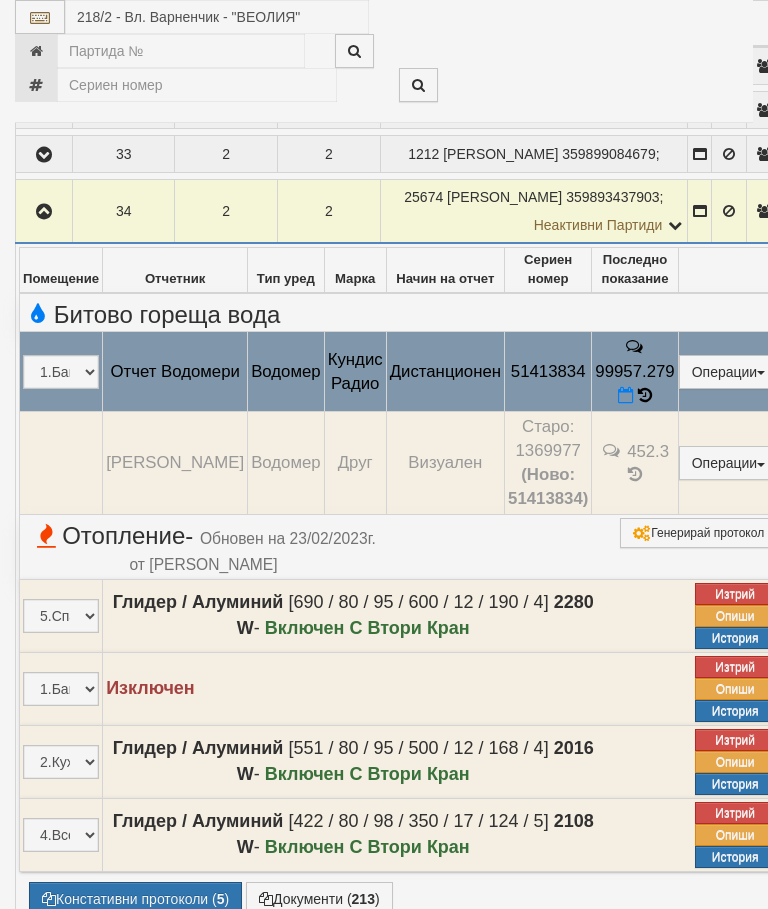 select on "10" 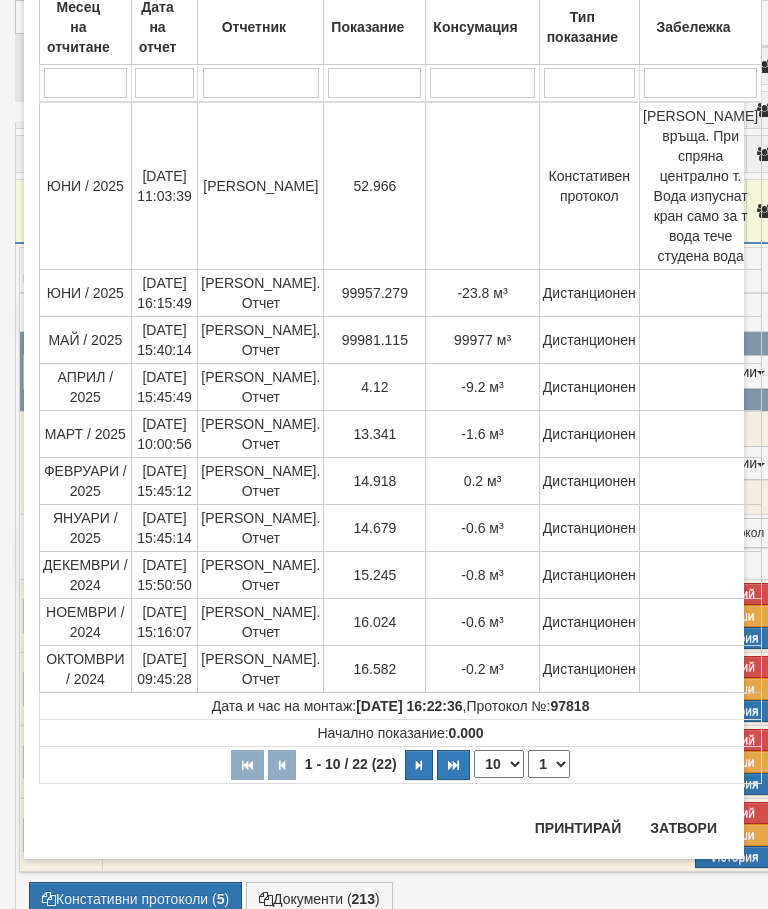 scroll, scrollTop: 160, scrollLeft: 0, axis: vertical 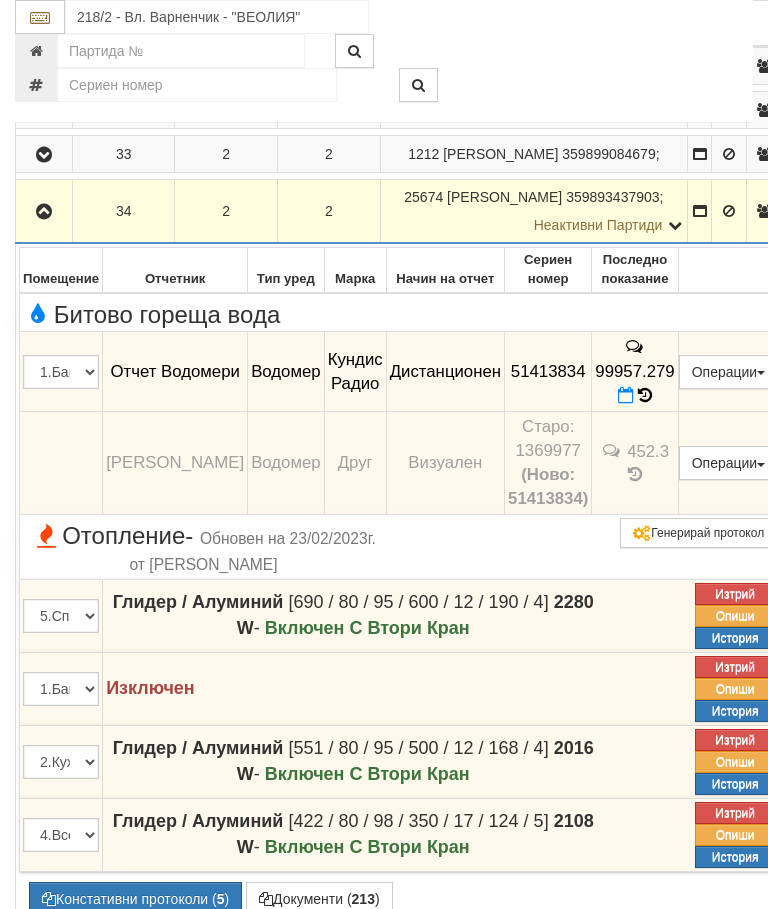 click at bounding box center (44, 212) 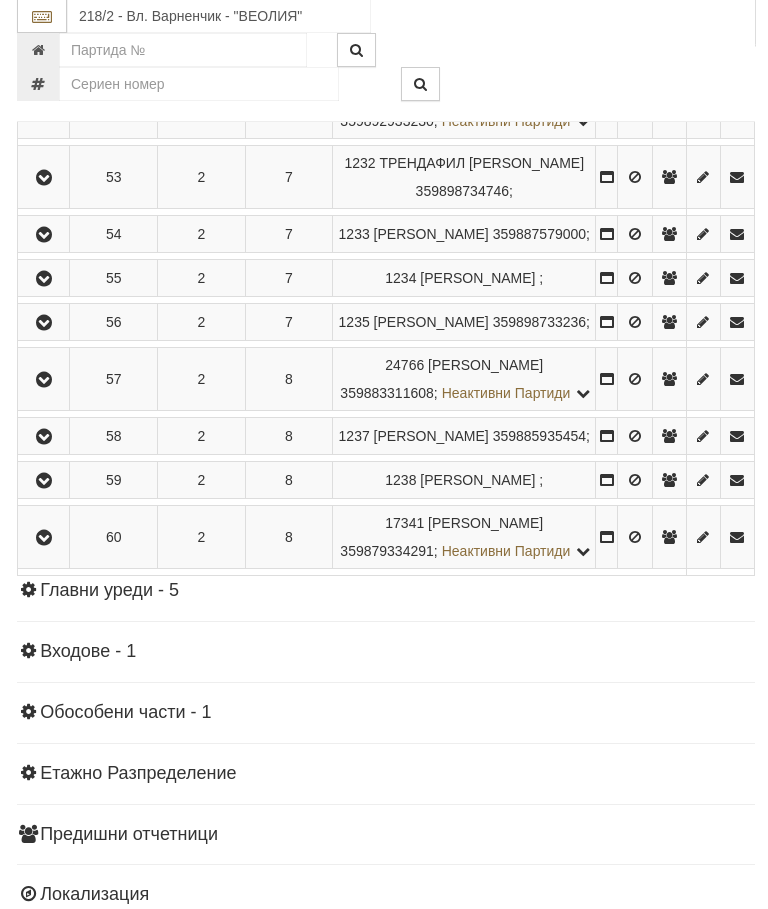 scroll, scrollTop: 1891, scrollLeft: 0, axis: vertical 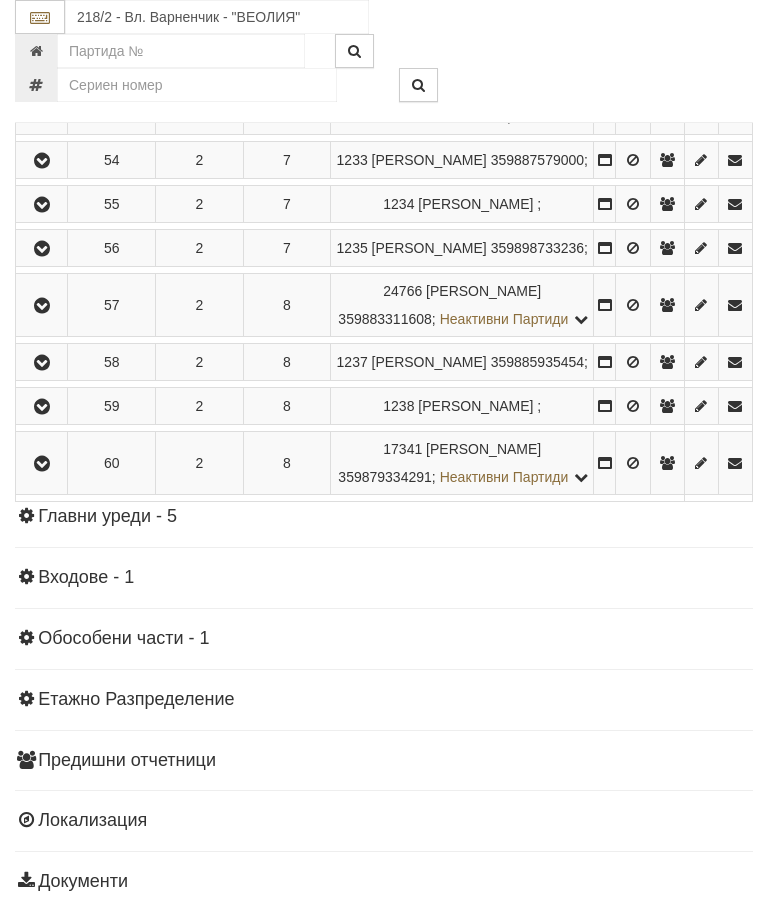 click at bounding box center [42, -23] 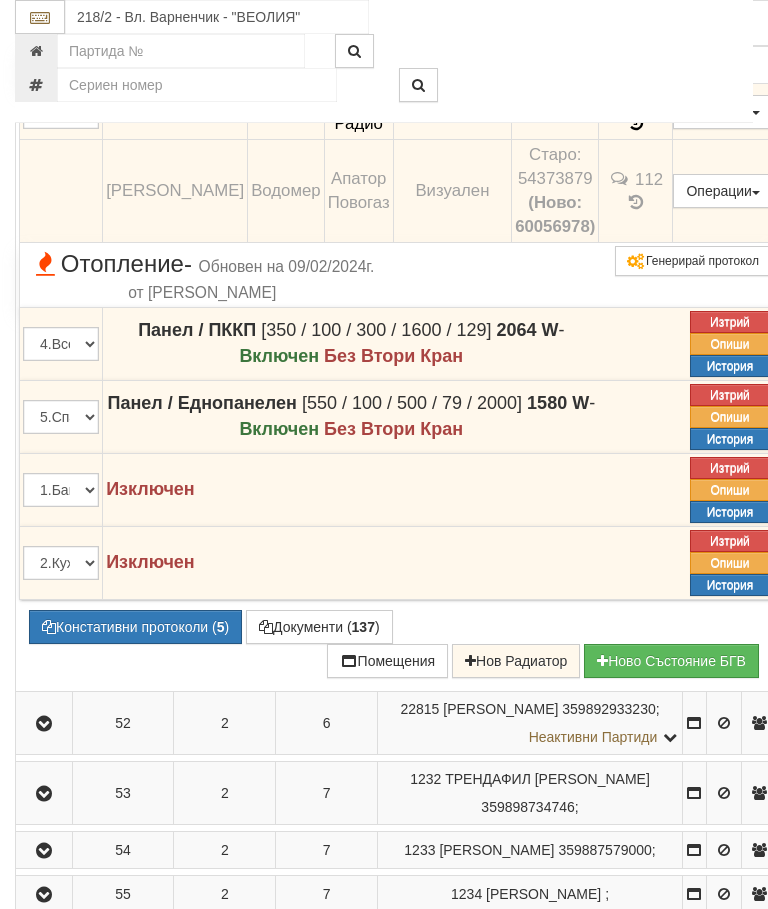 click at bounding box center [44, -23] 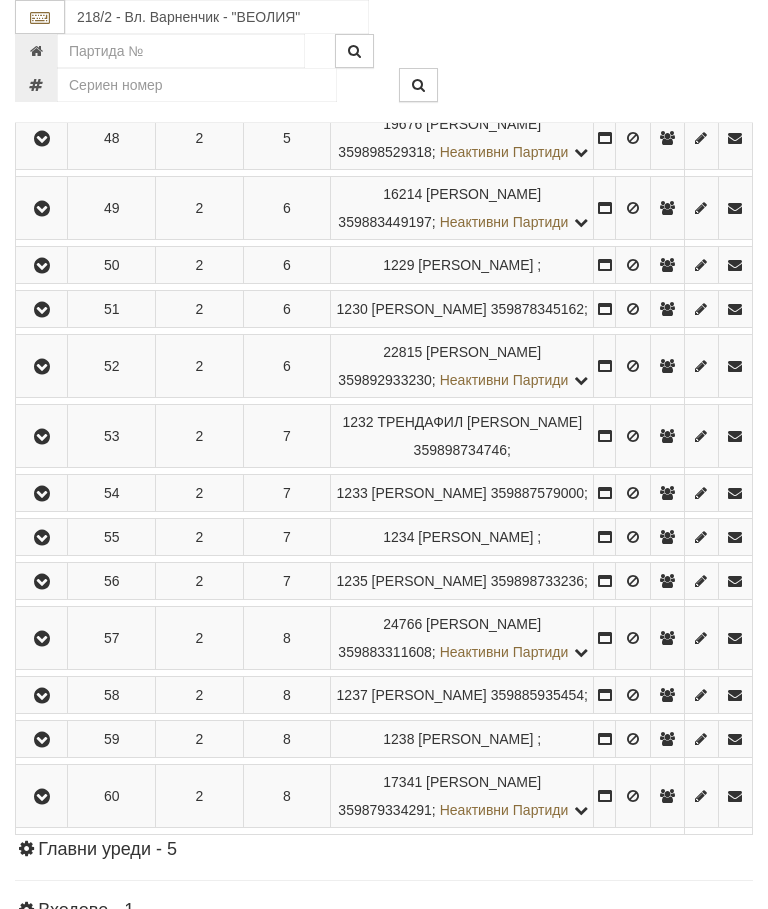 scroll, scrollTop: 1490, scrollLeft: 0, axis: vertical 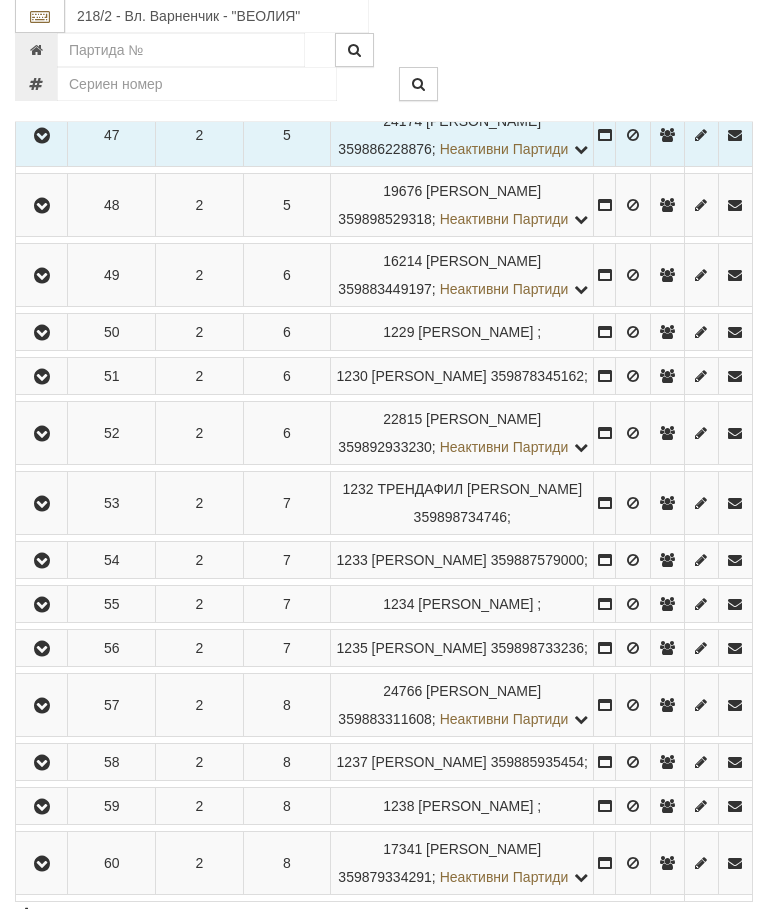 click at bounding box center (42, -187) 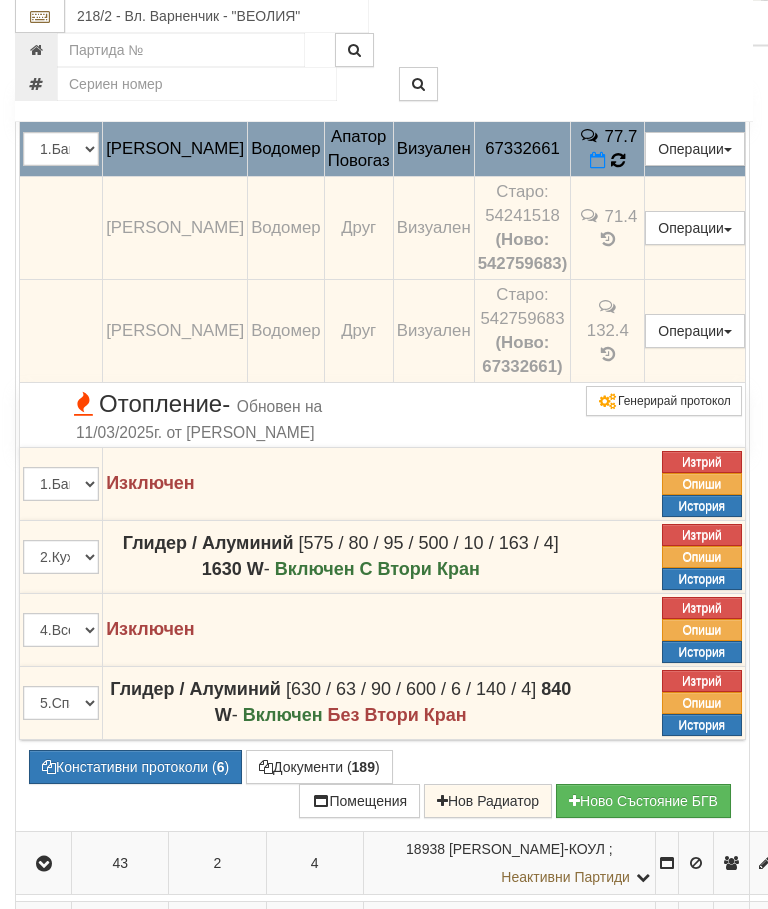 scroll, scrollTop: 1302, scrollLeft: 0, axis: vertical 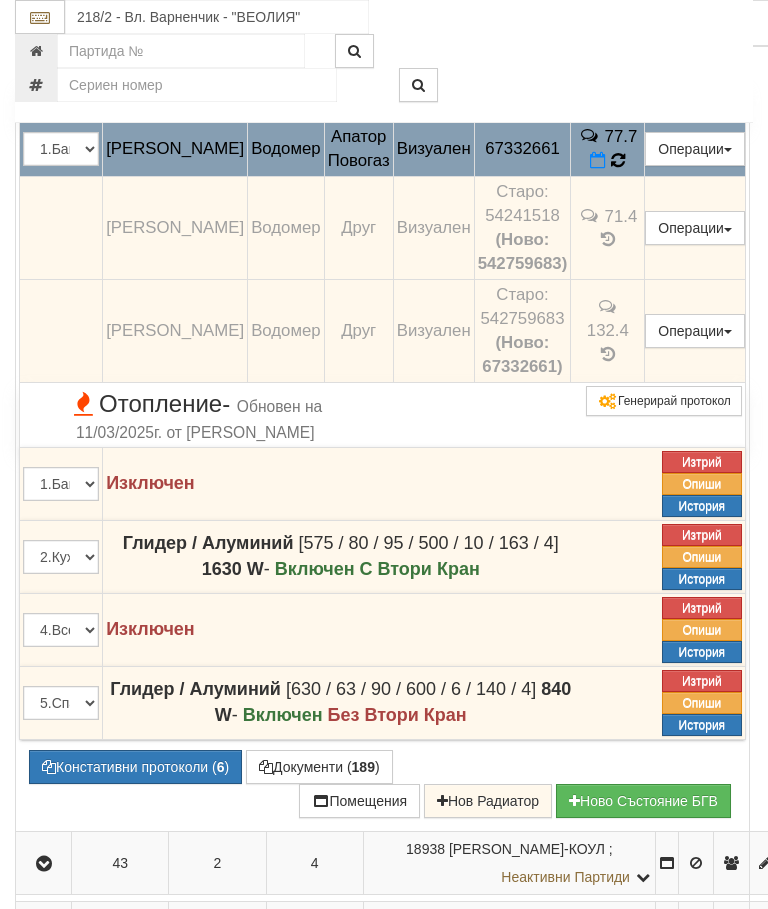 click at bounding box center (618, 161) 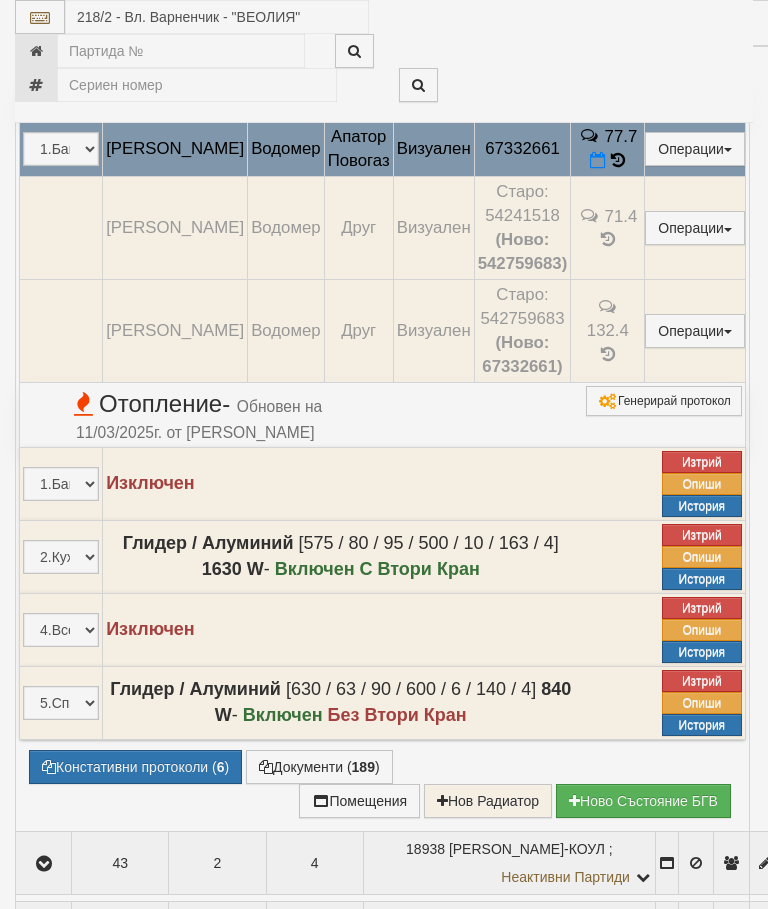 select on "10" 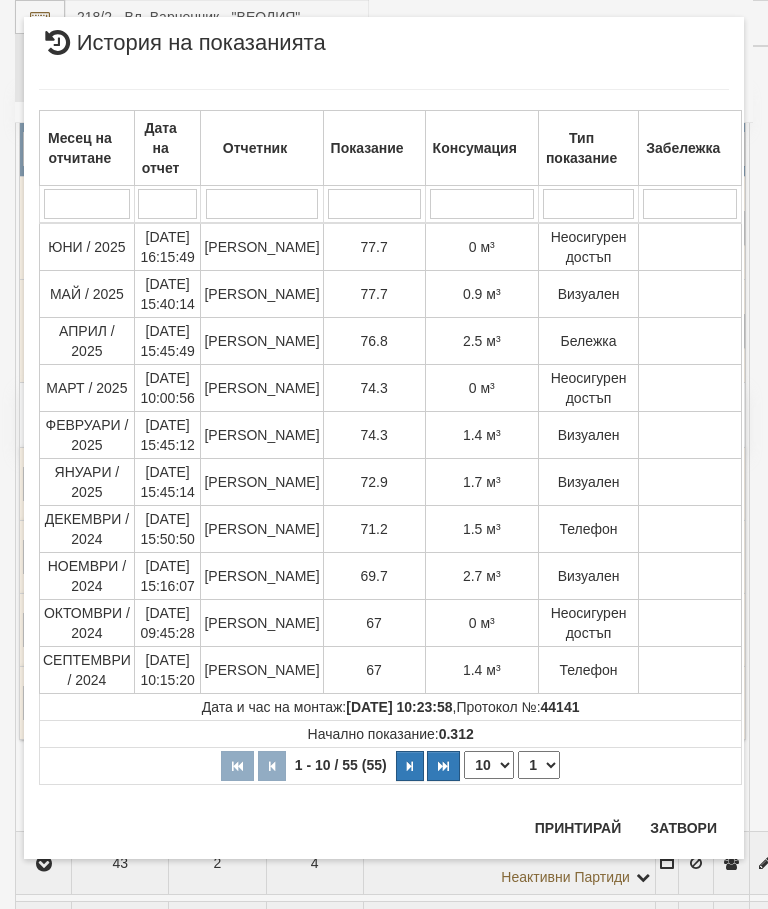 scroll, scrollTop: 1140, scrollLeft: 0, axis: vertical 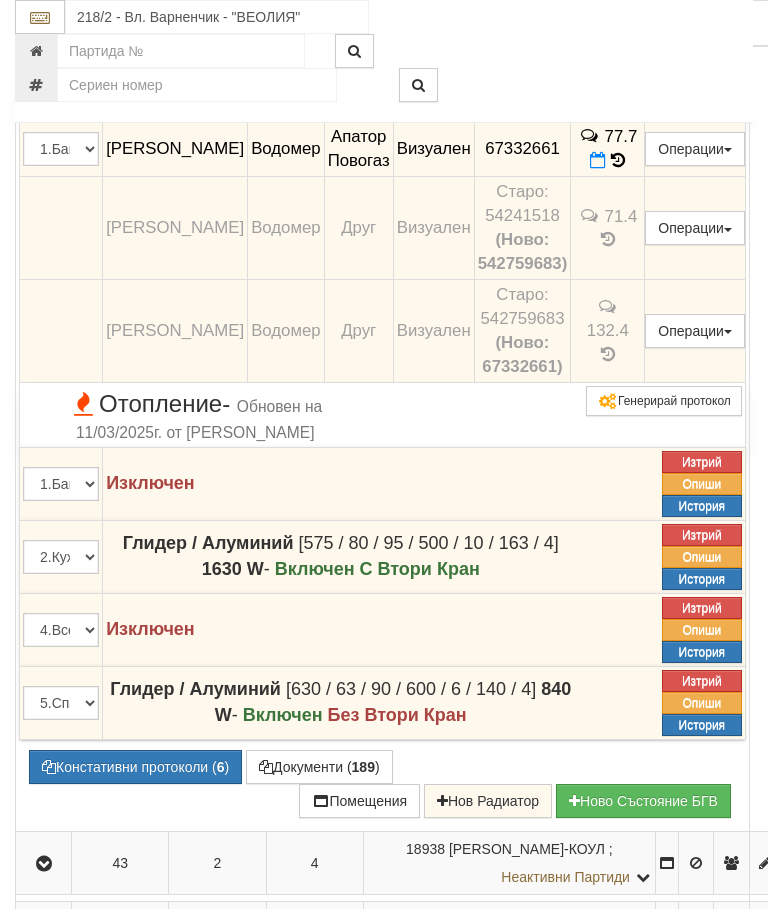 click at bounding box center (44, 1) 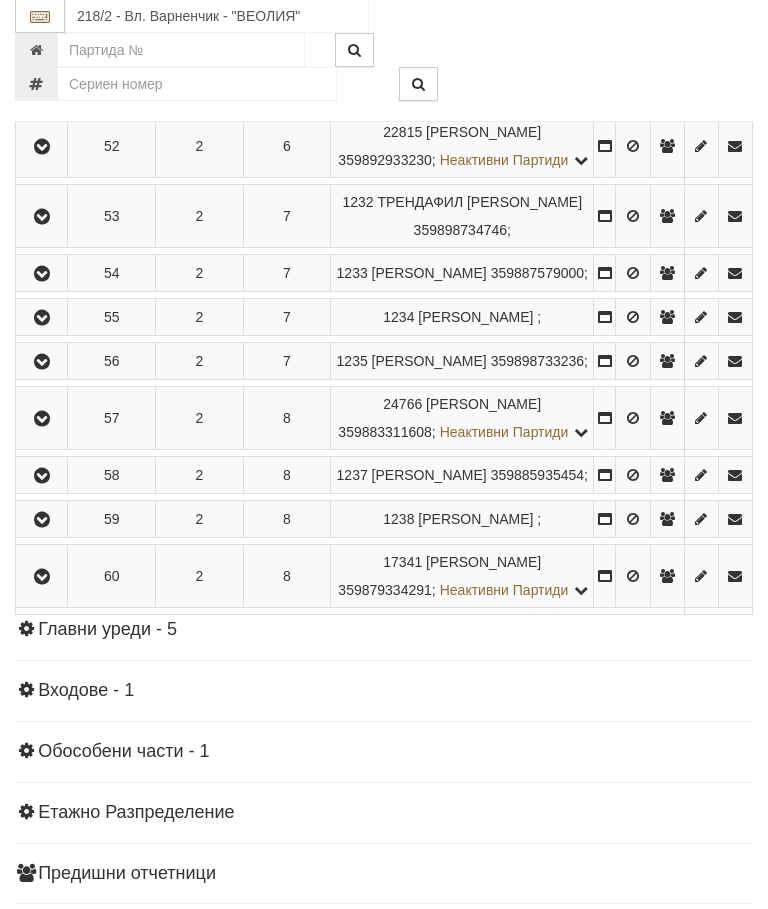 scroll, scrollTop: 1778, scrollLeft: 0, axis: vertical 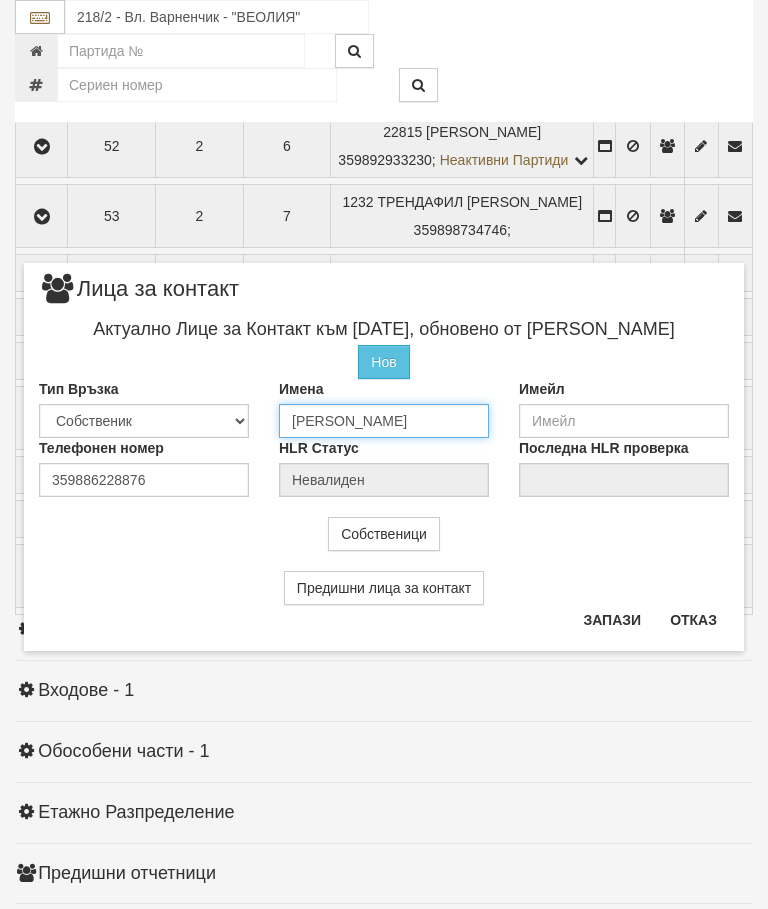 click on "Николай Янев Николаев" at bounding box center (384, 421) 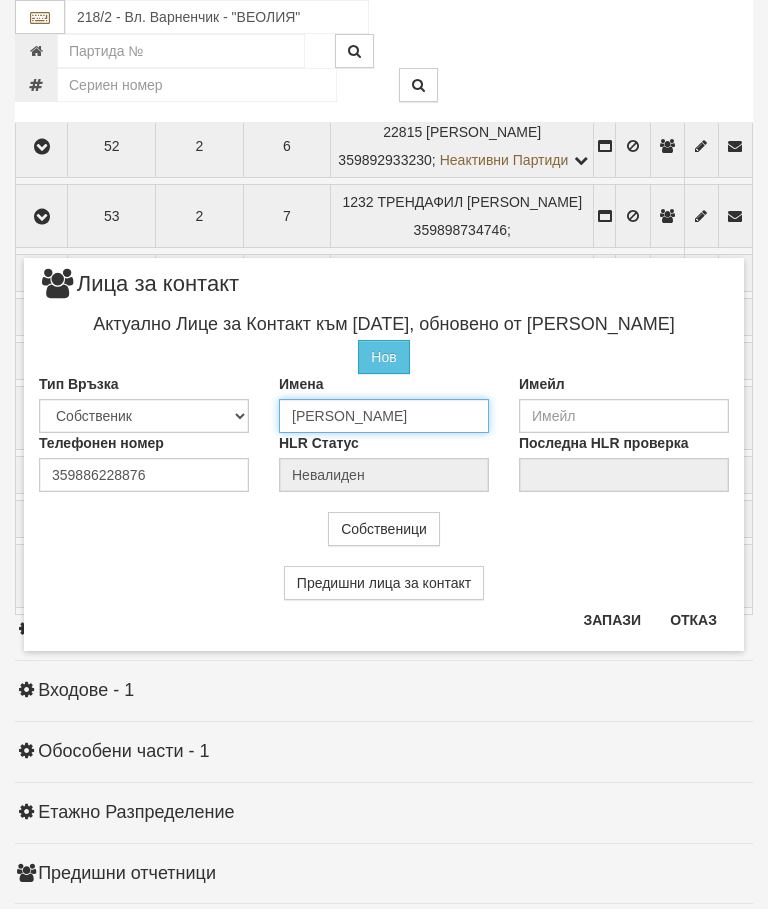 scroll, scrollTop: 1777, scrollLeft: 0, axis: vertical 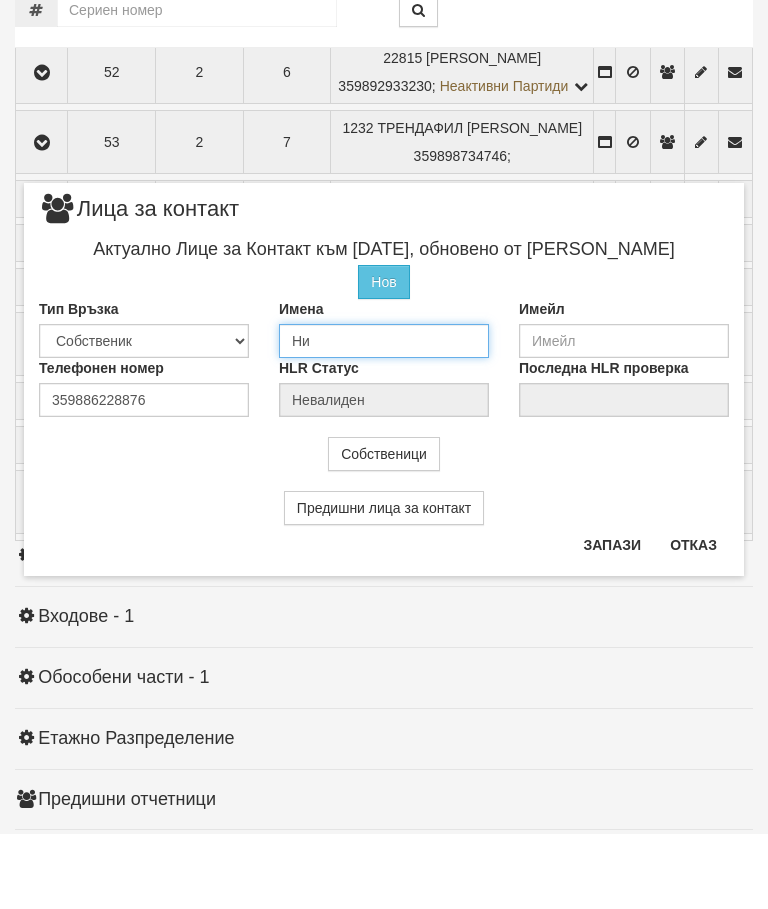 type on "Н" 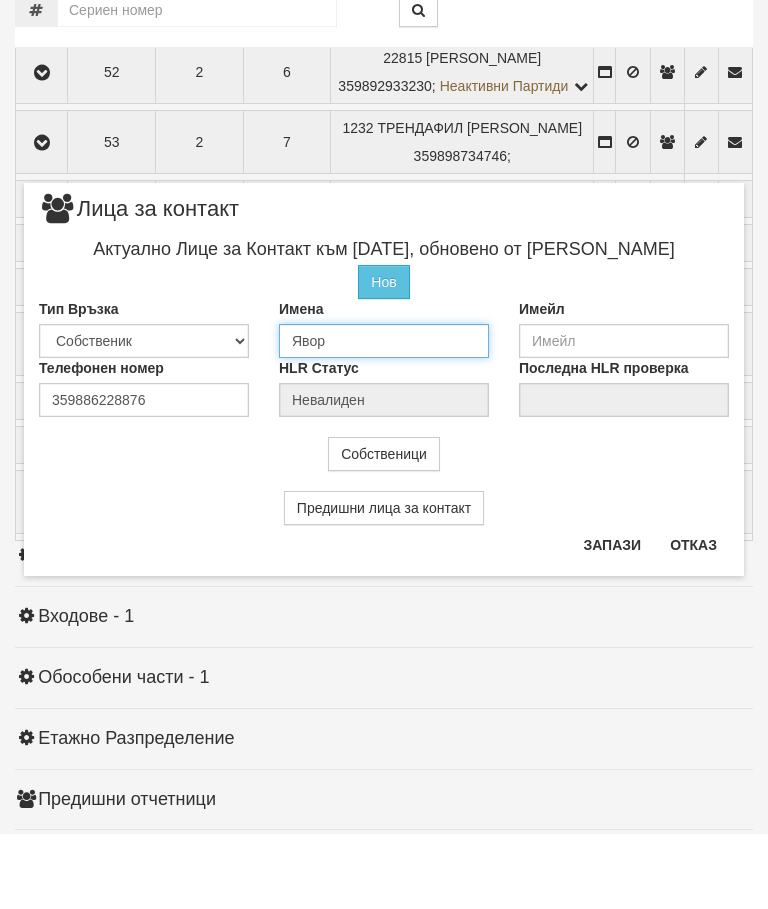 type on "Явор" 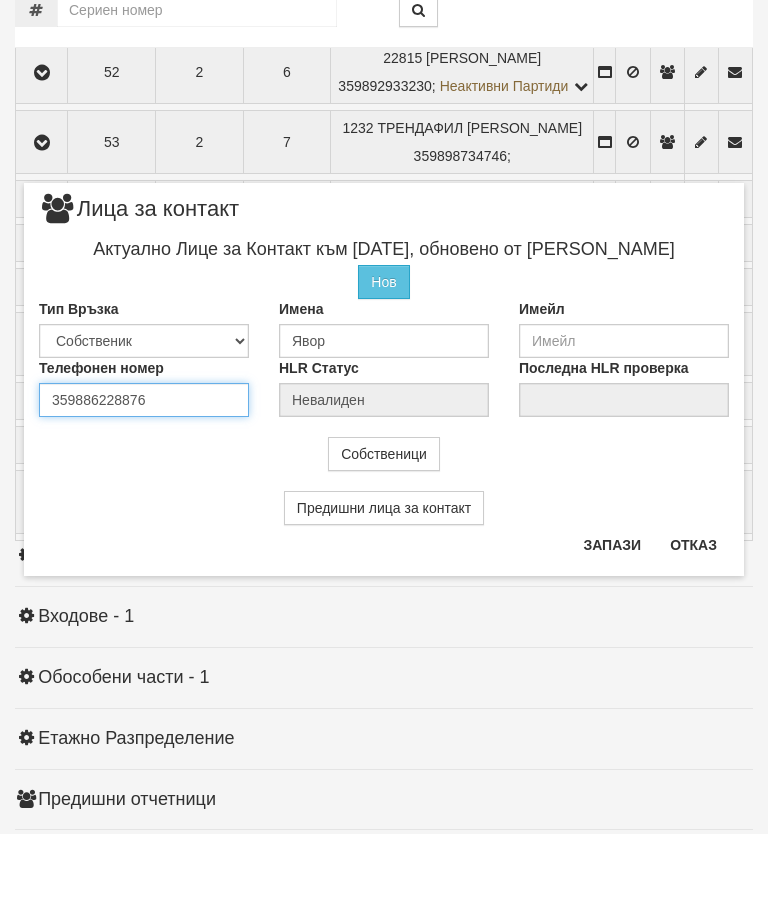 click on "Телефонен номер
359886228876" at bounding box center [144, 462] 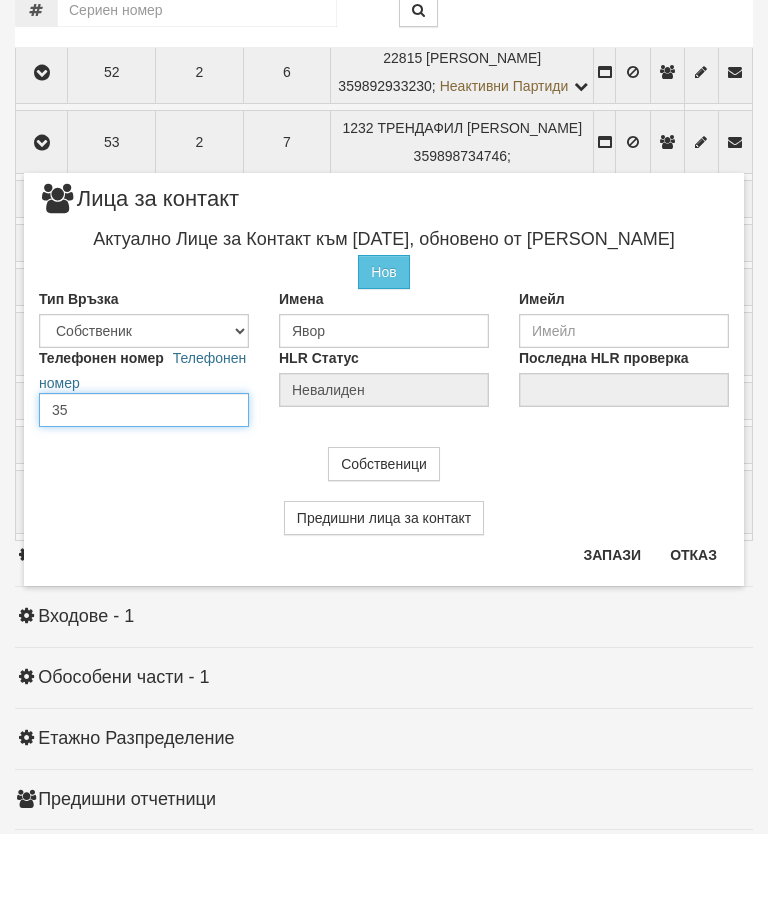 type on "3" 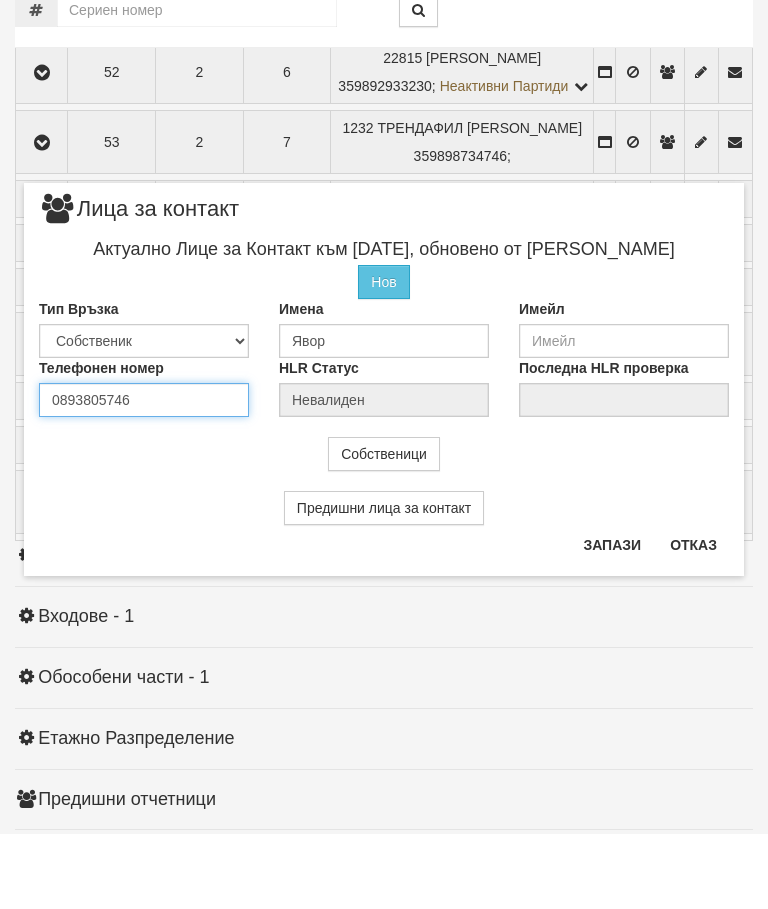 type on "0893805746" 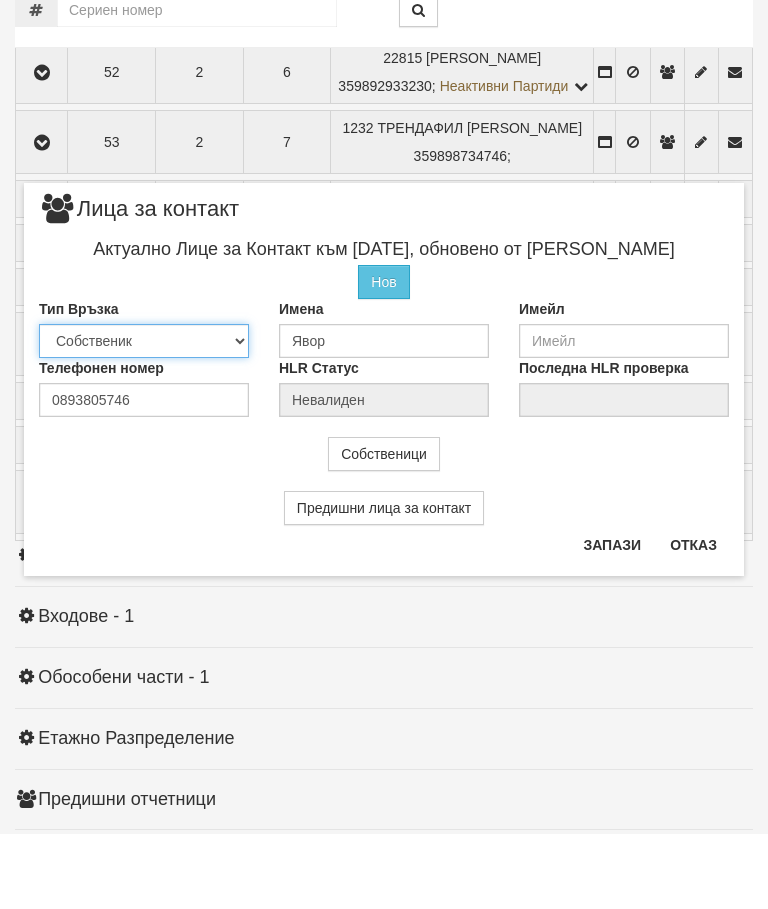 click on "Собственик
Наемател
Роднина
Съсед
Приятел" at bounding box center [144, 416] 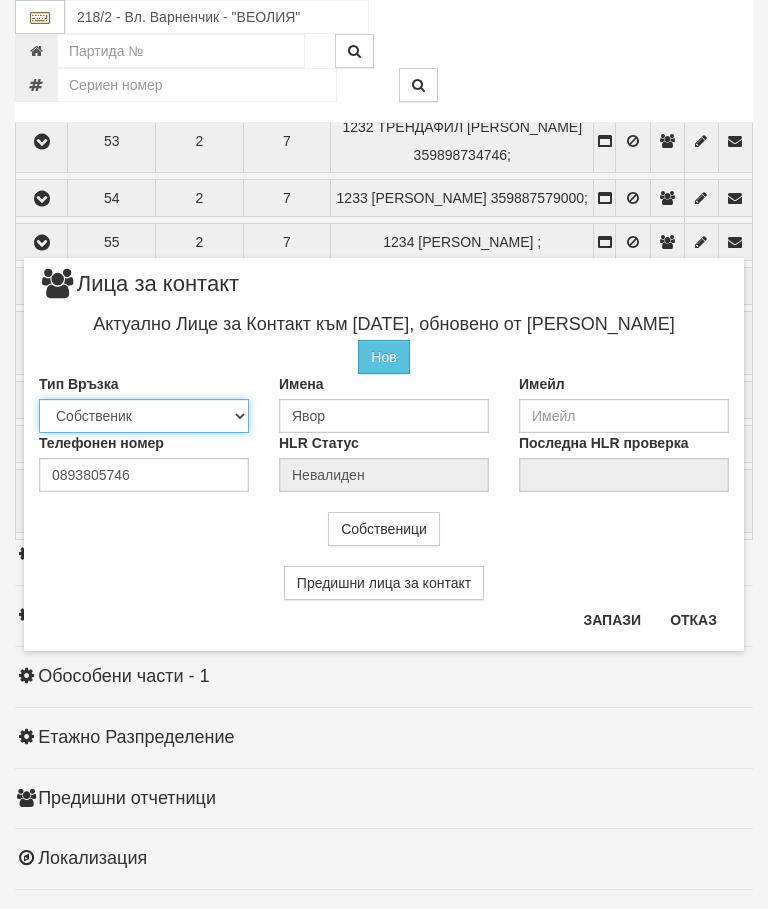 select on "2" 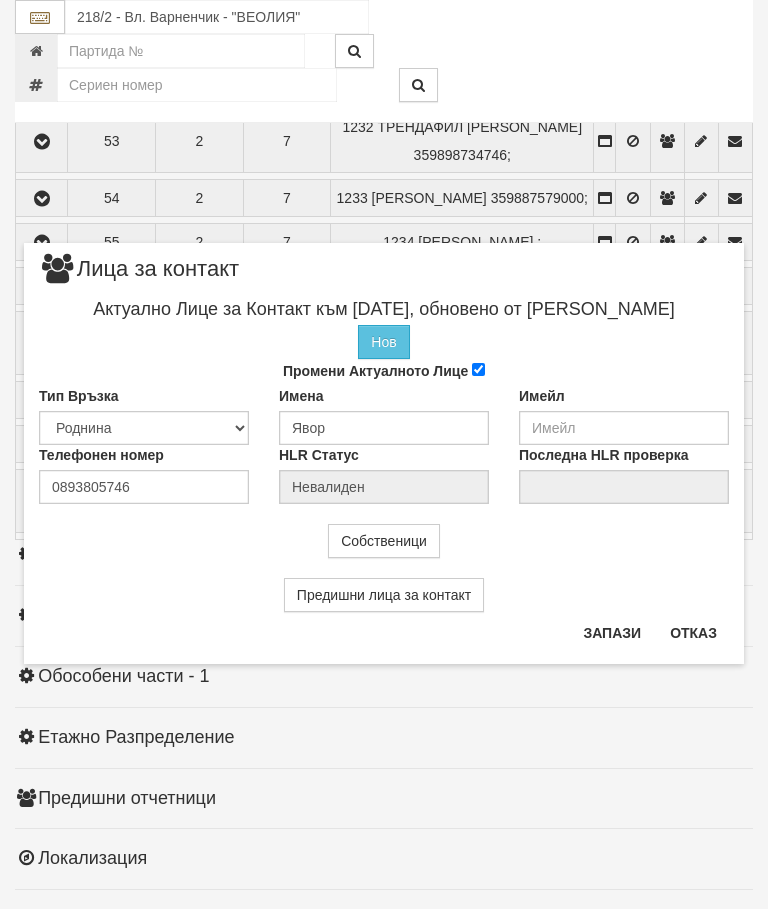 click on "Запази" at bounding box center (612, 633) 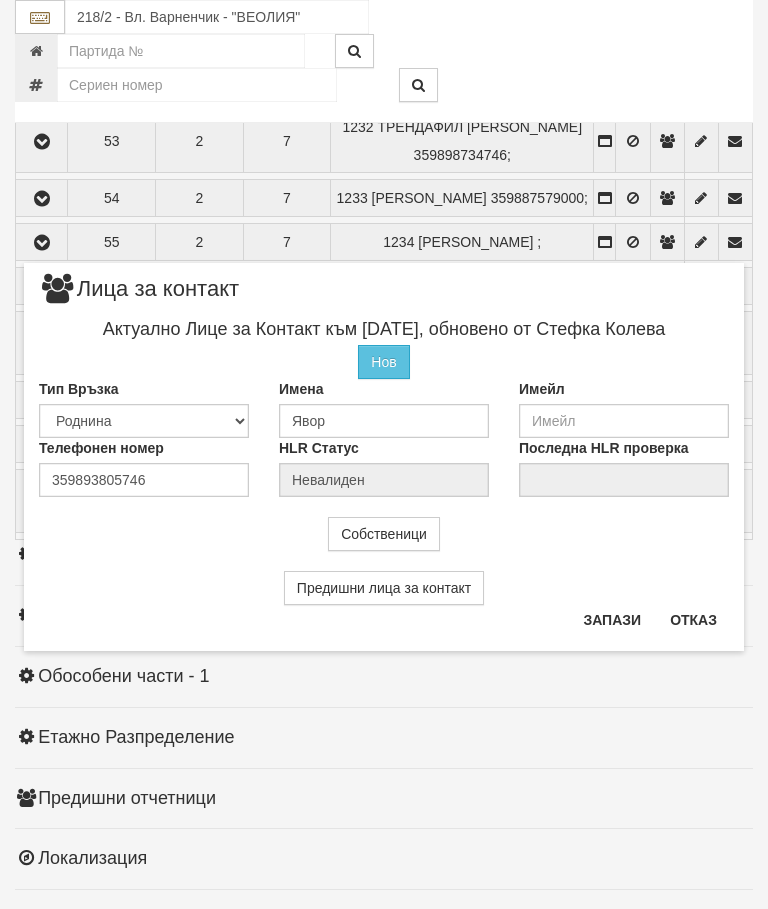 click on "Отказ" at bounding box center (693, 620) 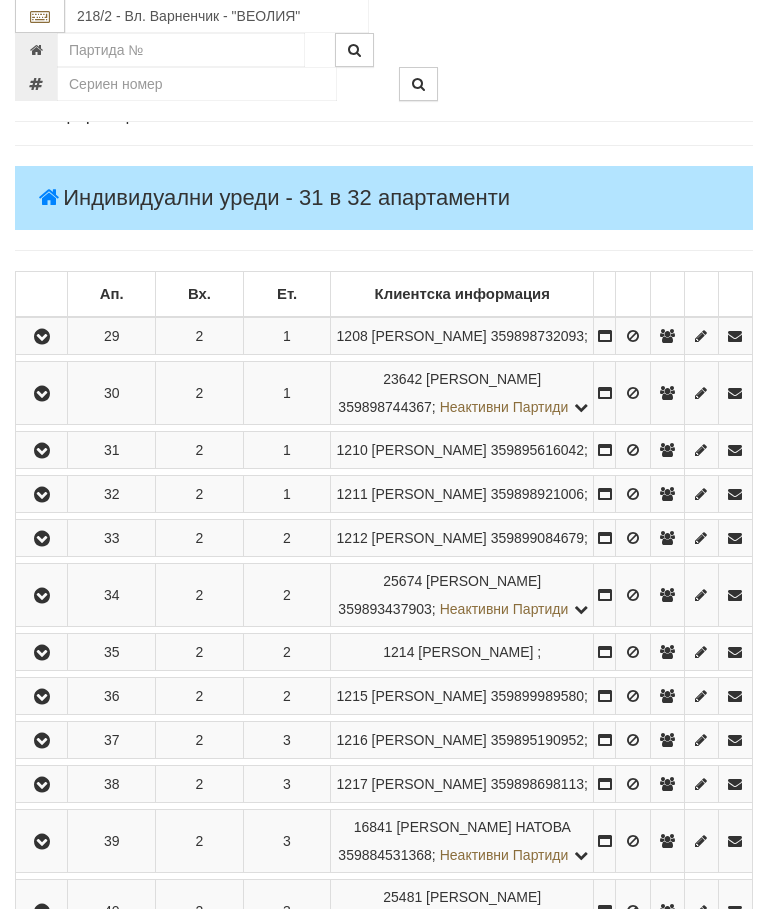 scroll, scrollTop: 251, scrollLeft: 0, axis: vertical 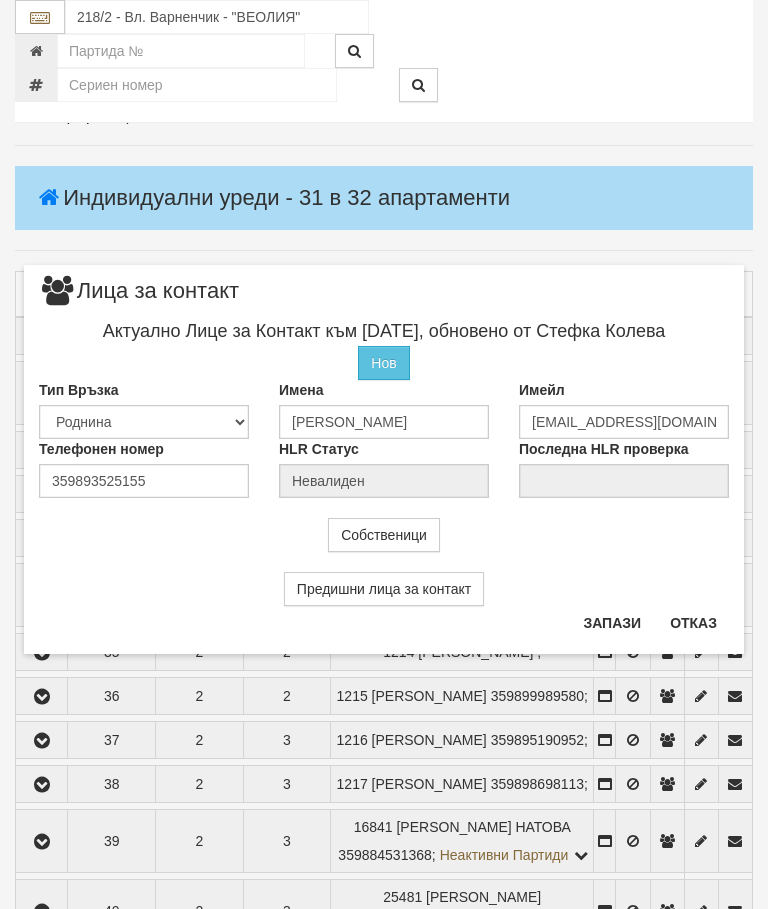 click on "Отказ" at bounding box center [693, 623] 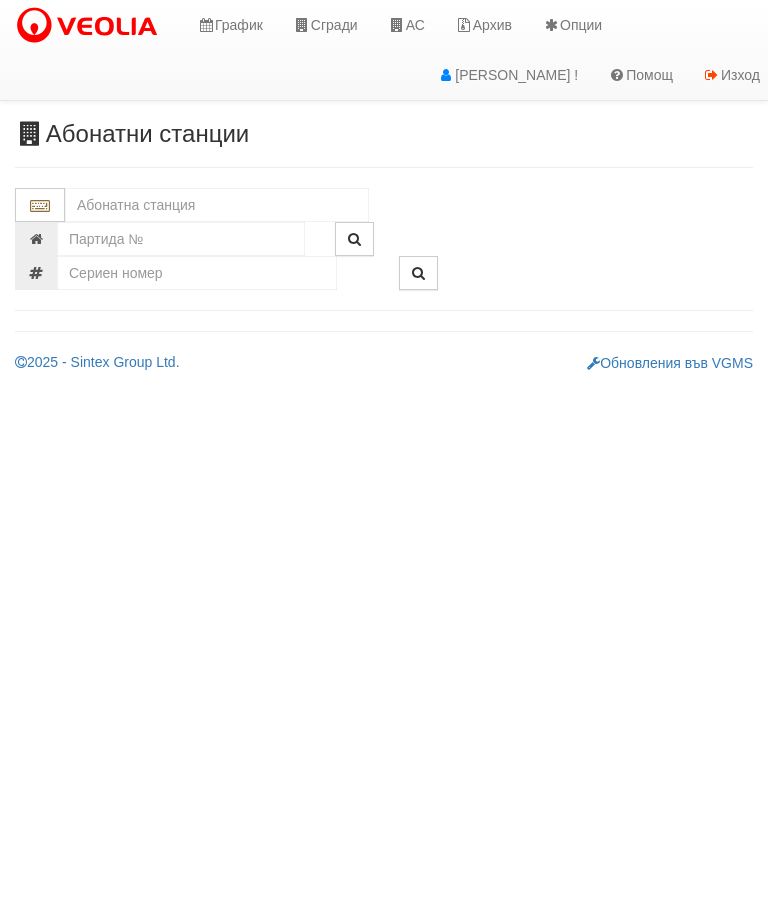 scroll, scrollTop: 0, scrollLeft: 0, axis: both 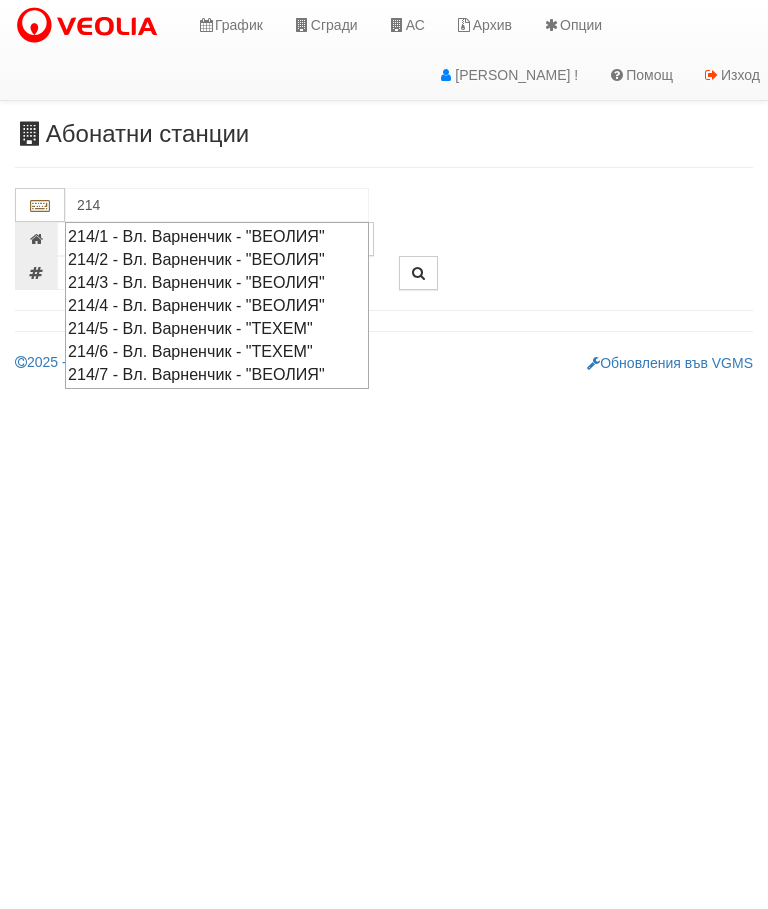 click on "214/1 - Вл. Варненчик - "ВЕОЛИЯ"" at bounding box center (217, 236) 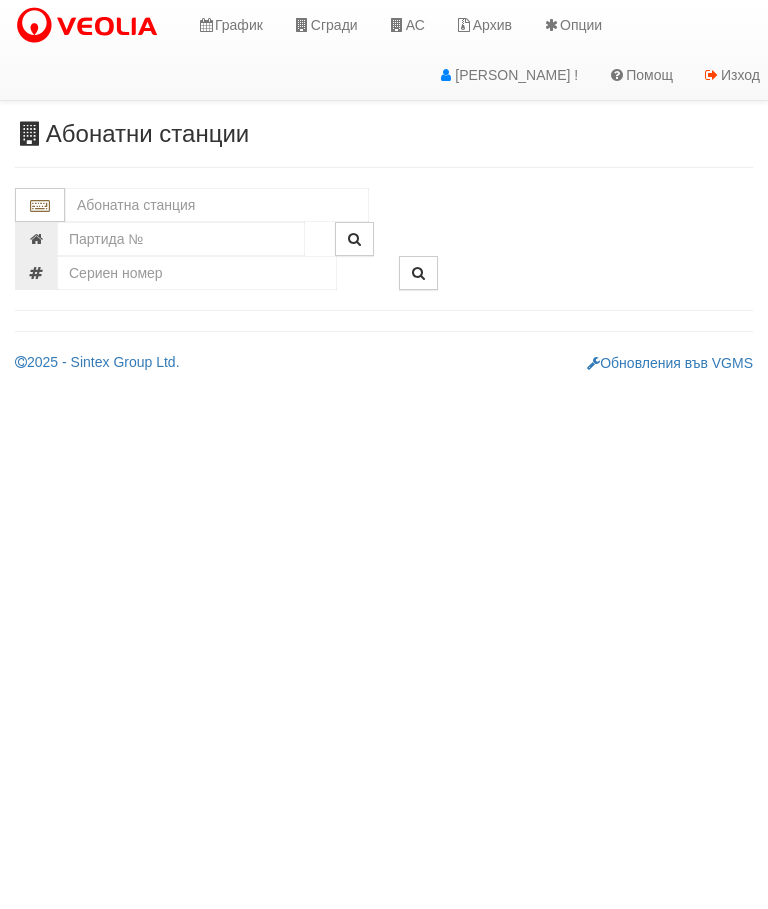 scroll, scrollTop: 0, scrollLeft: 0, axis: both 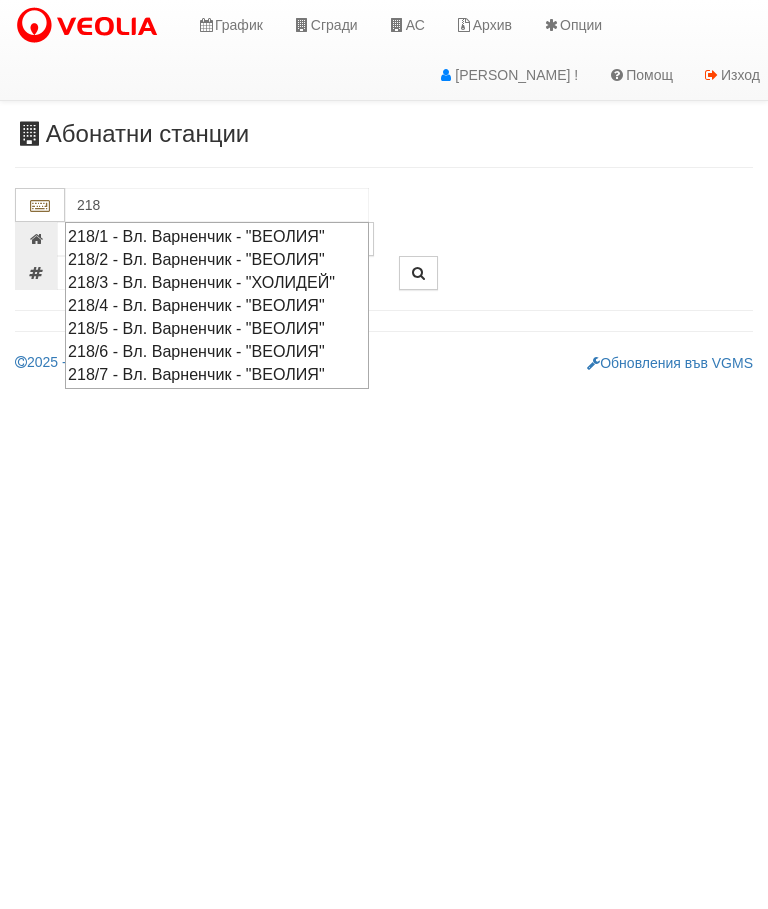 click on "218/1 - Вл. Варненчик - "ВЕОЛИЯ"" at bounding box center (217, 236) 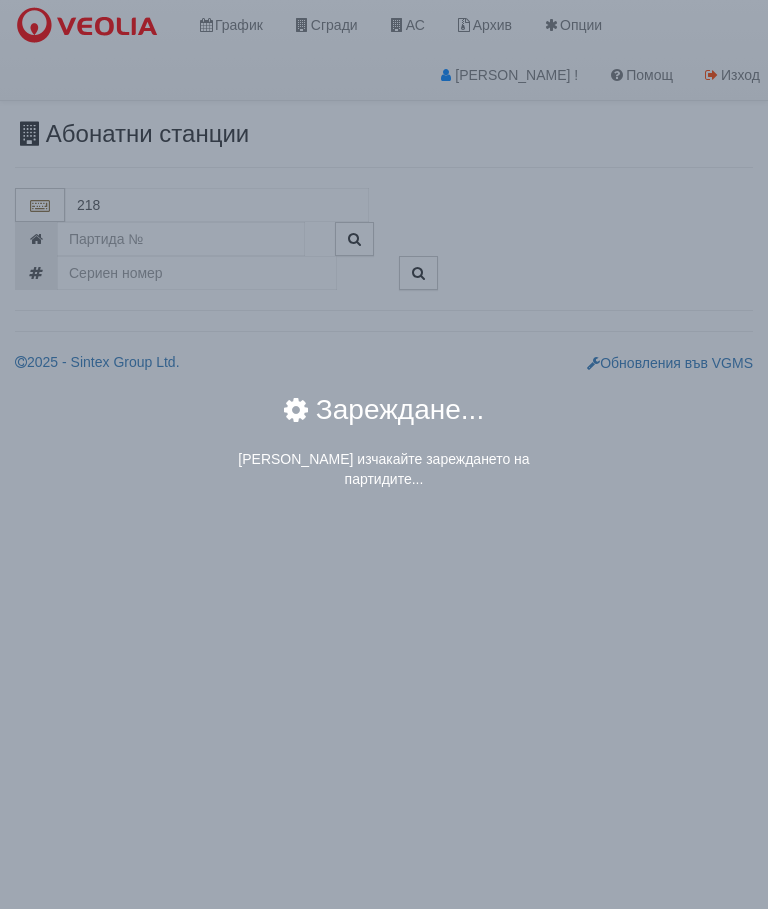 type on "218/1 - Вл. Варненчик - "ВЕОЛИЯ"" 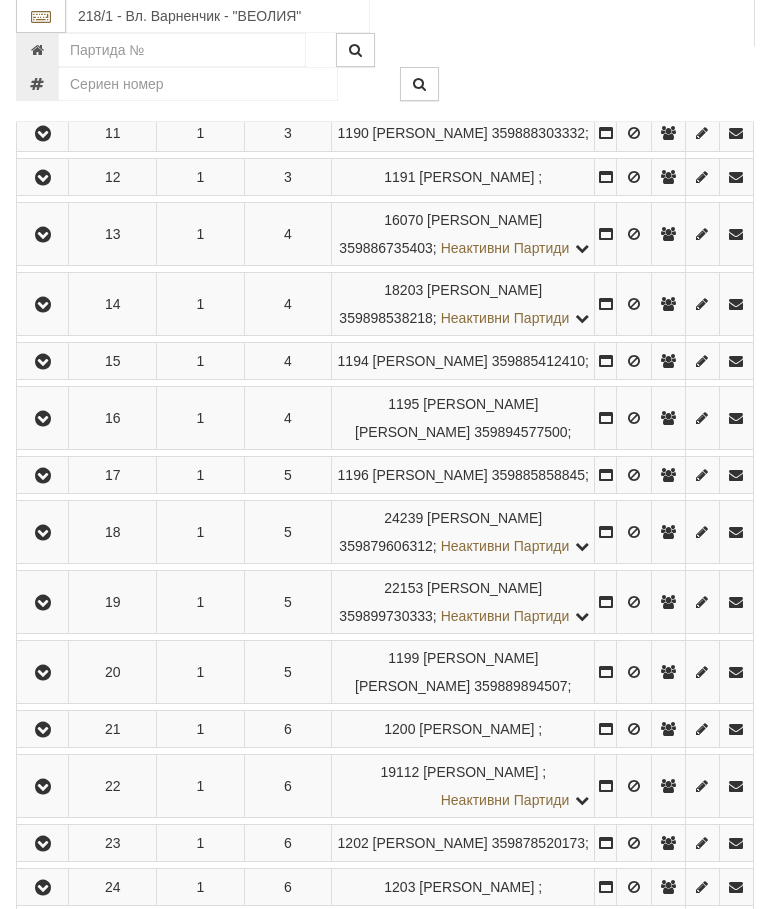 scroll, scrollTop: 998, scrollLeft: 0, axis: vertical 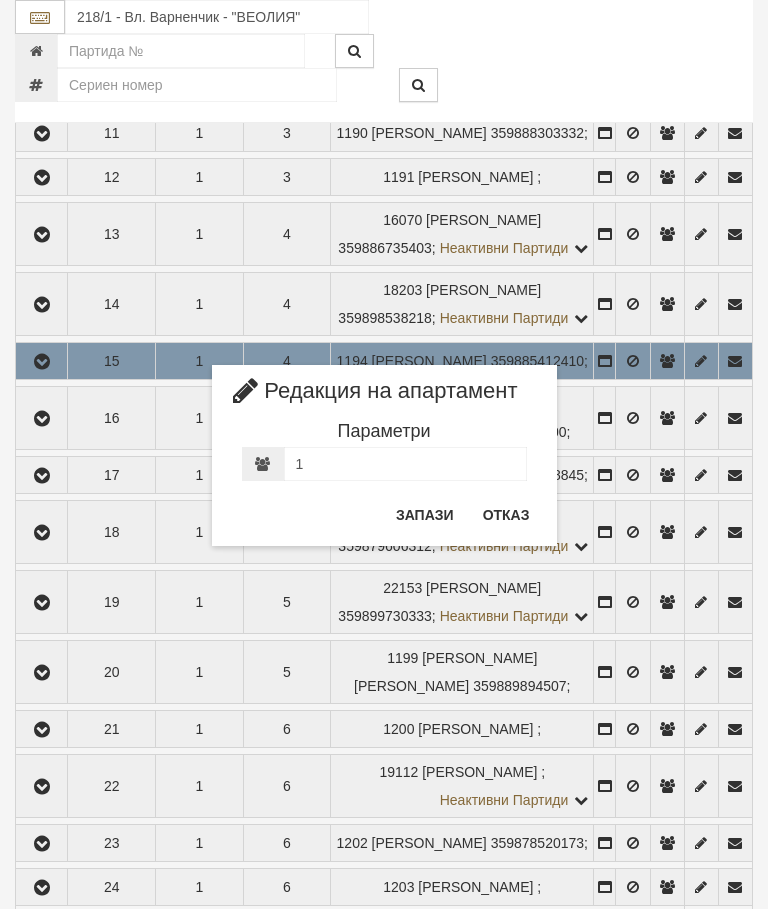 click on "Отказ" at bounding box center (506, 515) 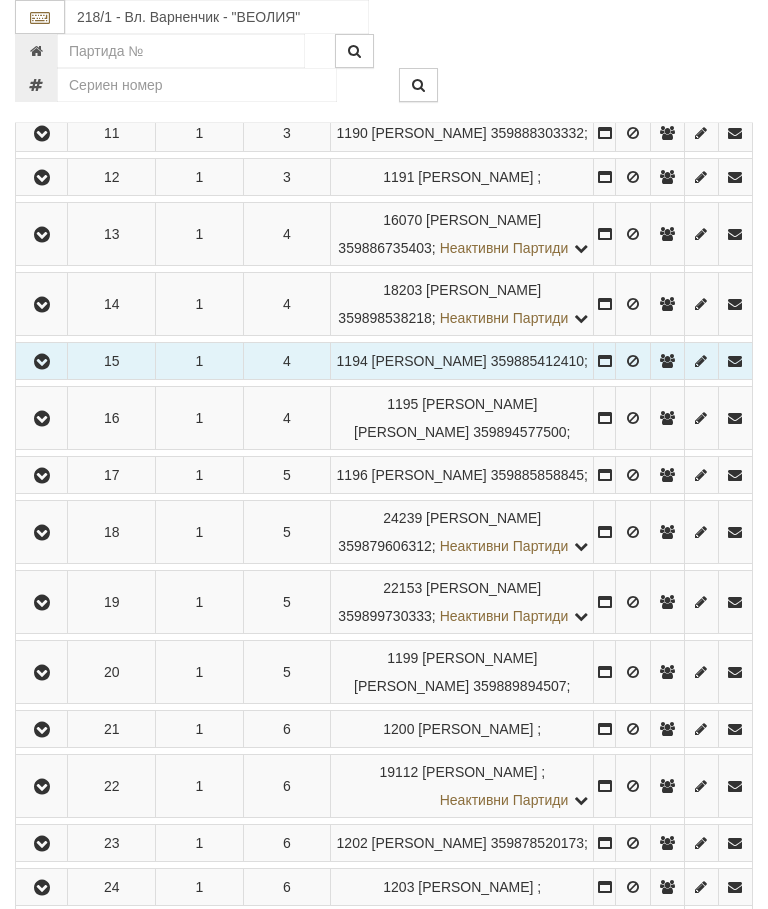 click at bounding box center (42, 362) 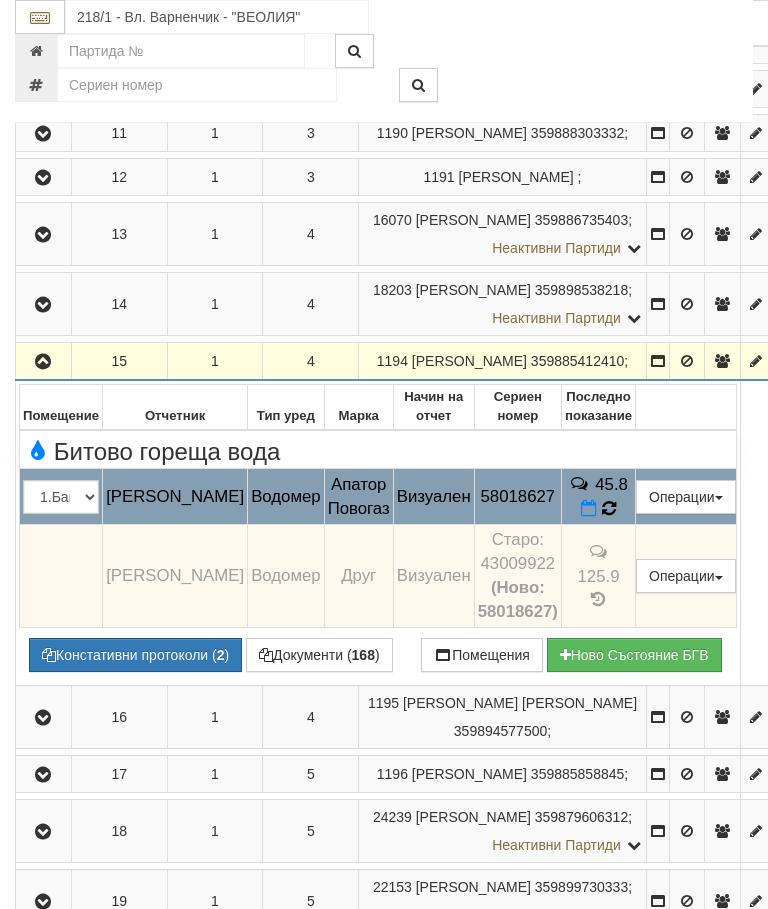 click at bounding box center [609, 508] 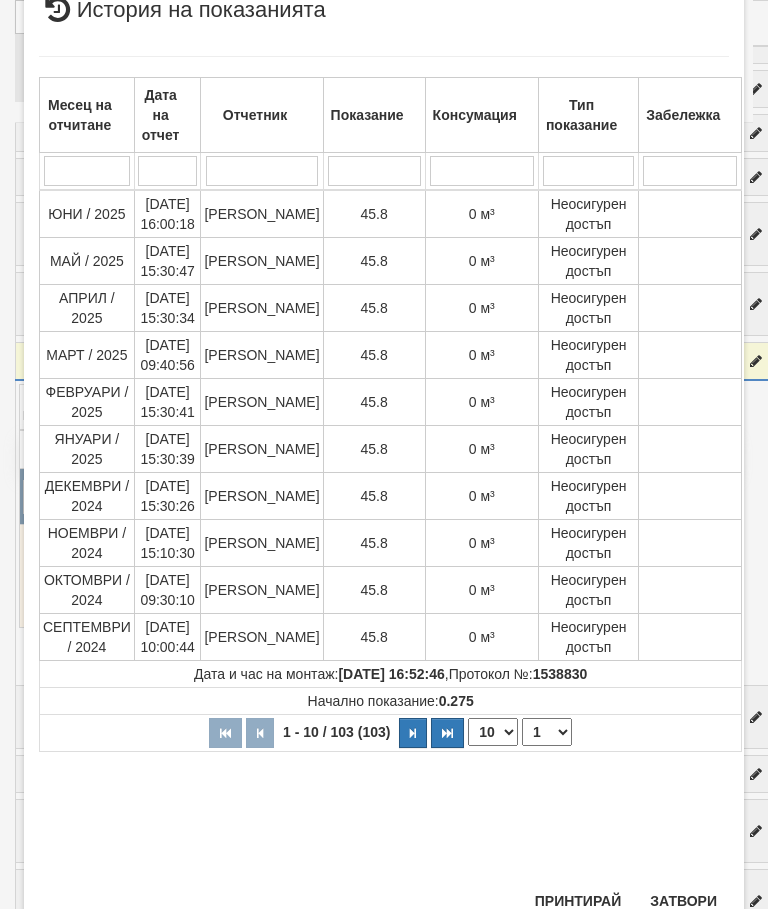 scroll, scrollTop: 750, scrollLeft: 0, axis: vertical 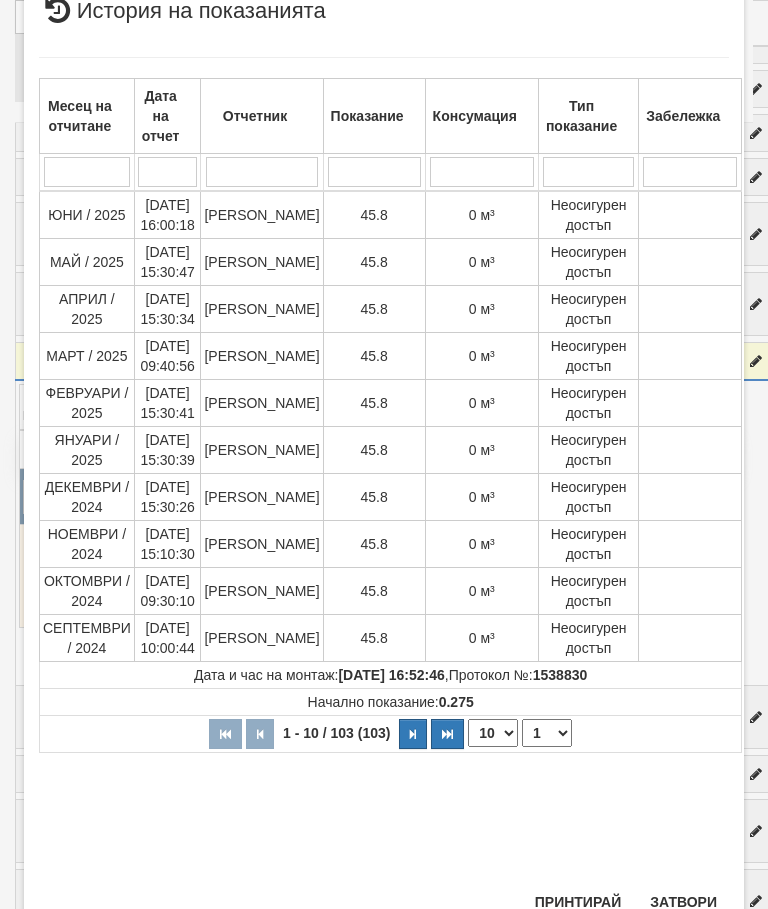 click on "1 2 3 4 5 6 7 8 9 10 11" at bounding box center (547, 733) 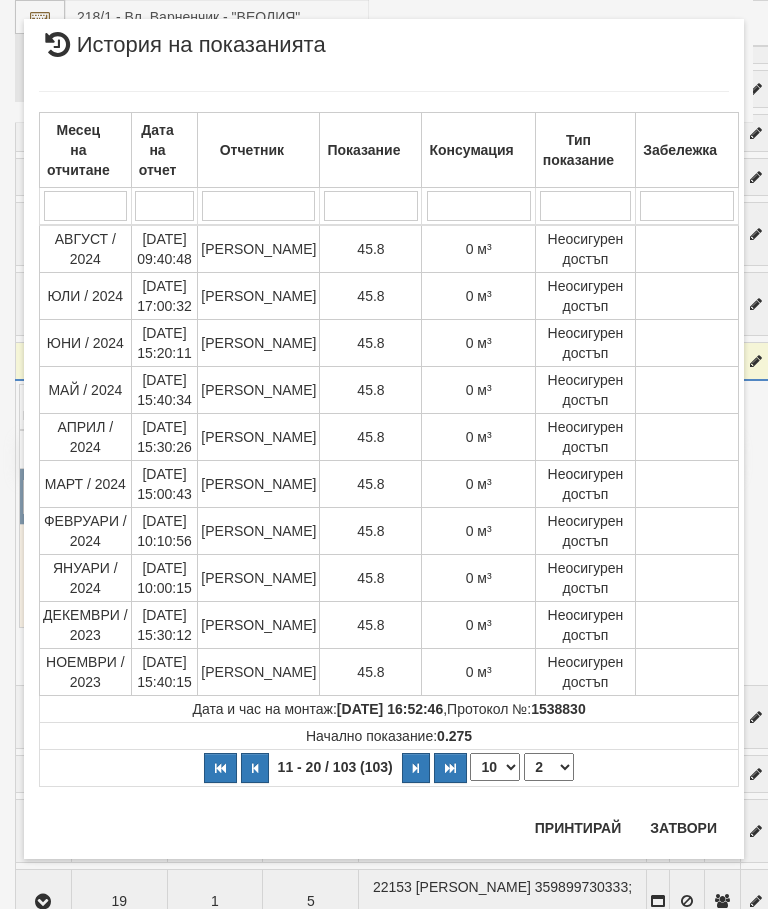 scroll, scrollTop: 0, scrollLeft: 0, axis: both 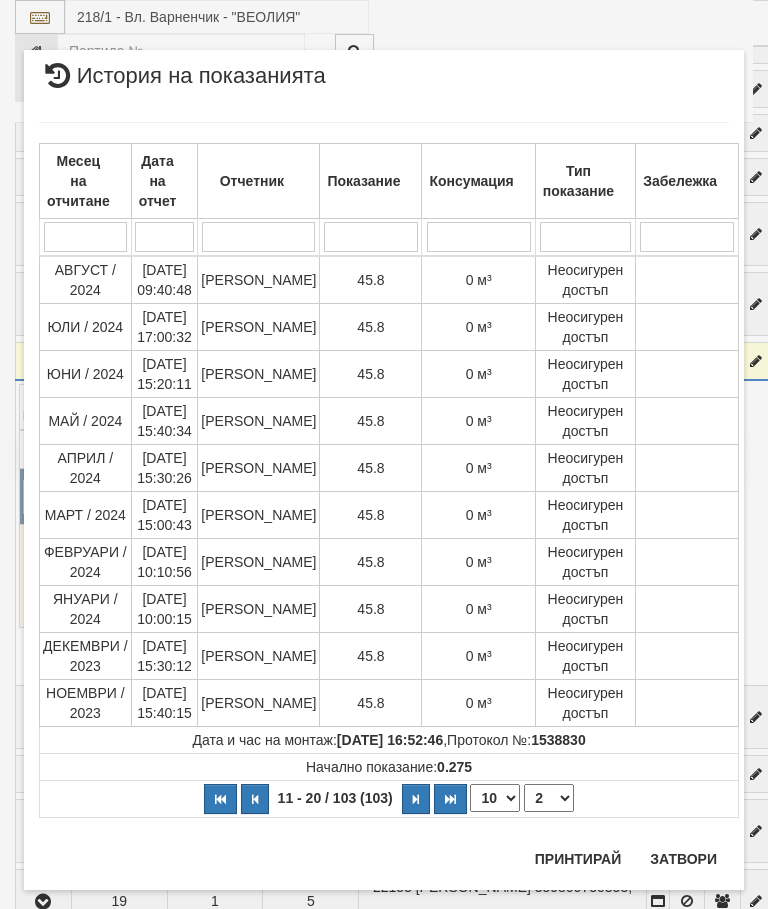 click on "1 2 3 4 5 6 7 8 9 10 11" at bounding box center (549, 798) 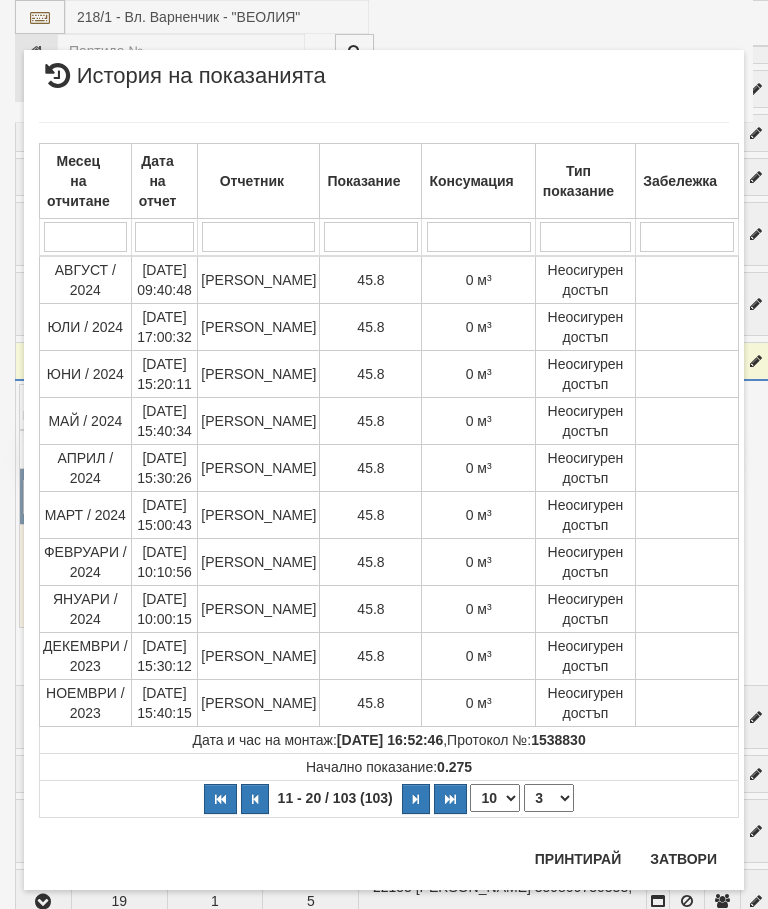 select on "3" 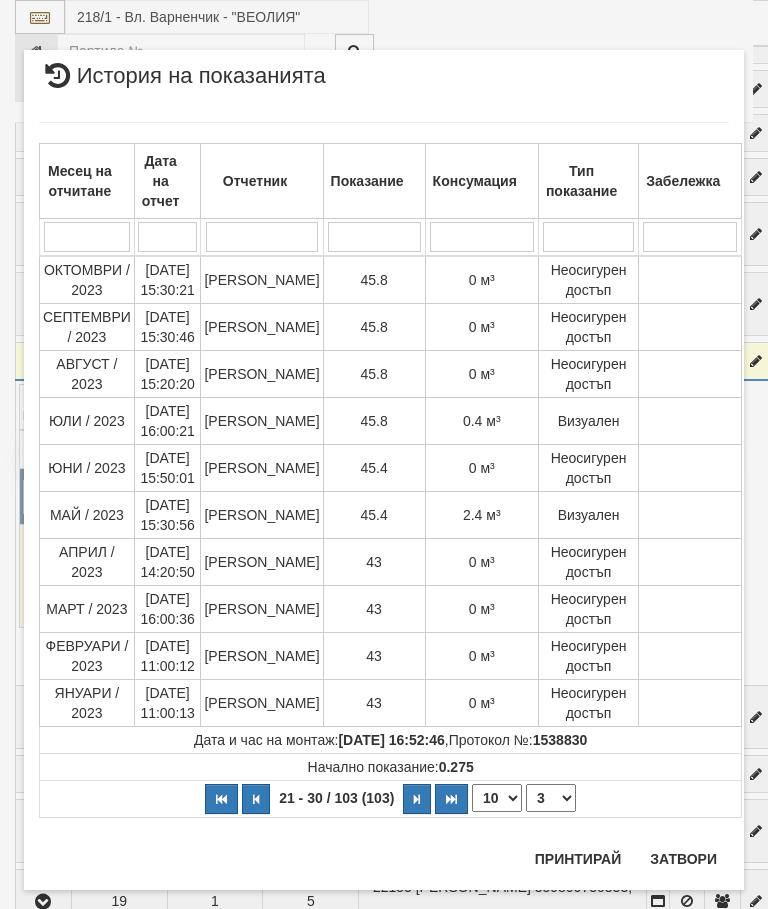 click on "Затвори" at bounding box center [683, 859] 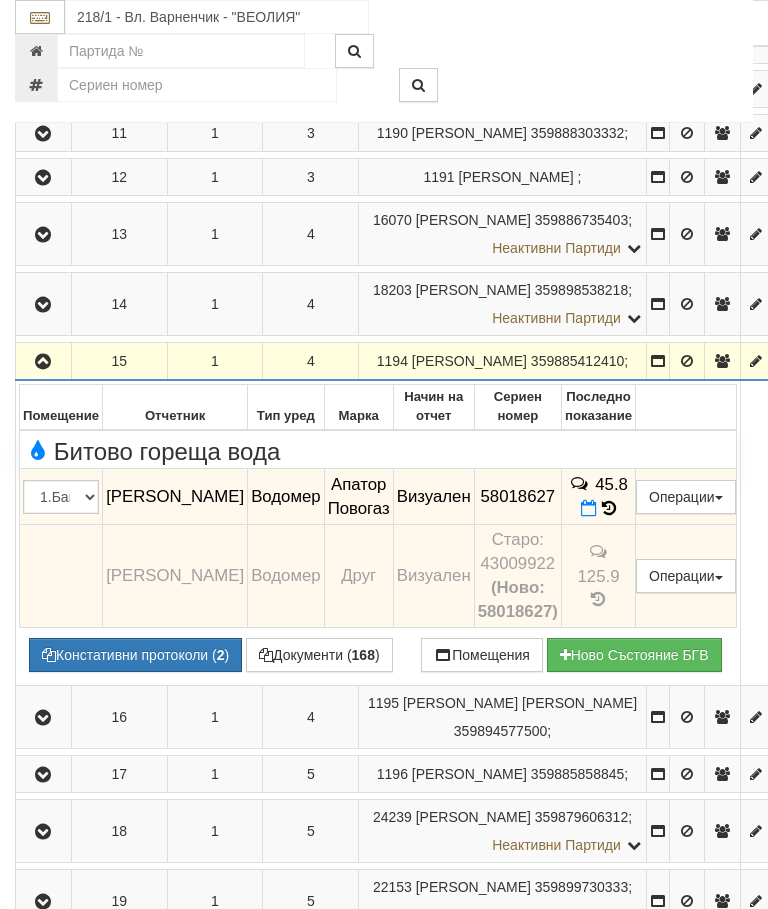 click at bounding box center (43, 362) 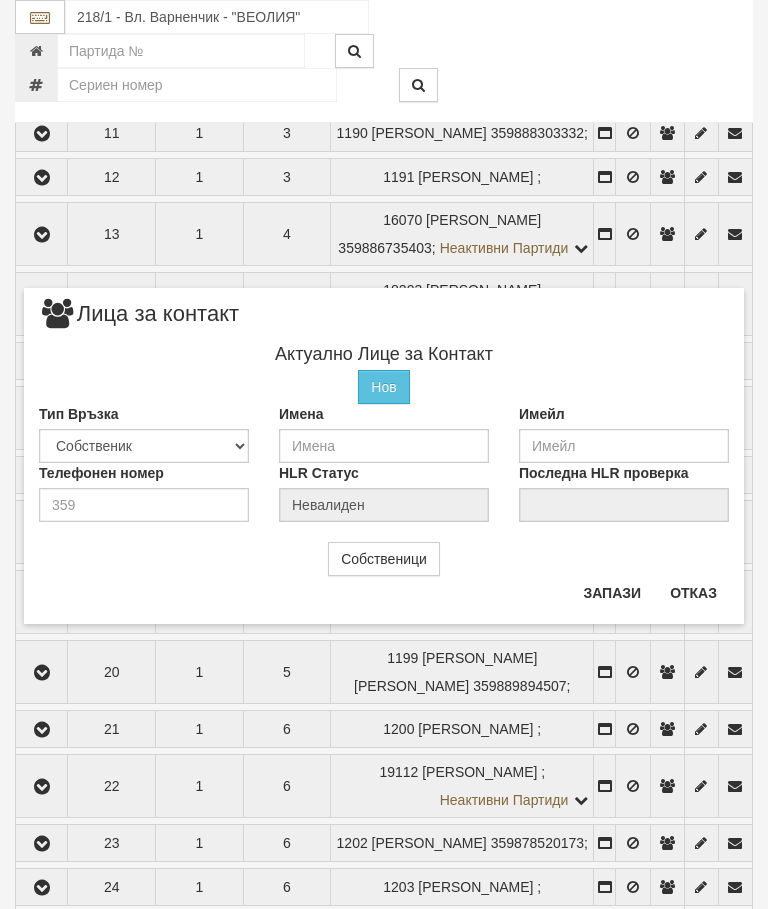 click on "Отказ" at bounding box center [693, 593] 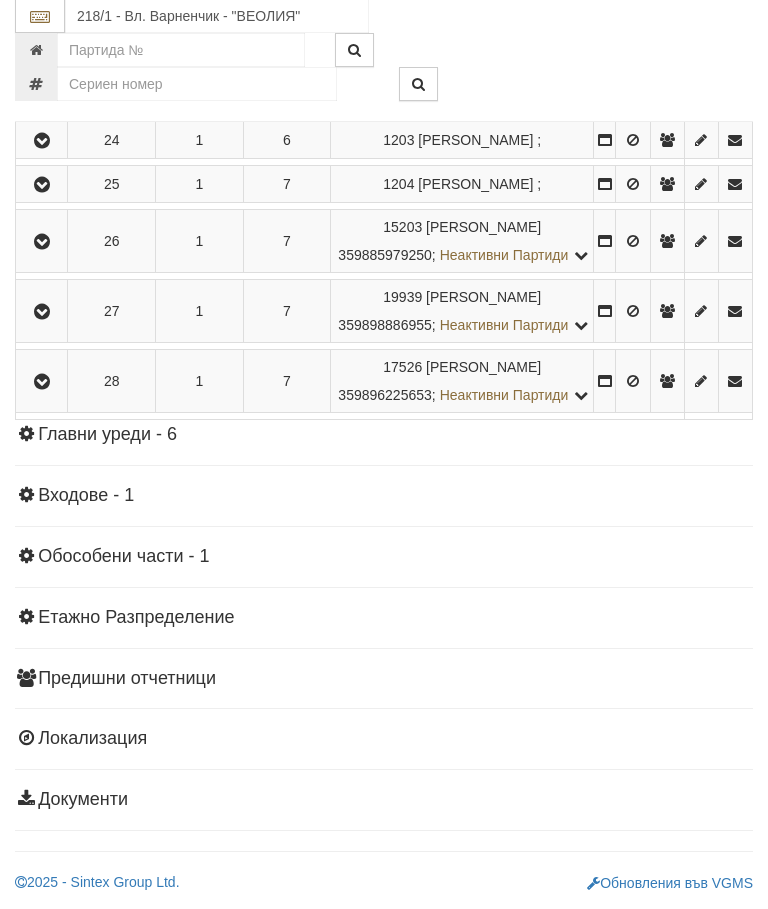 click at bounding box center (42, 383) 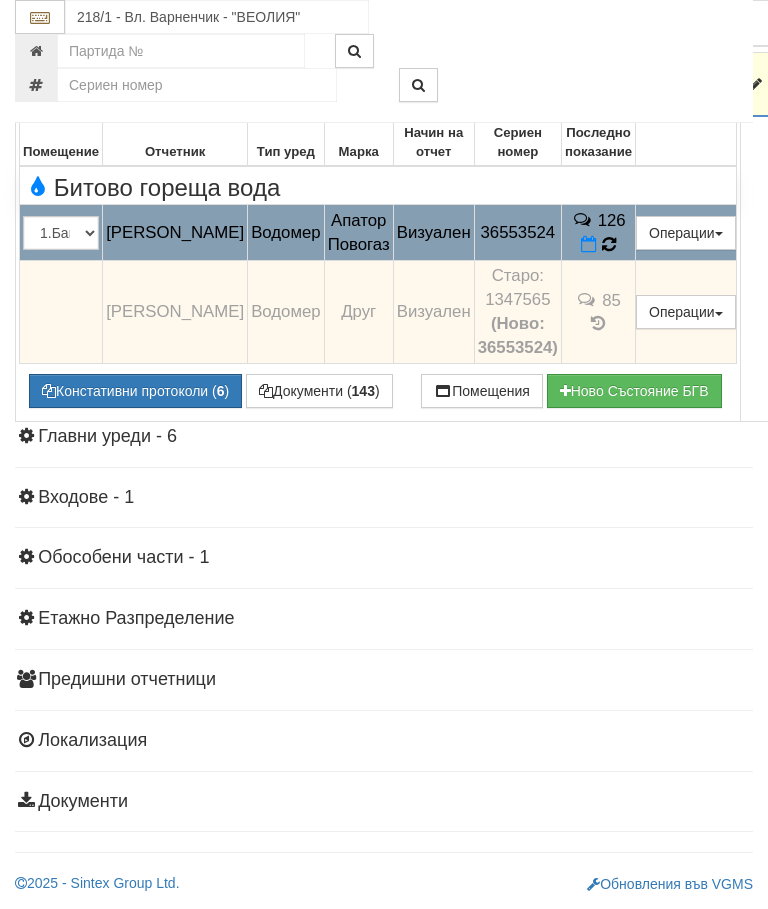 click at bounding box center [609, 244] 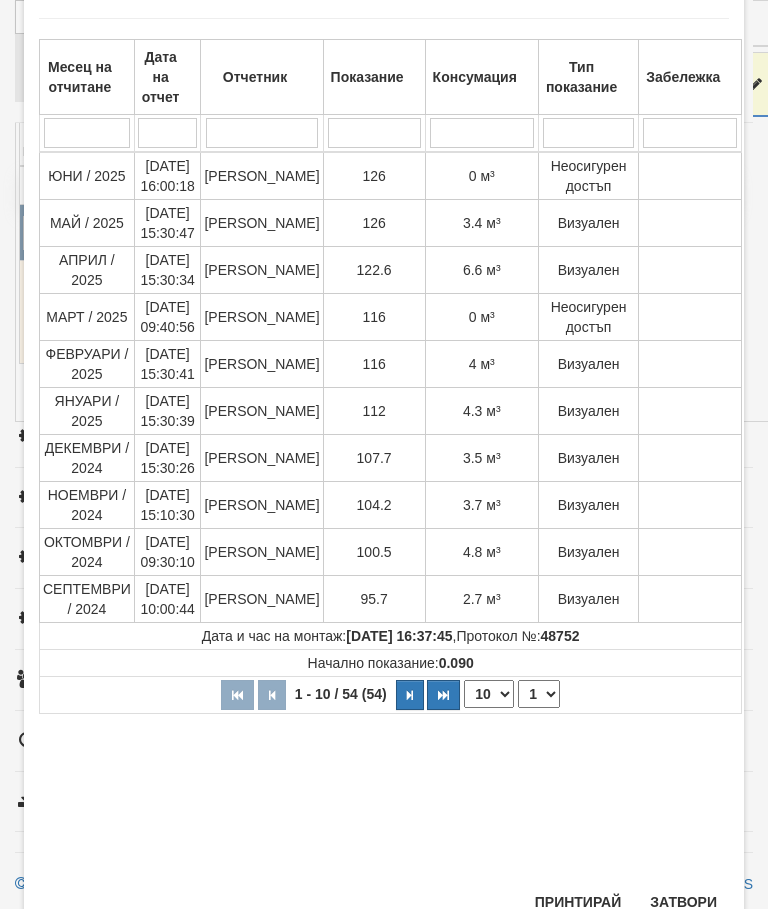 scroll, scrollTop: 103, scrollLeft: 0, axis: vertical 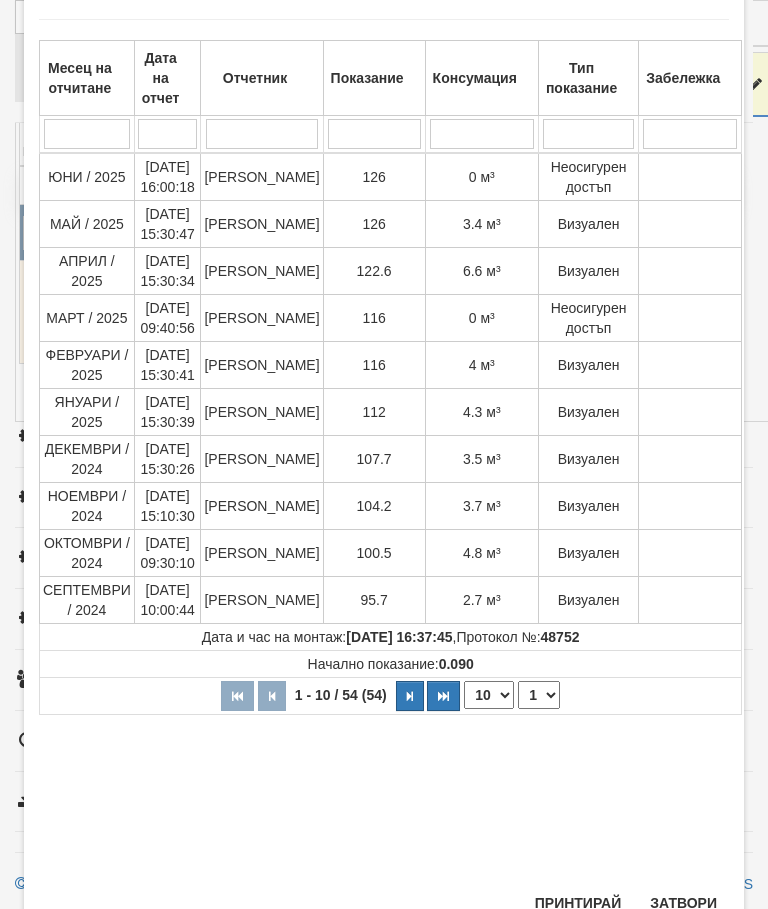 click on "Затвори" at bounding box center (683, 903) 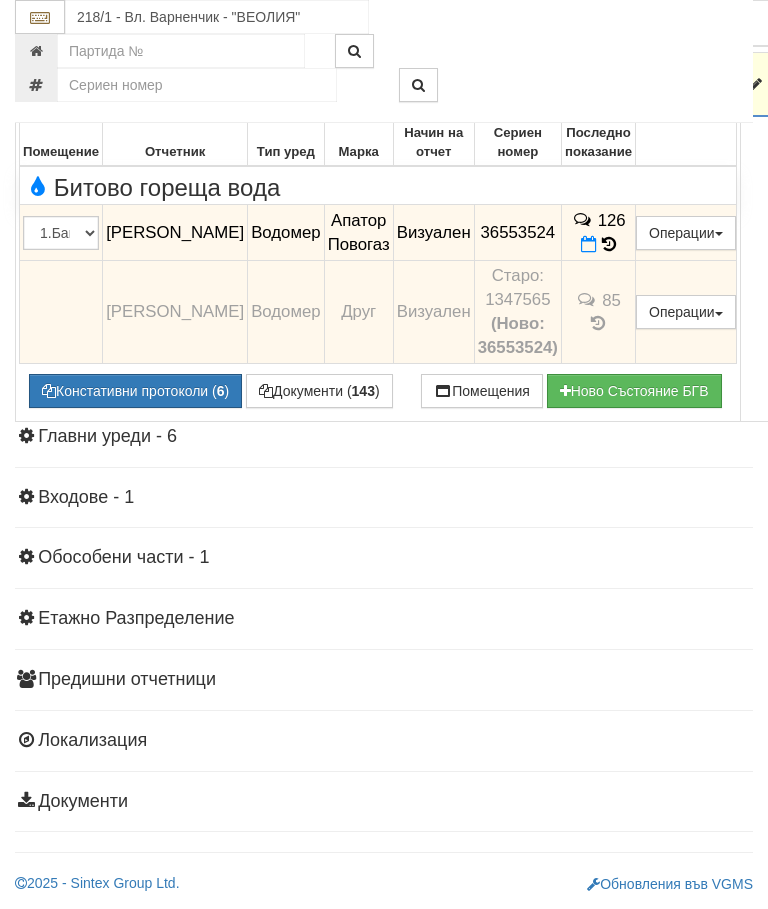 click at bounding box center [43, 85] 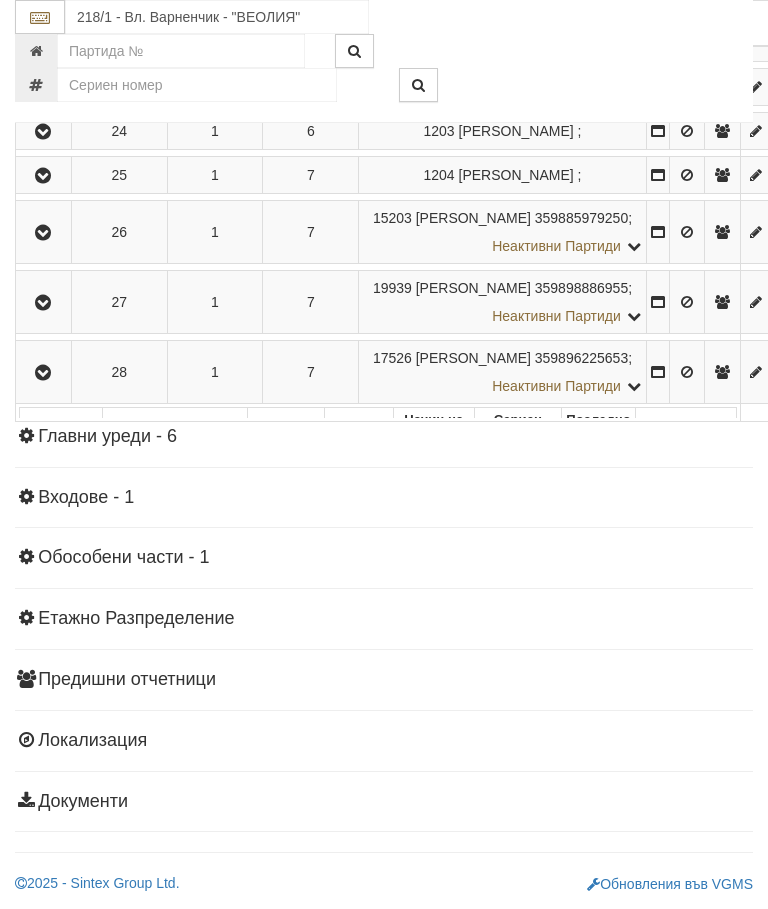scroll, scrollTop: 1868, scrollLeft: 0, axis: vertical 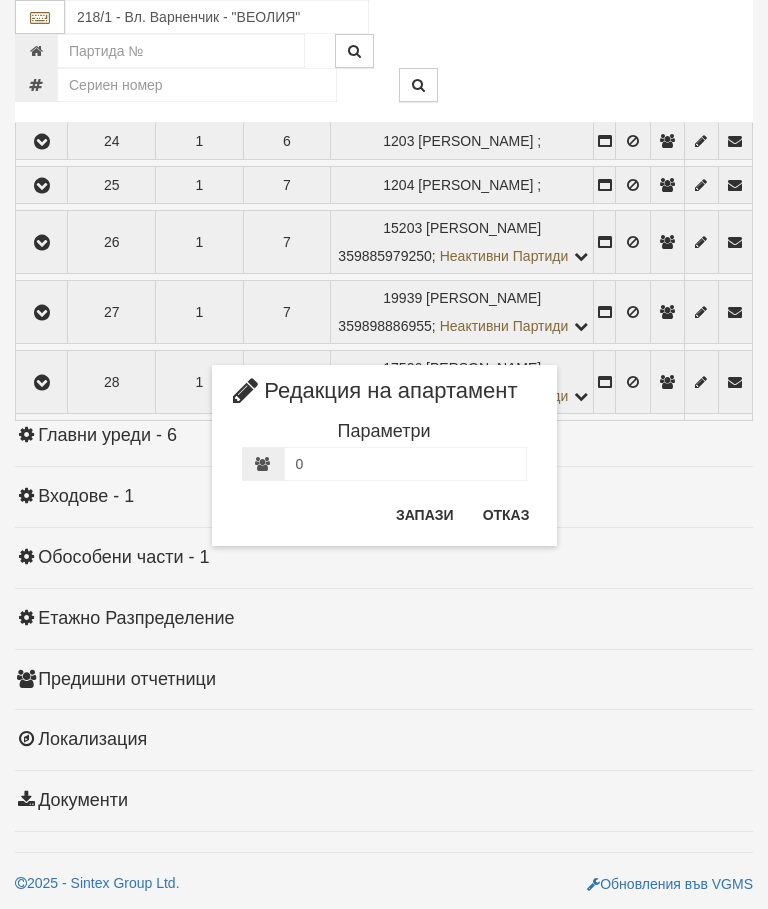 click on "Отказ" at bounding box center [506, 515] 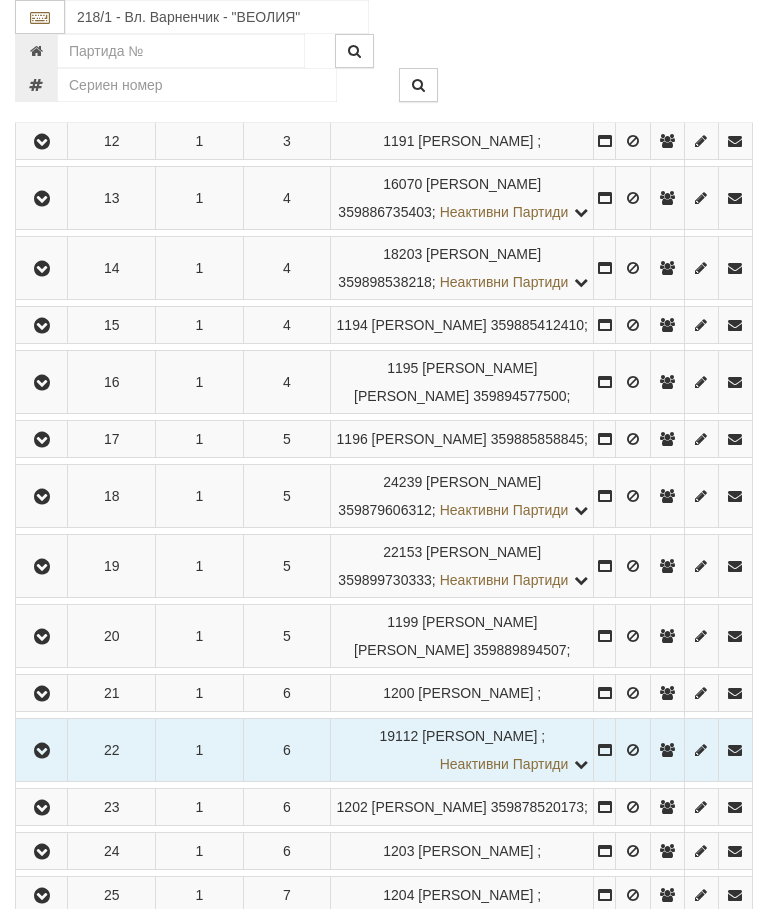 scroll, scrollTop: 1032, scrollLeft: 0, axis: vertical 